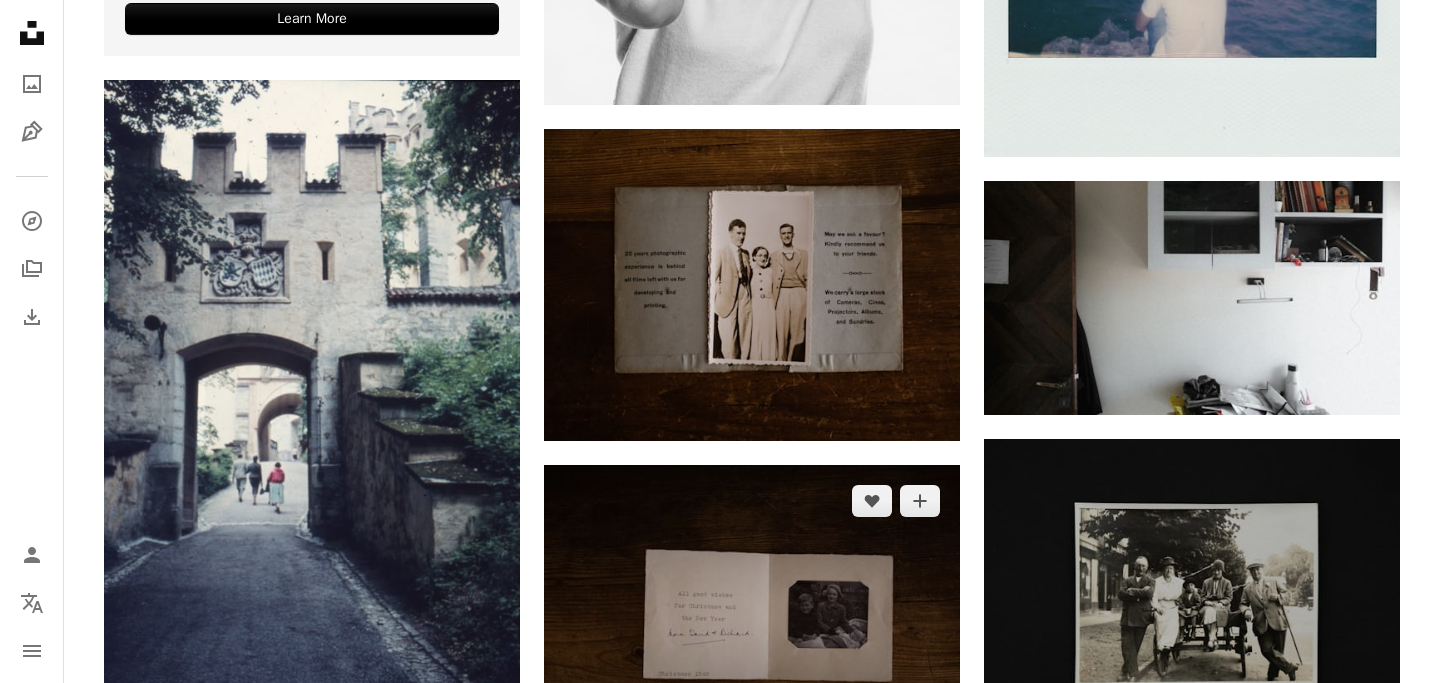scroll, scrollTop: 5339, scrollLeft: 0, axis: vertical 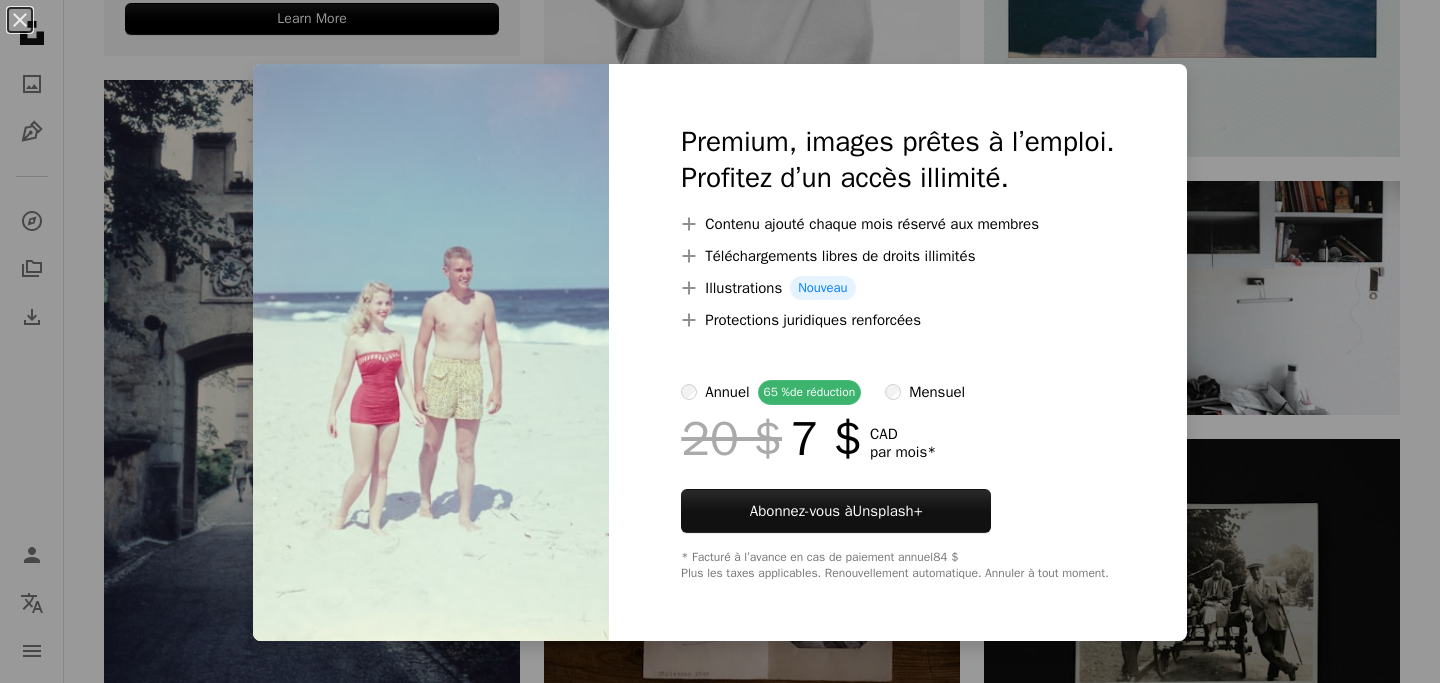 click on "An X shape Premium, images prêtes à l’emploi. Profitez d’un accès illimité. A plus sign Contenu ajouté chaque mois réservé aux membres A plus sign Téléchargements libres de droits illimités A plus sign Illustrations  Nouveau A plus sign Protections juridiques renforcées annuel 65 %  de réduction mensuel 20 $   7 $ CAD par mois * Abonnez-vous à  Unsplash+ * Facturé à l’avance en cas de paiement annuel  84 $ Plus les taxes applicables. Renouvellement automatique. Annuler à tout moment." at bounding box center (720, 341) 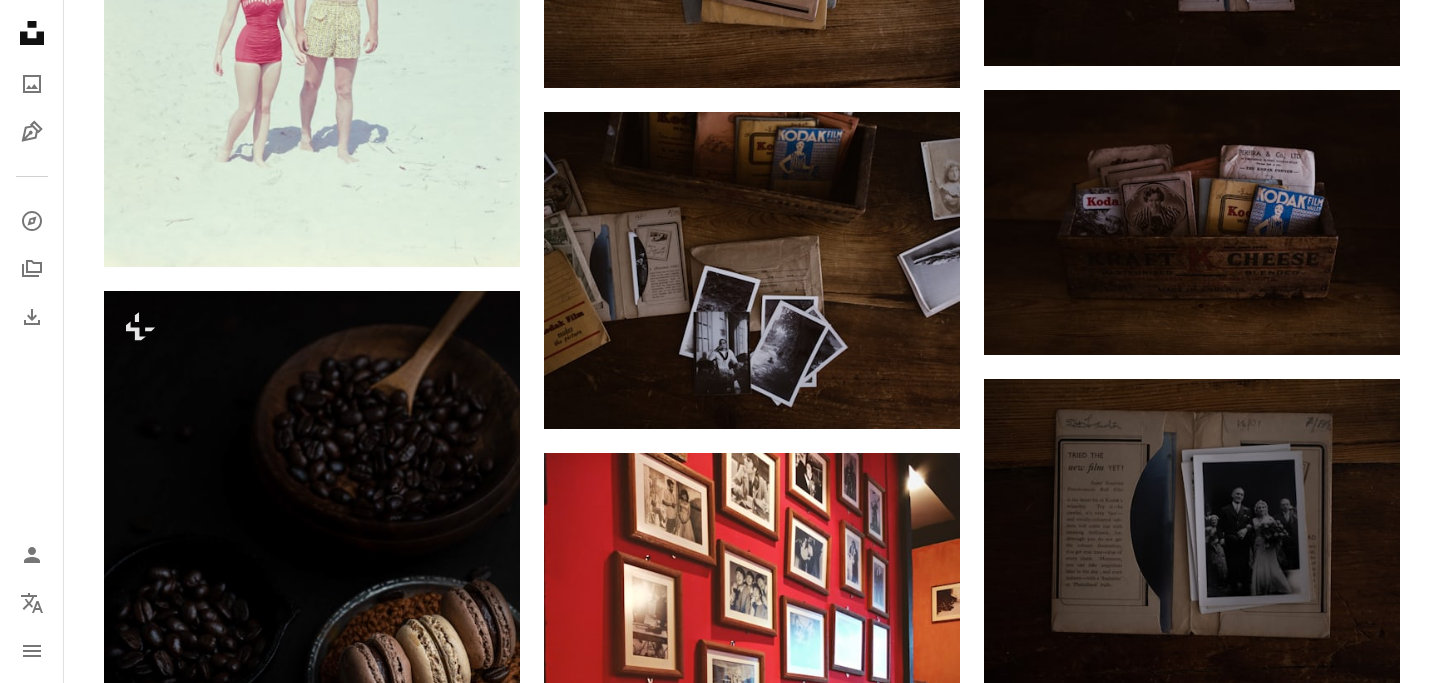 scroll, scrollTop: 6348, scrollLeft: 0, axis: vertical 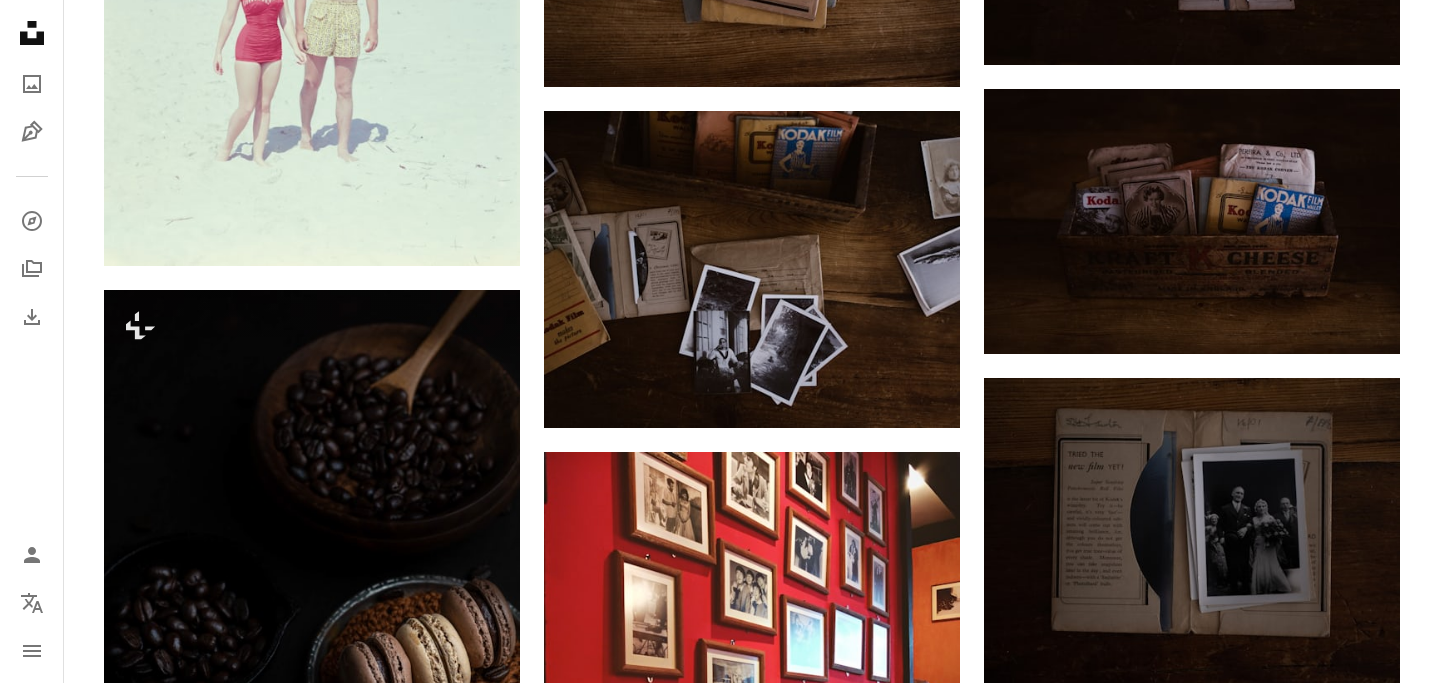 click on "A lock Télécharger" at bounding box center (1323, 1198) 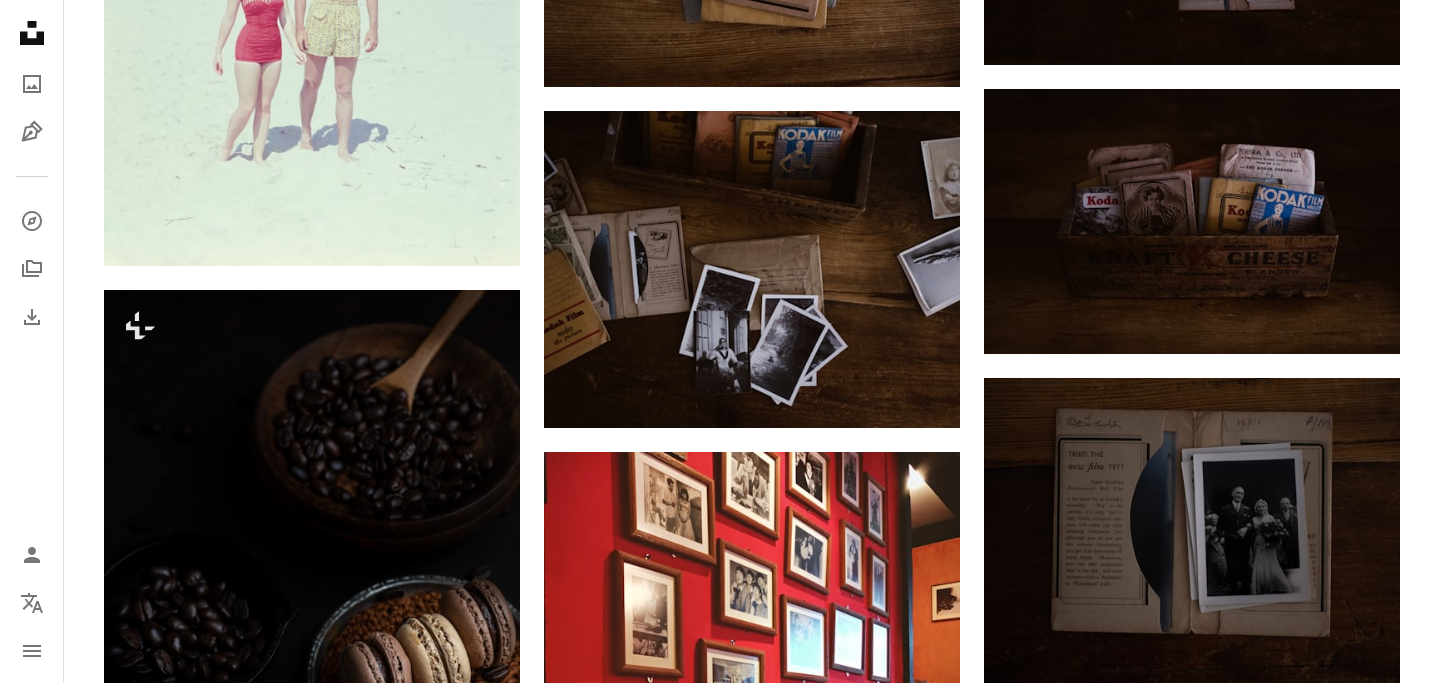click on "An X shape Premium, images prêtes à l’emploi. Profitez d’un accès illimité. A plus sign Contenu ajouté chaque mois réservé aux membres A plus sign Téléchargements libres de droits illimités A plus sign Illustrations  Nouveau A plus sign Protections juridiques renforcées annuel 65 %  de réduction mensuel 20 $   7 $ CAD par mois * Abonnez-vous à  Unsplash+ * Facturé à l’avance en cas de paiement annuel  84 $ Plus les taxes applicables. Renouvellement automatique. Annuler à tout moment." at bounding box center (720, 7480) 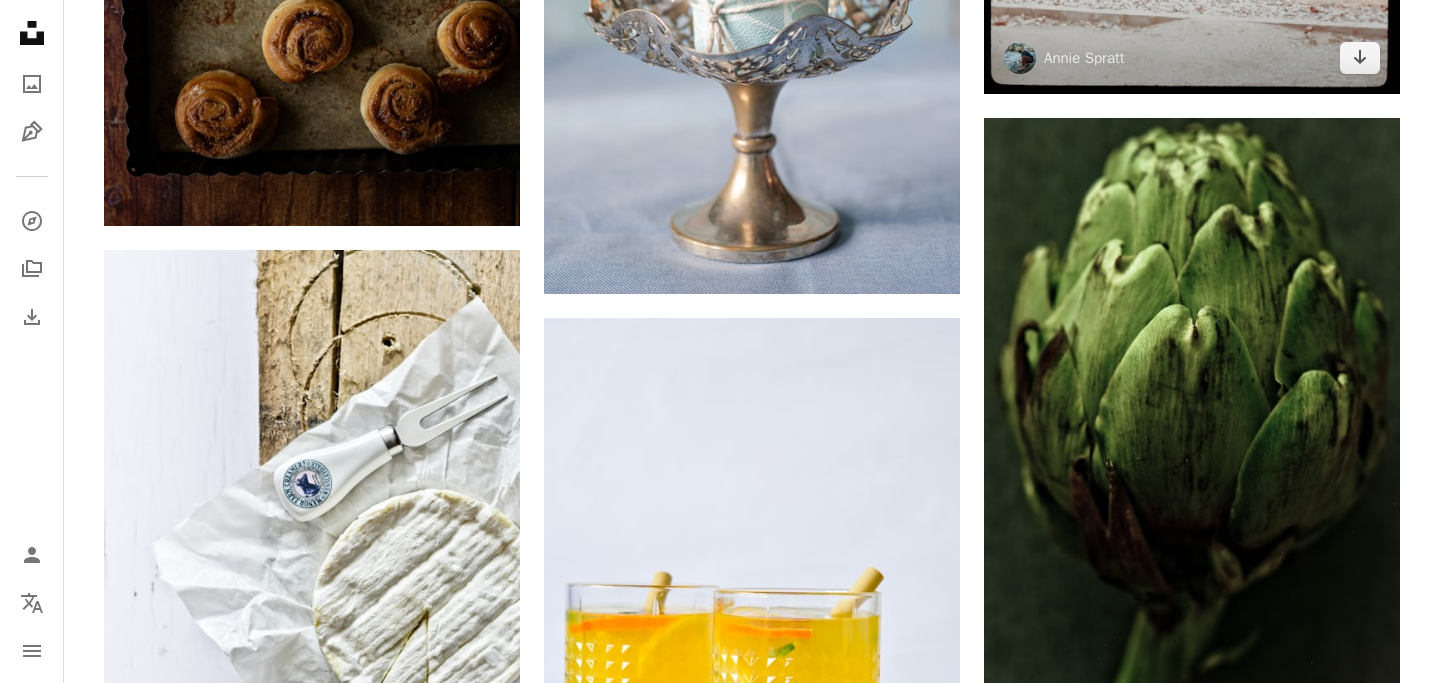 scroll, scrollTop: 16599, scrollLeft: 0, axis: vertical 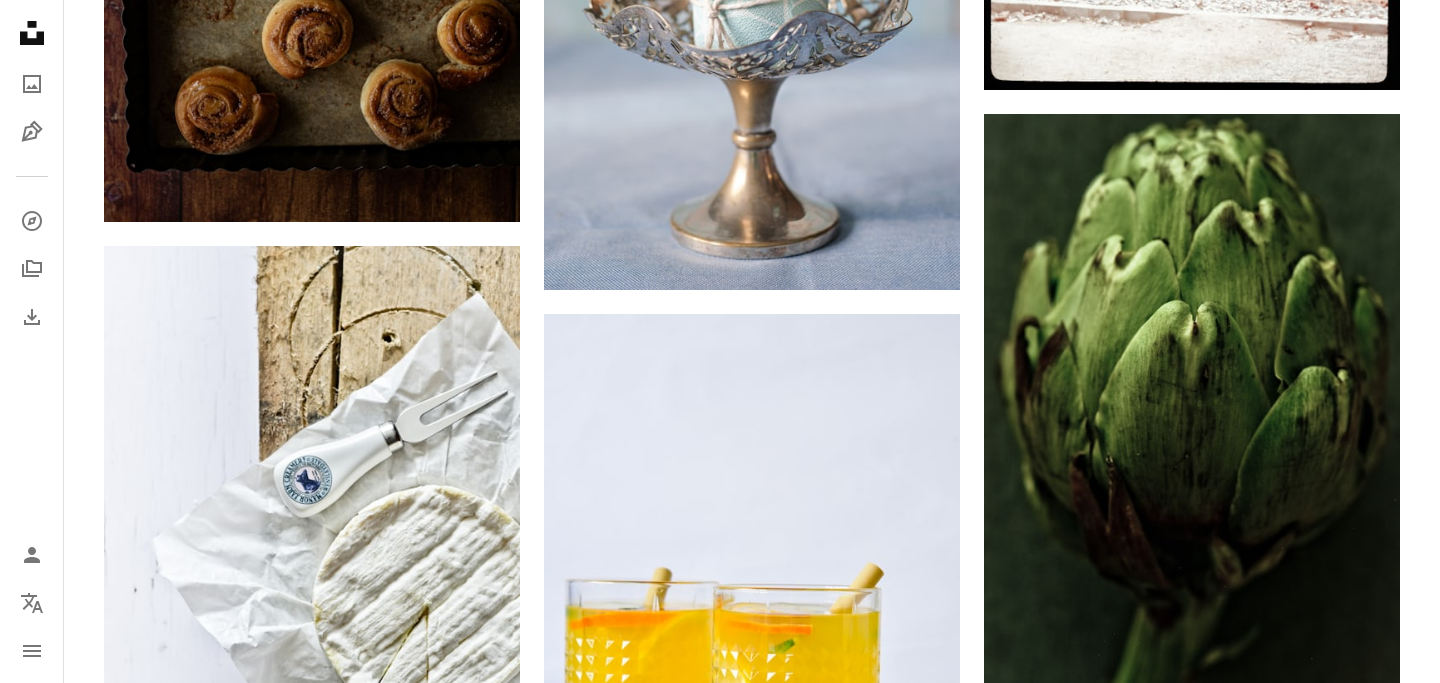 click on "Arrow pointing down" 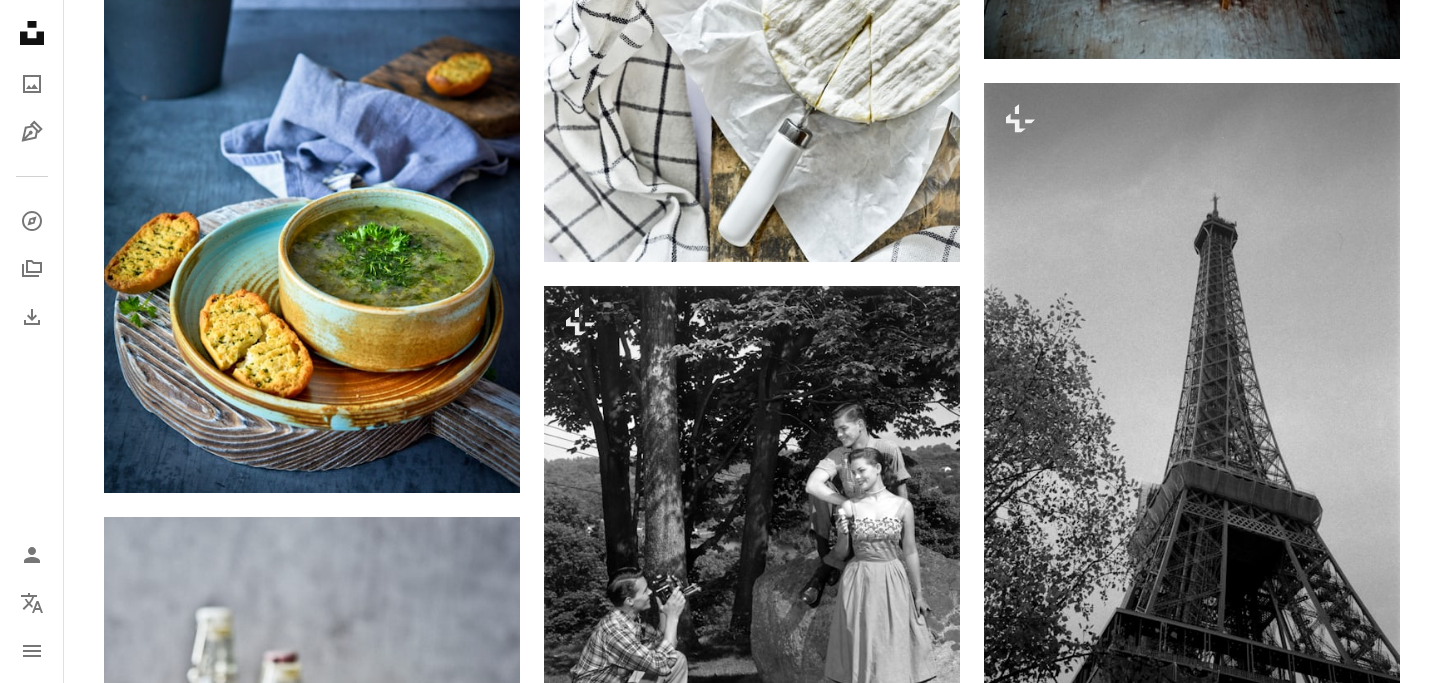 scroll, scrollTop: 17919, scrollLeft: 0, axis: vertical 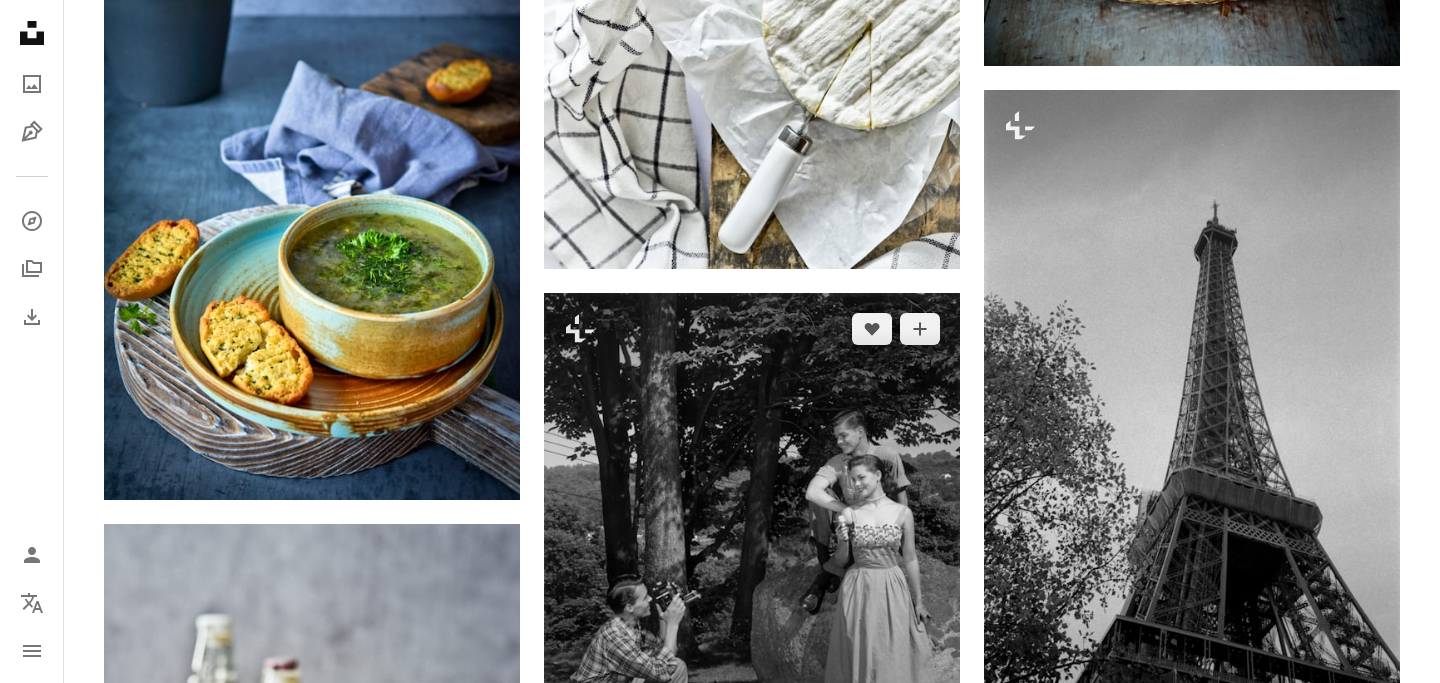 click on "A lock Télécharger" at bounding box center [883, 780] 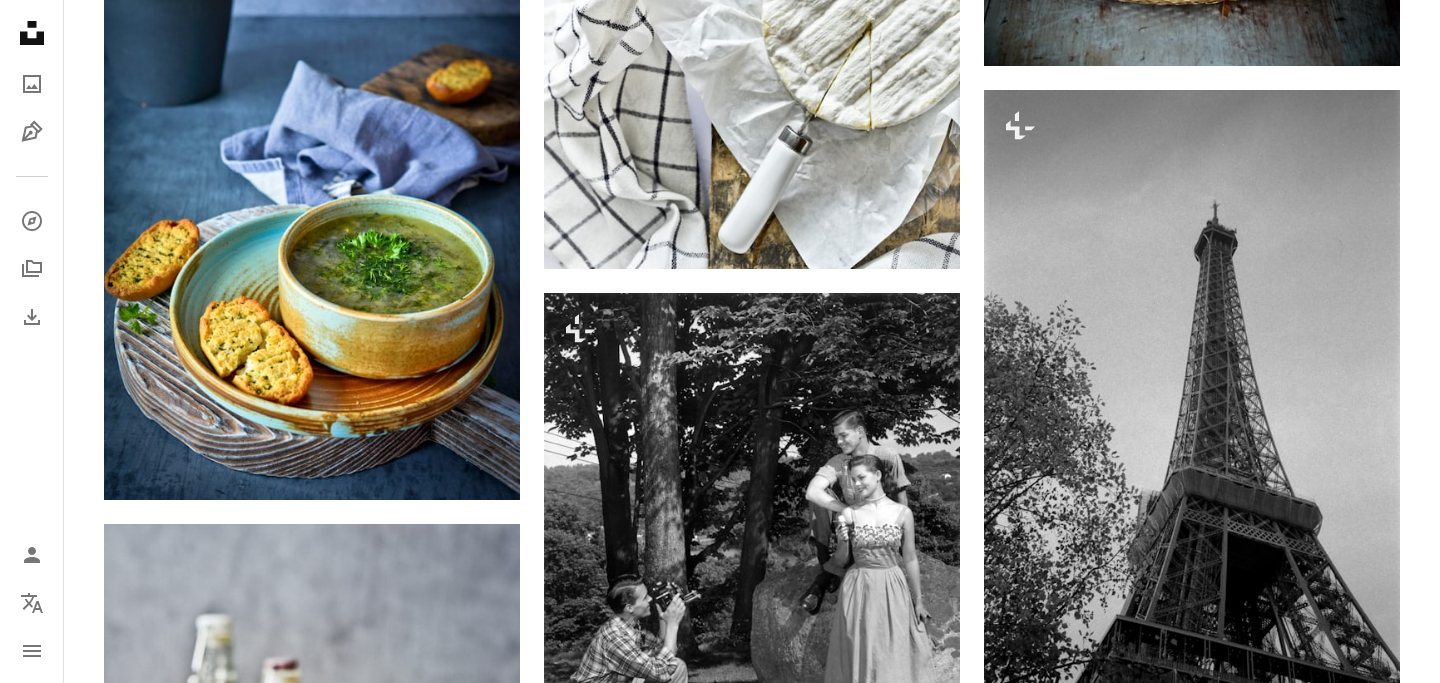 click on "An X shape Premium, images prêtes à l’emploi. Profitez d’un accès illimité. A plus sign Contenu ajouté chaque mois réservé aux membres A plus sign Téléchargements libres de droits illimités A plus sign Illustrations  Nouveau A plus sign Protections juridiques renforcées annuel 65 %  de réduction mensuel 20 $   7 $ CAD par mois * Abonnez-vous à  Unsplash+ * Facturé à l’avance en cas de paiement annuel  84 $ Plus les taxes applicables. Renouvellement automatique. Annuler à tout moment." at bounding box center [720, 6188] 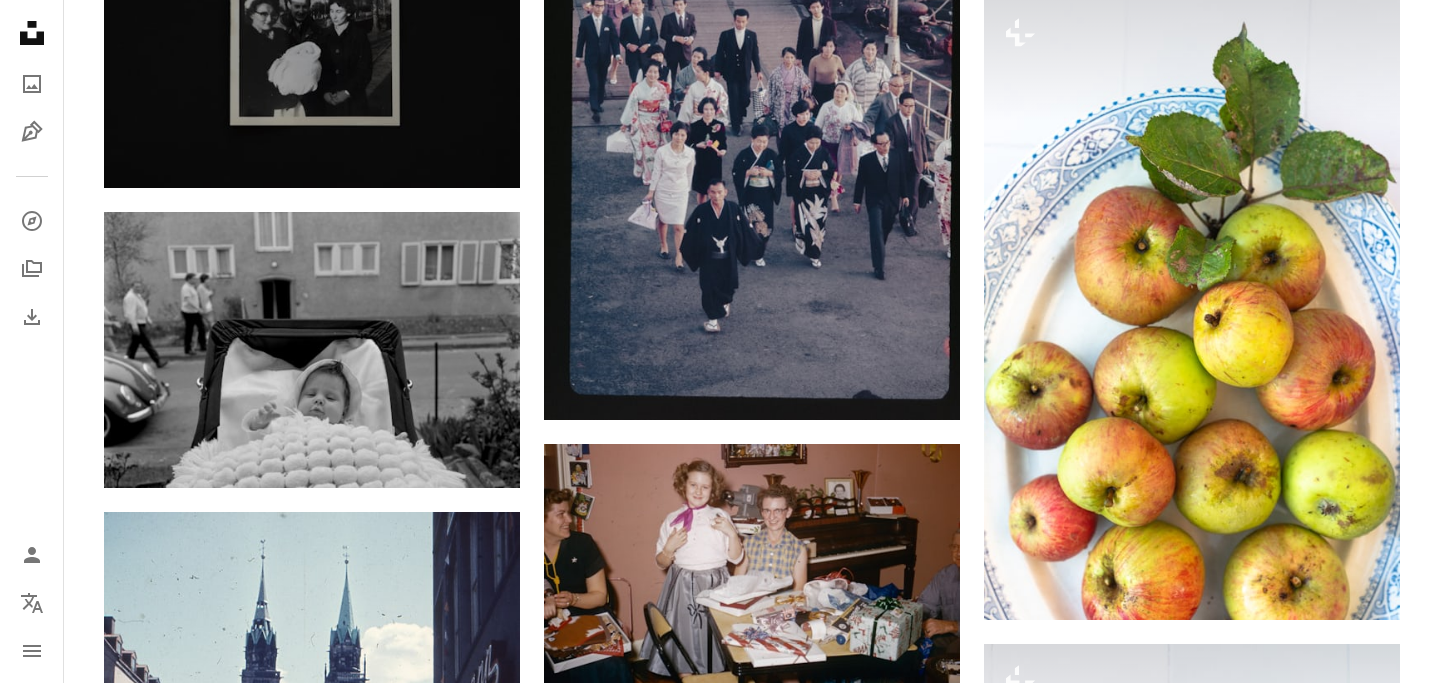 scroll, scrollTop: 31551, scrollLeft: 0, axis: vertical 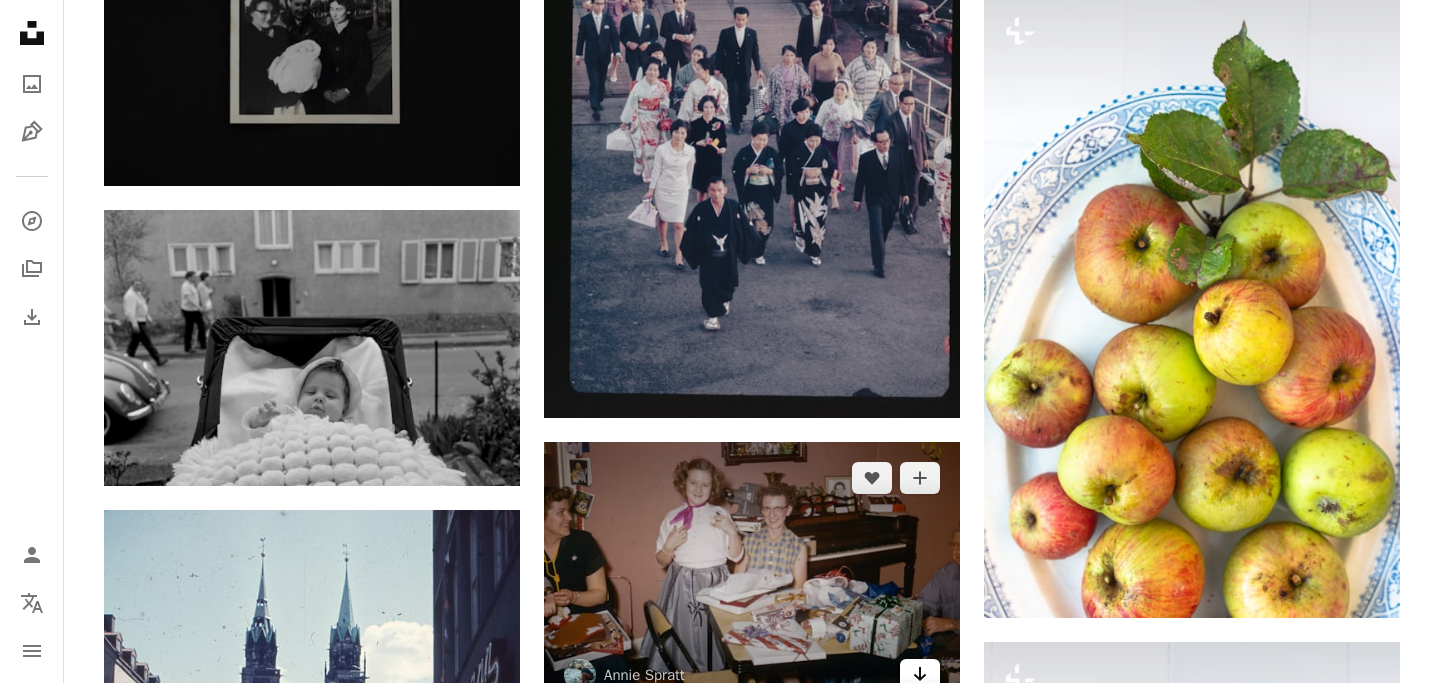 click on "Arrow pointing down" 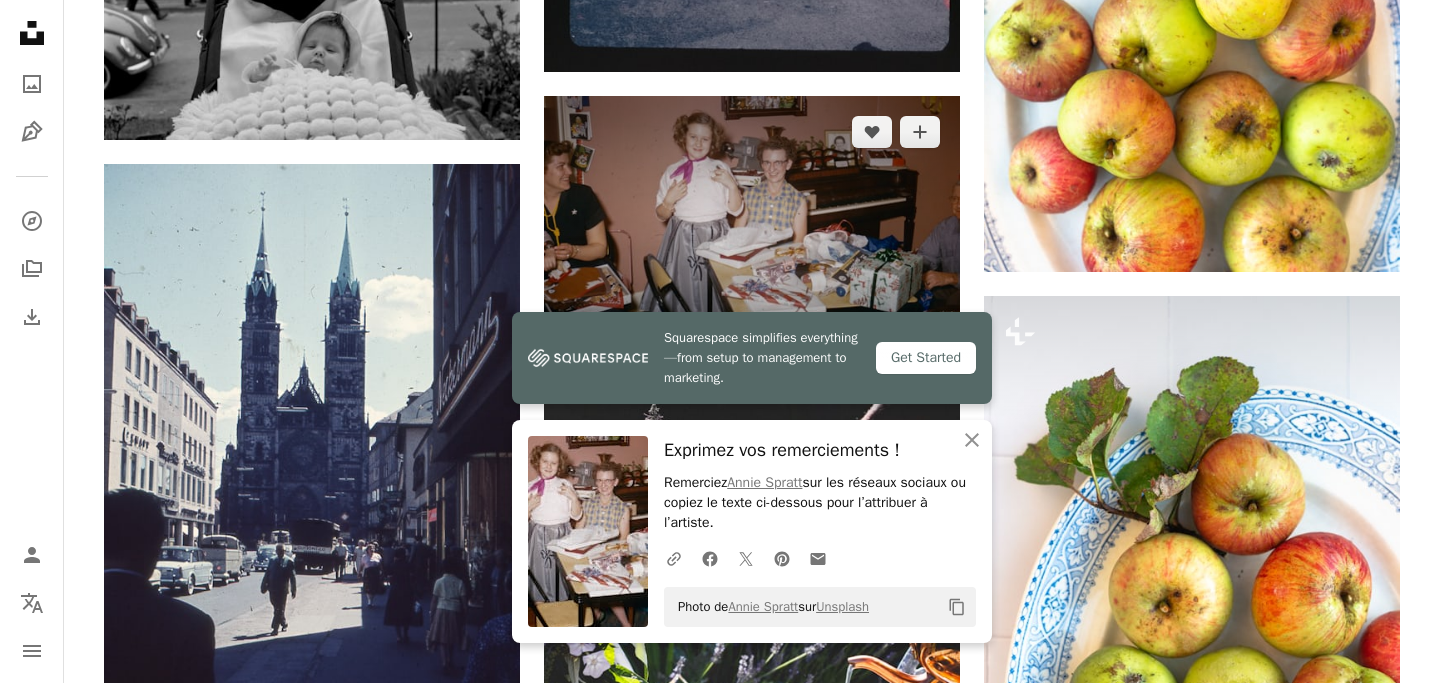 scroll, scrollTop: 31904, scrollLeft: 0, axis: vertical 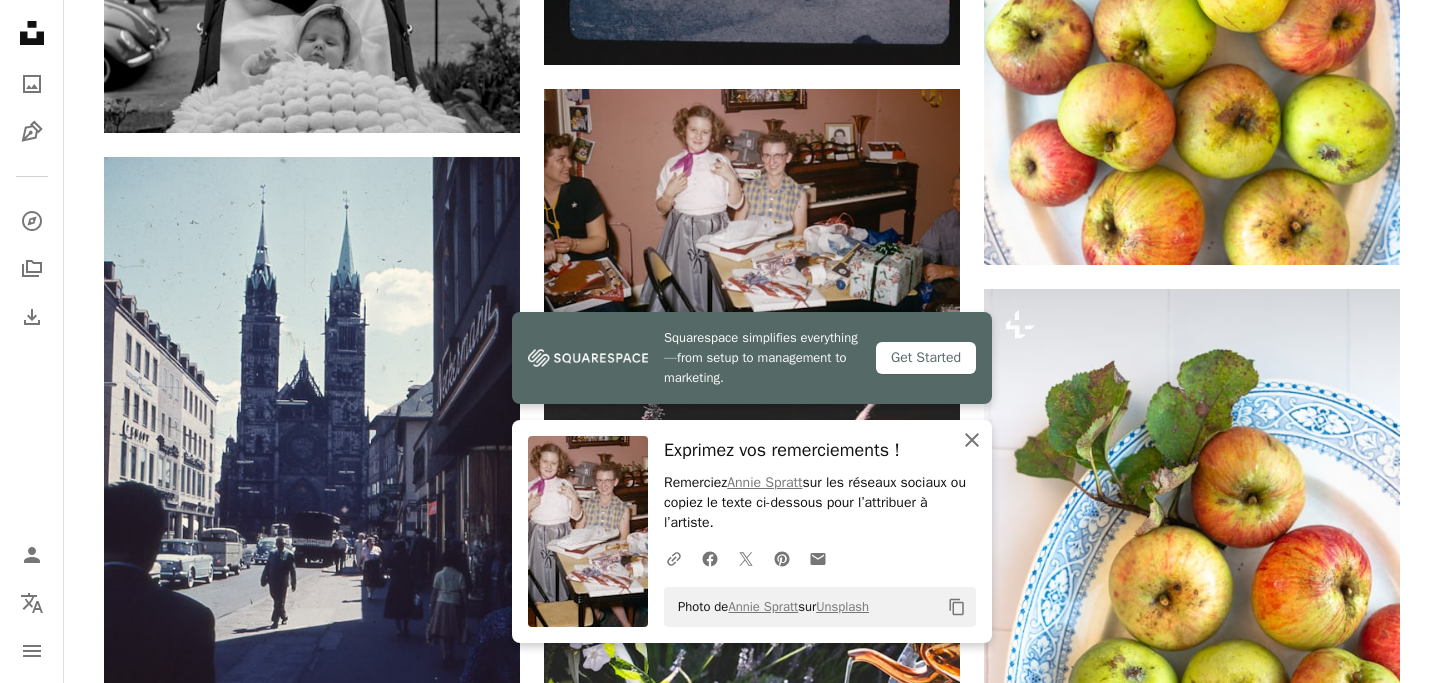 click 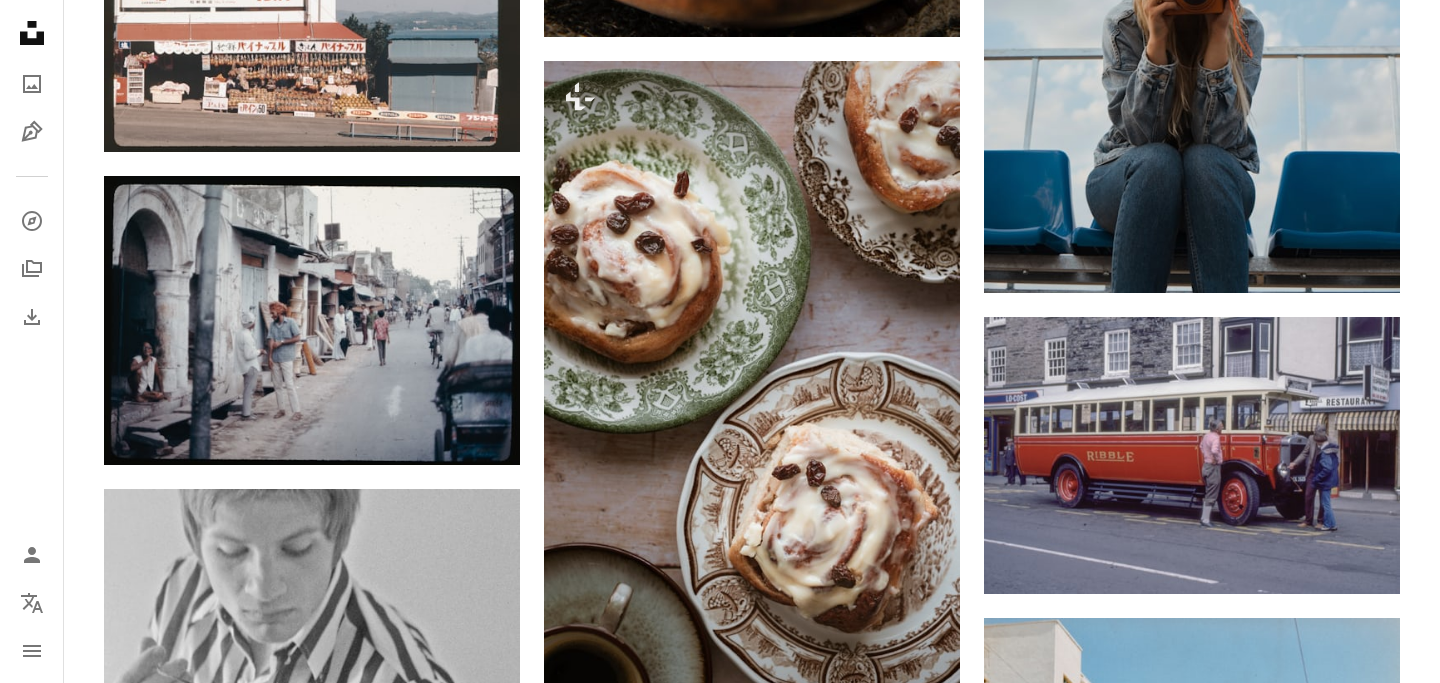 scroll, scrollTop: 38434, scrollLeft: 0, axis: vertical 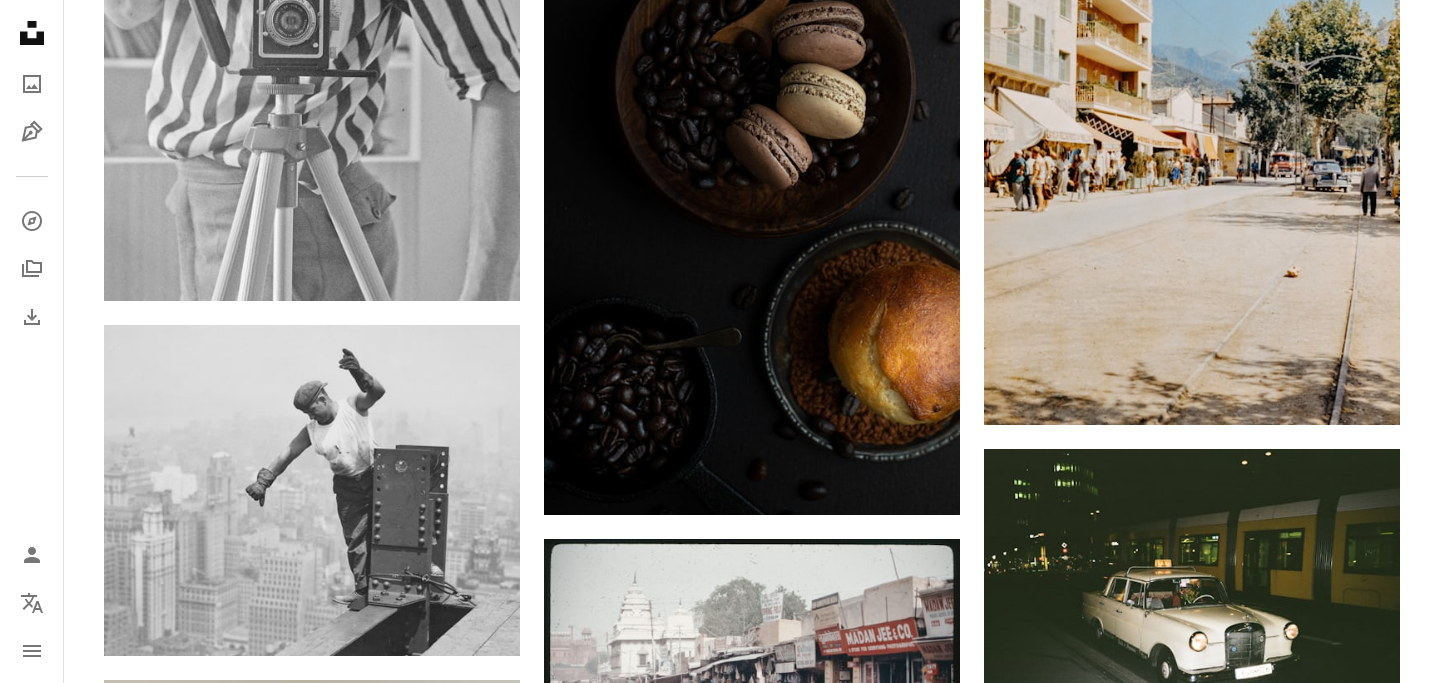 click on "Arrow pointing down" 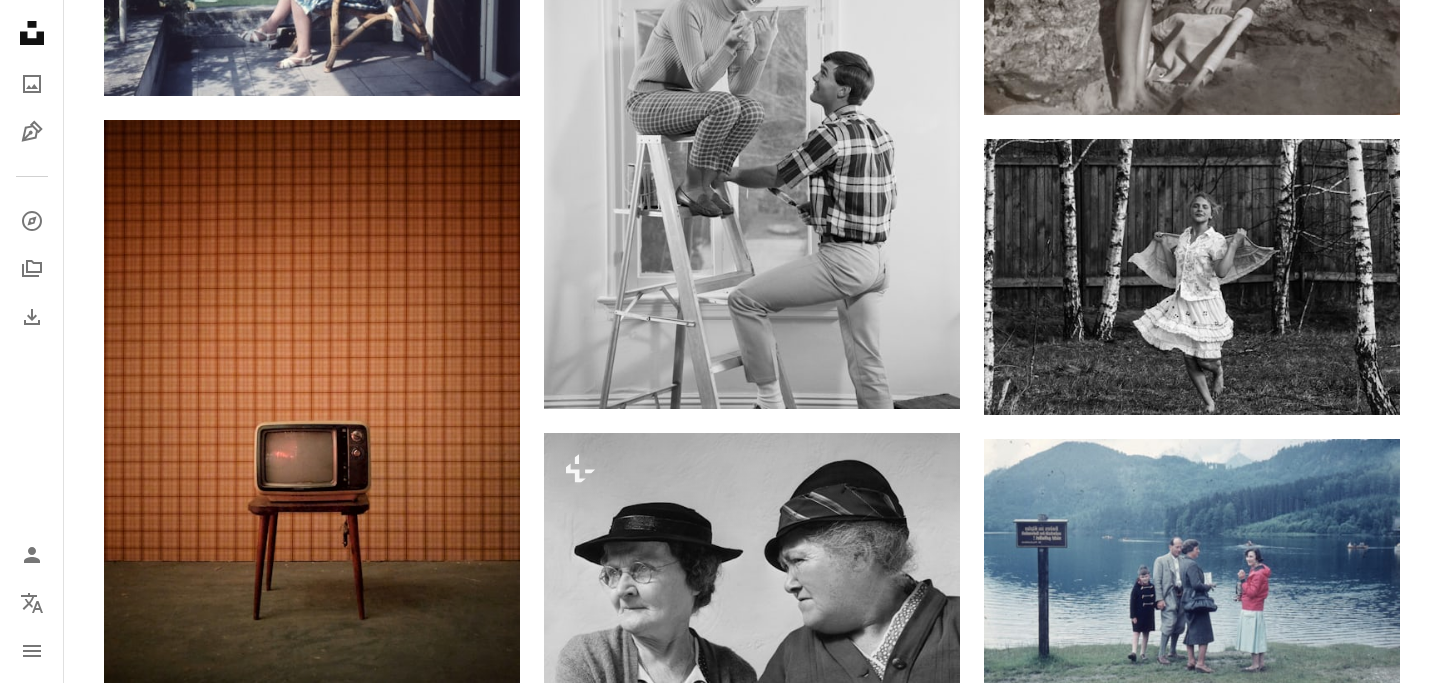 scroll, scrollTop: 0, scrollLeft: 0, axis: both 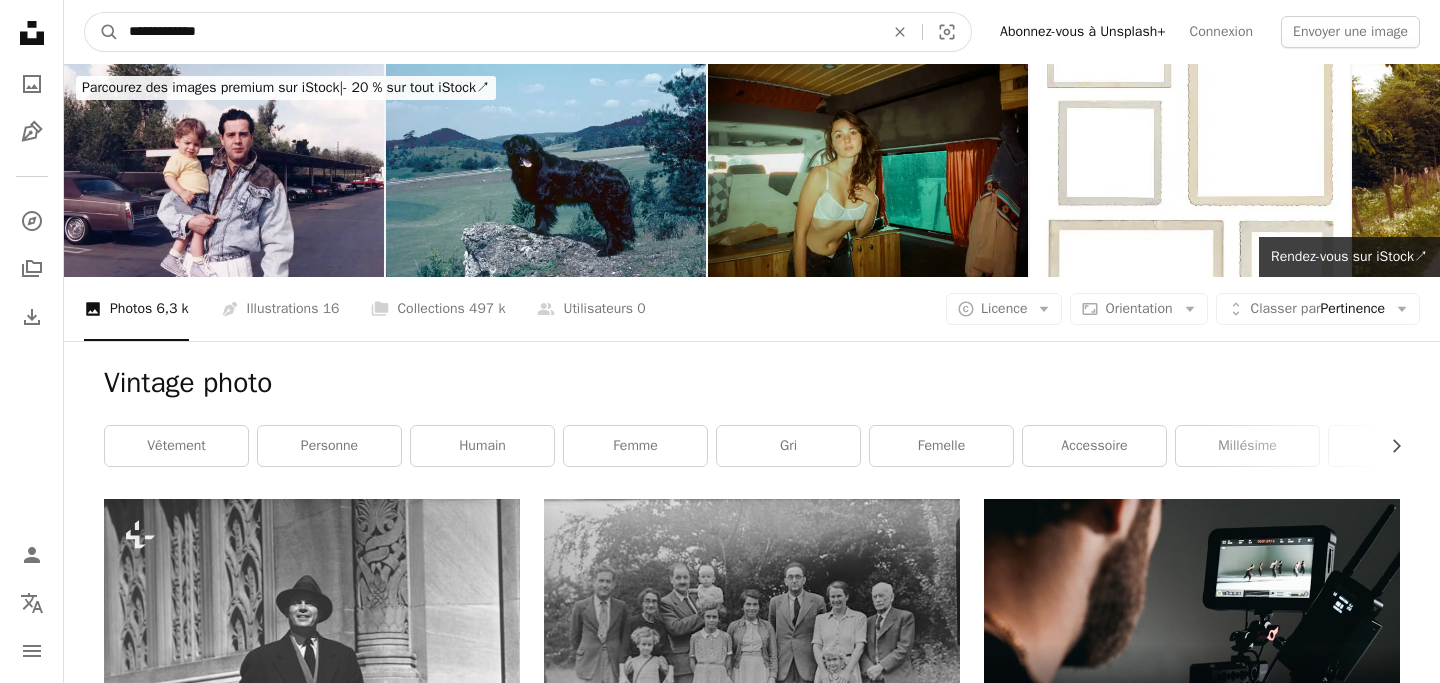 click on "**********" at bounding box center (498, 32) 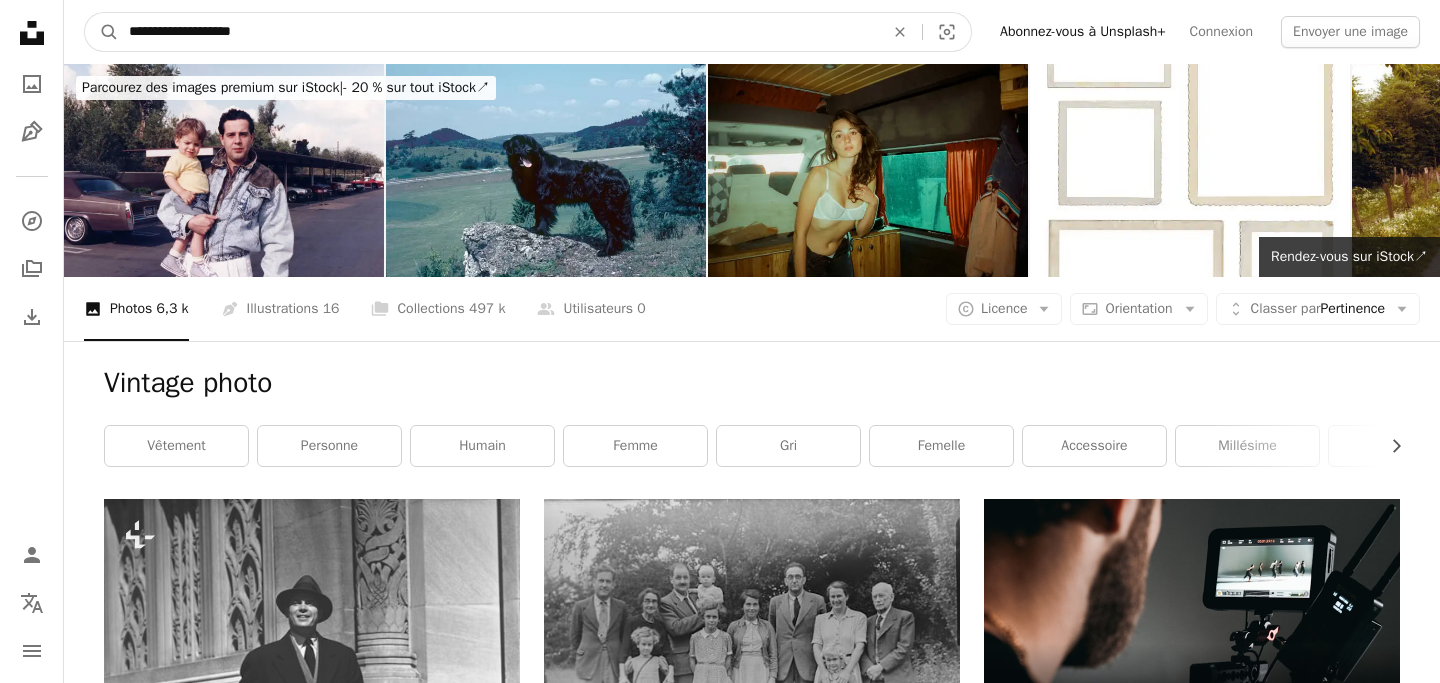 type on "**********" 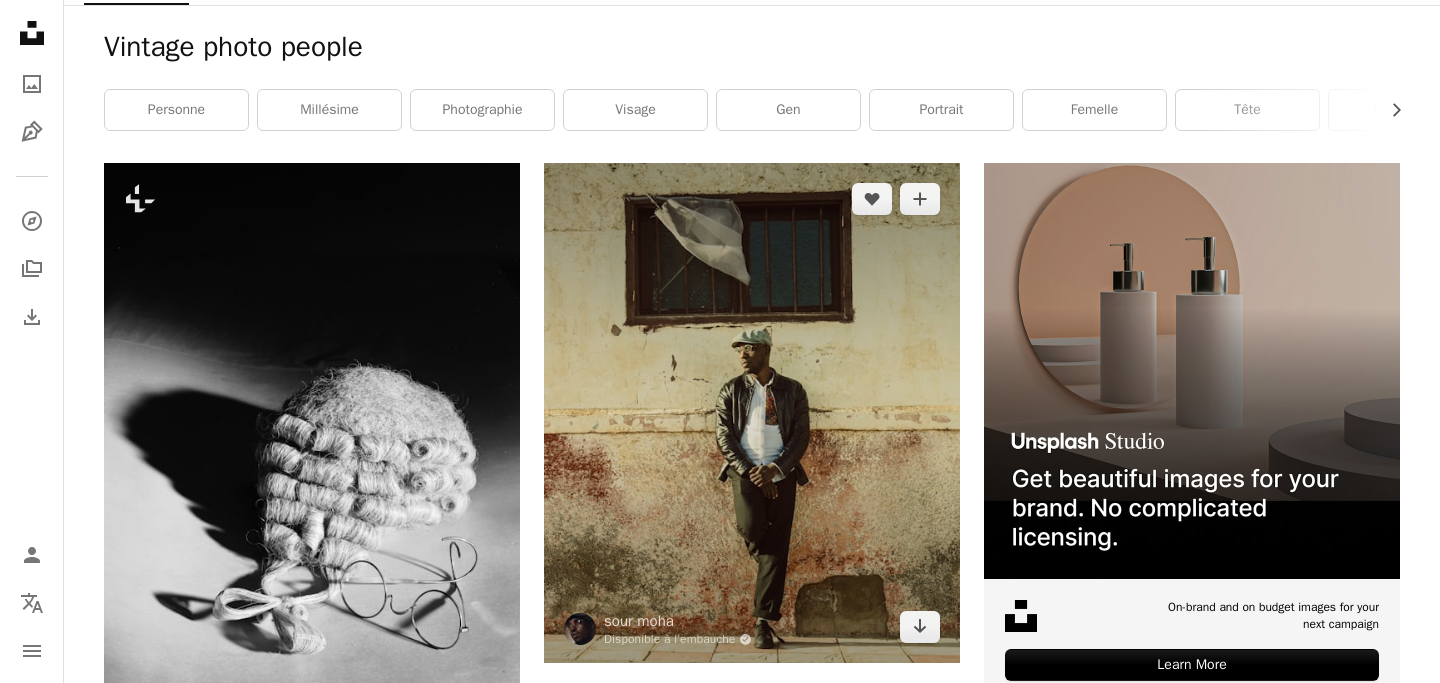scroll, scrollTop: 340, scrollLeft: 0, axis: vertical 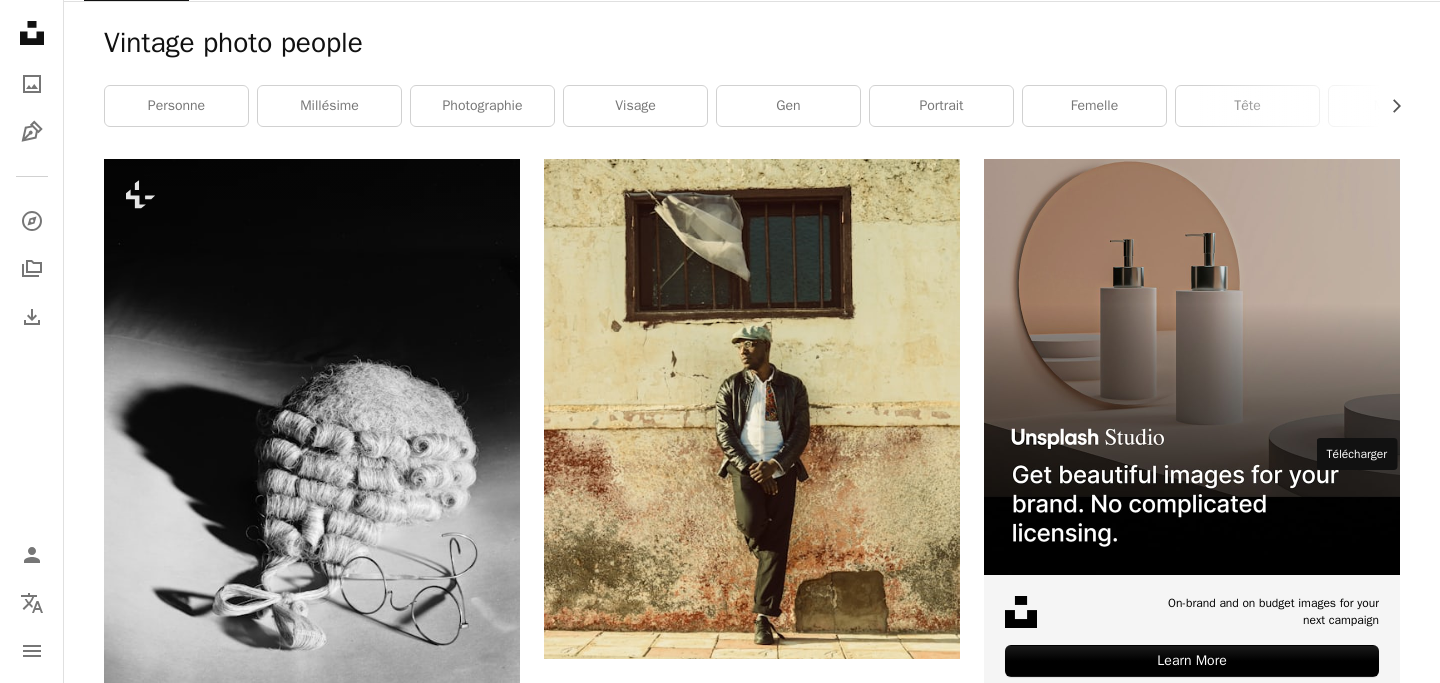 click 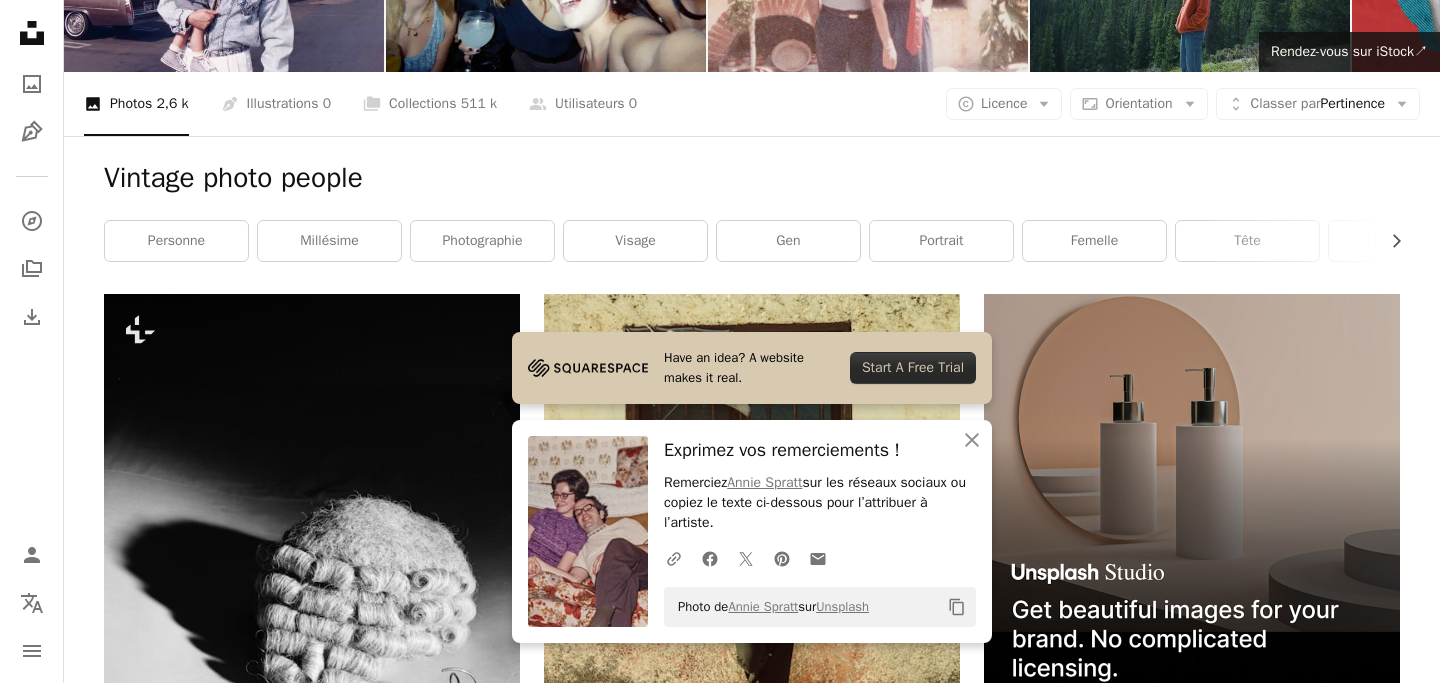 scroll, scrollTop: 174, scrollLeft: 0, axis: vertical 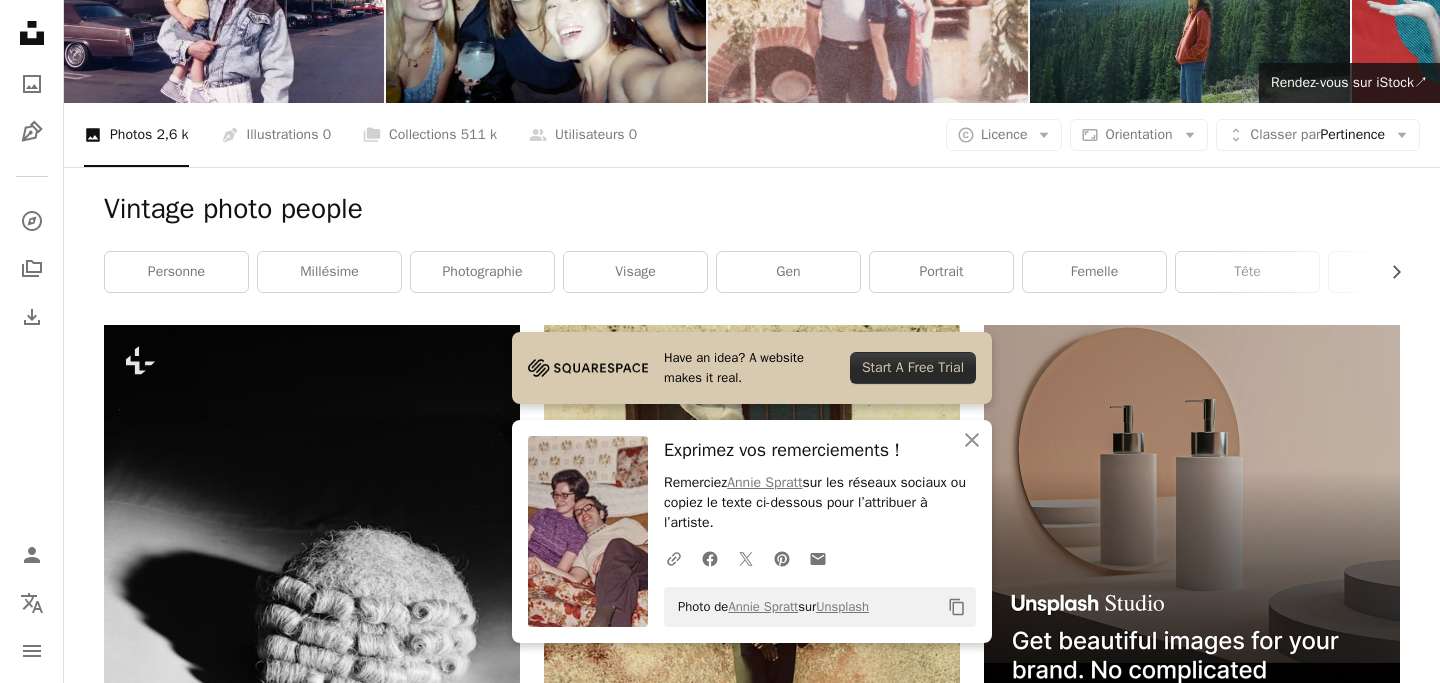 click on "Vintage photo people Chevron right personne millésime photographie visage gen portrait femelle tête manteau robe Photo filmique adulte" at bounding box center (752, 246) 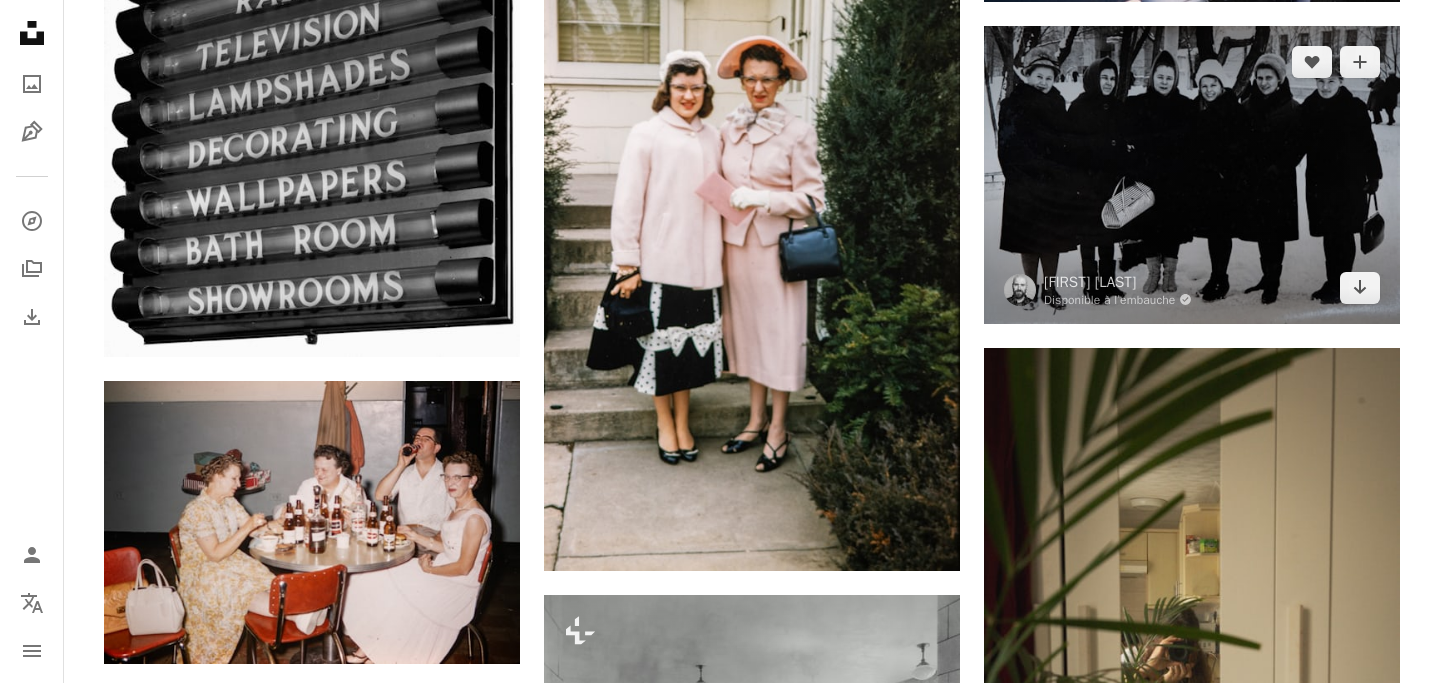 scroll, scrollTop: 2250, scrollLeft: 0, axis: vertical 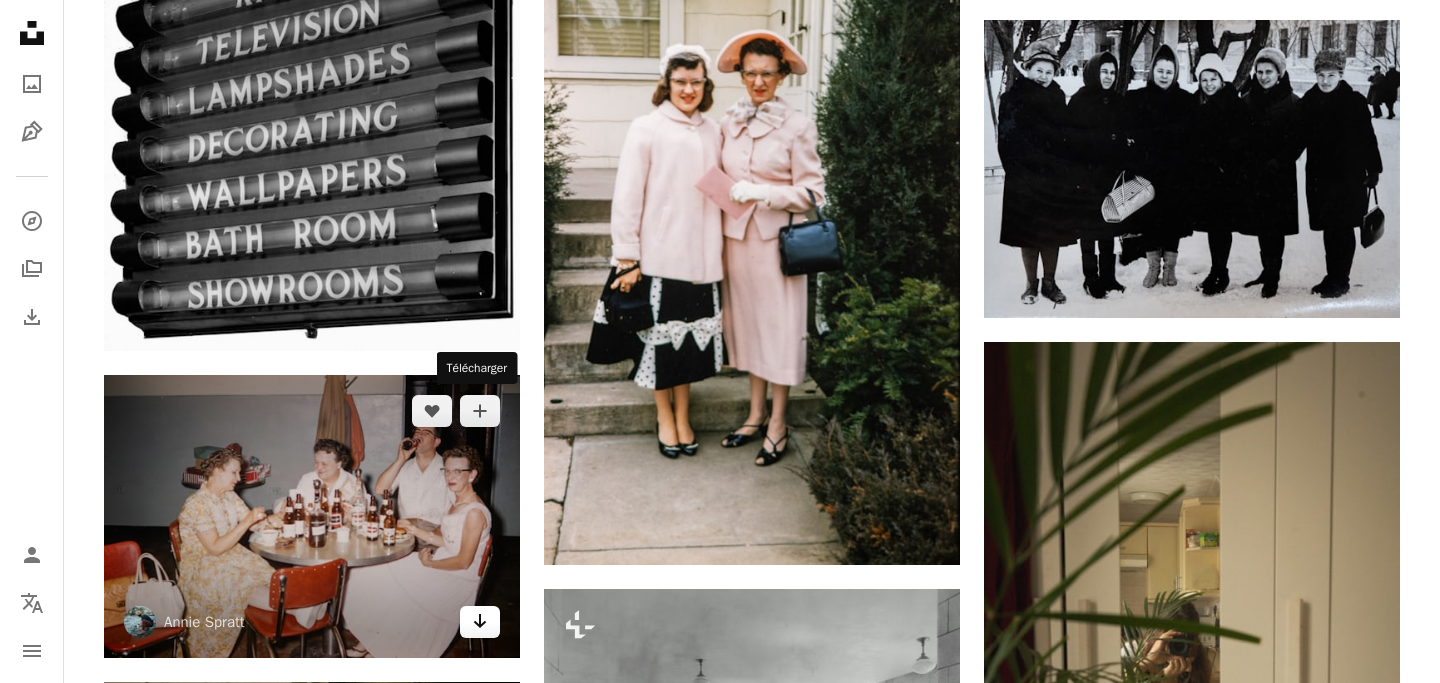 click 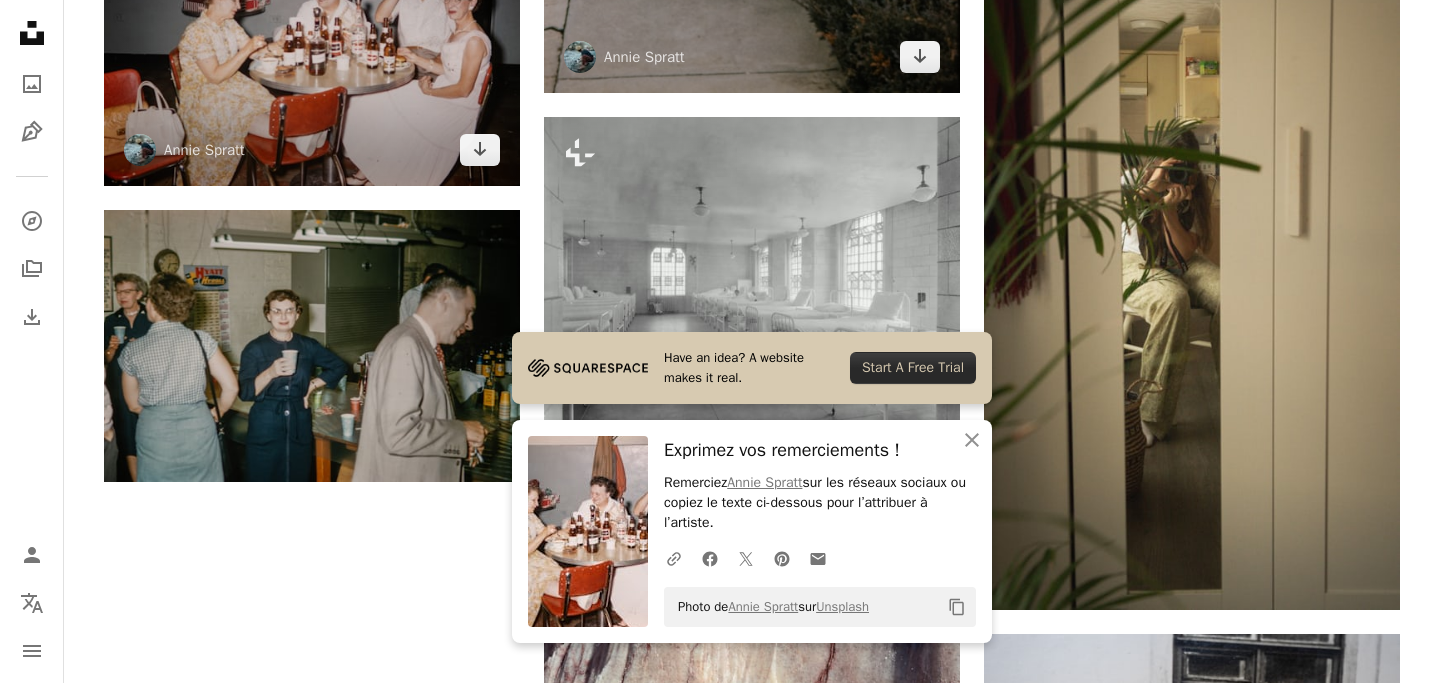 scroll, scrollTop: 2826, scrollLeft: 0, axis: vertical 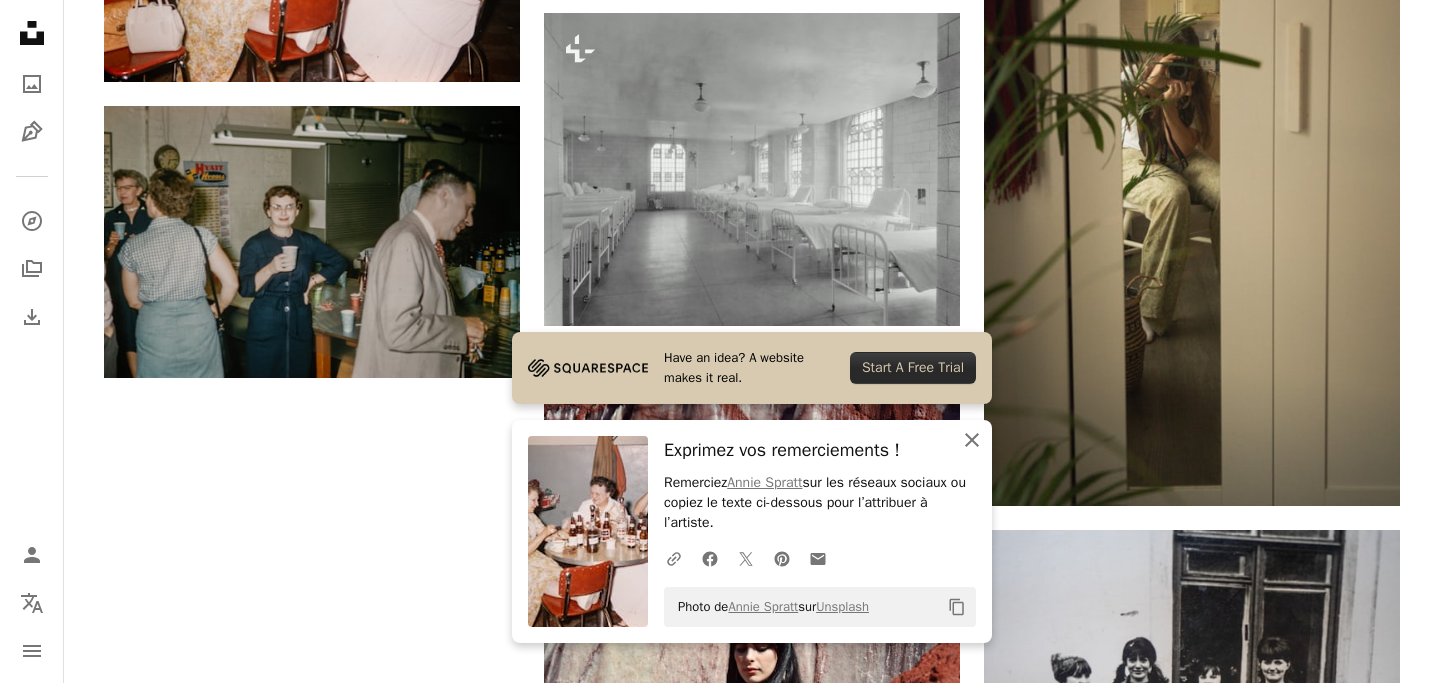 click 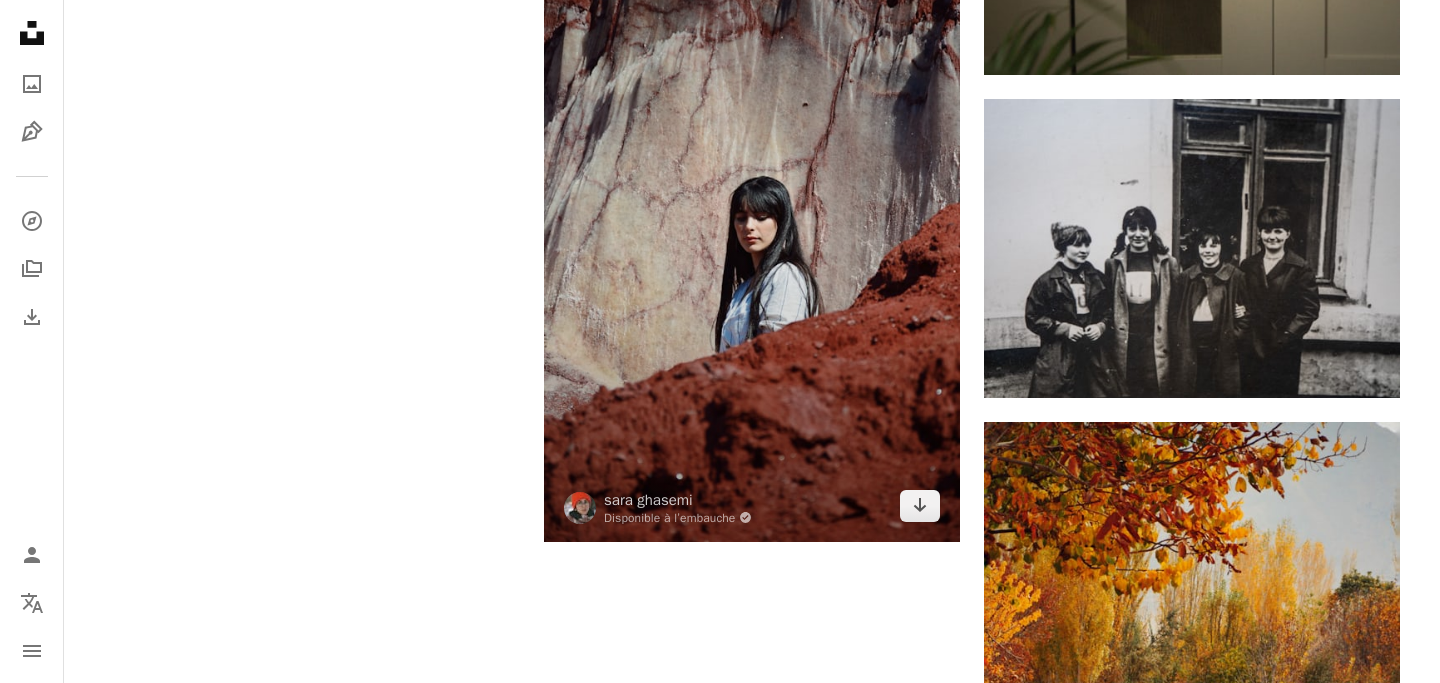 scroll, scrollTop: 3349, scrollLeft: 0, axis: vertical 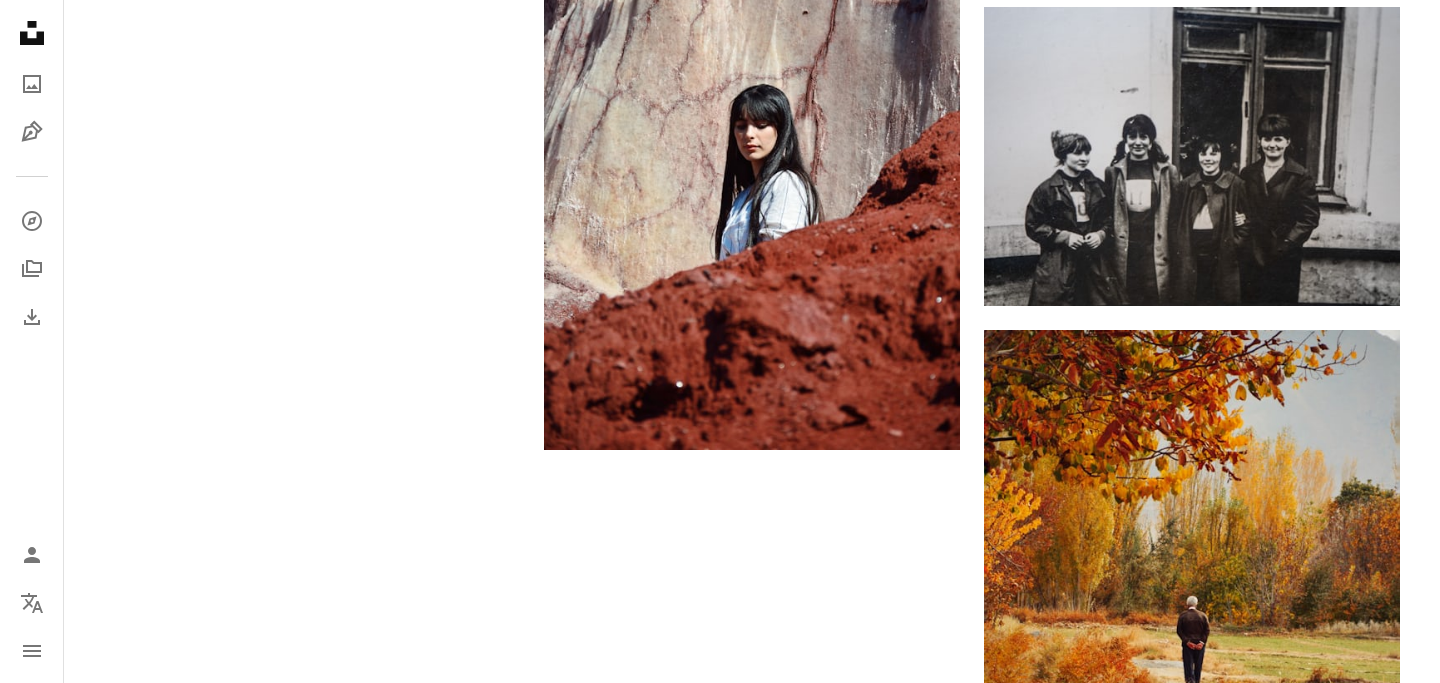 click on "Plus de résultats" at bounding box center (752, 1056) 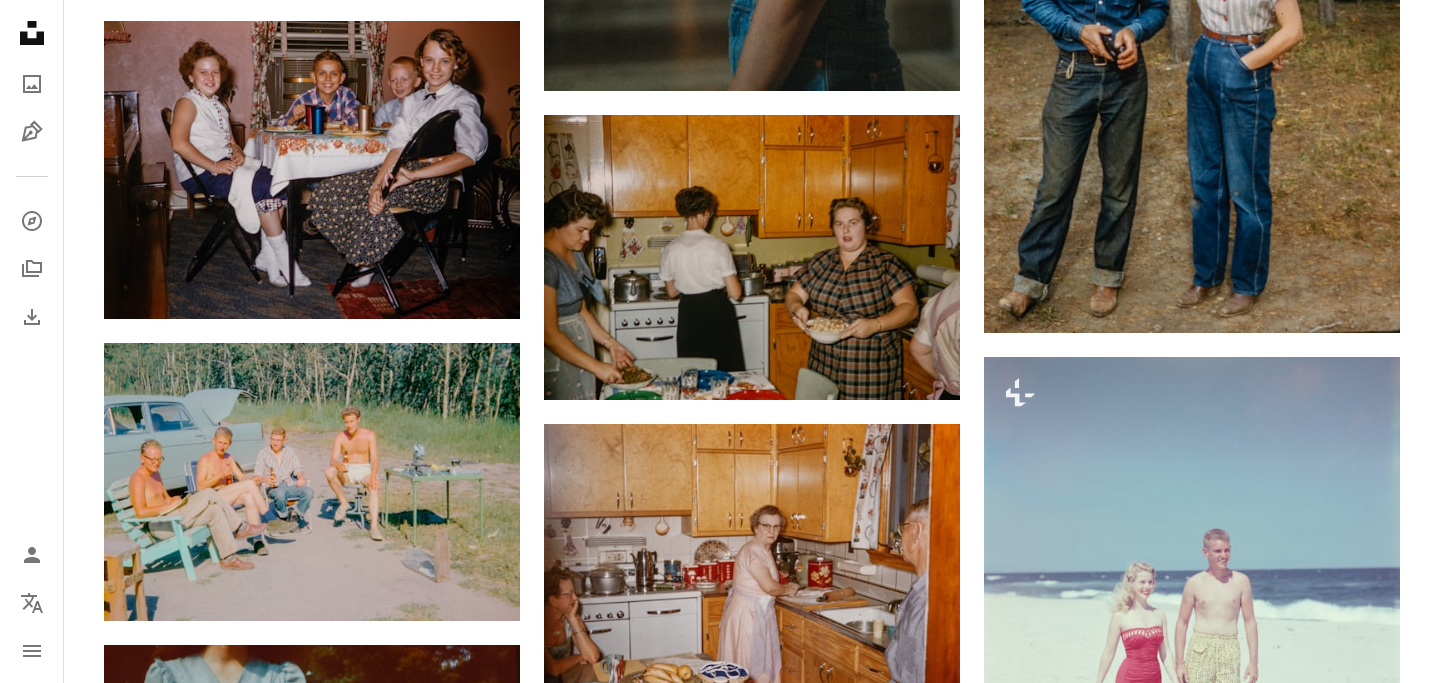 scroll, scrollTop: 5338, scrollLeft: 0, axis: vertical 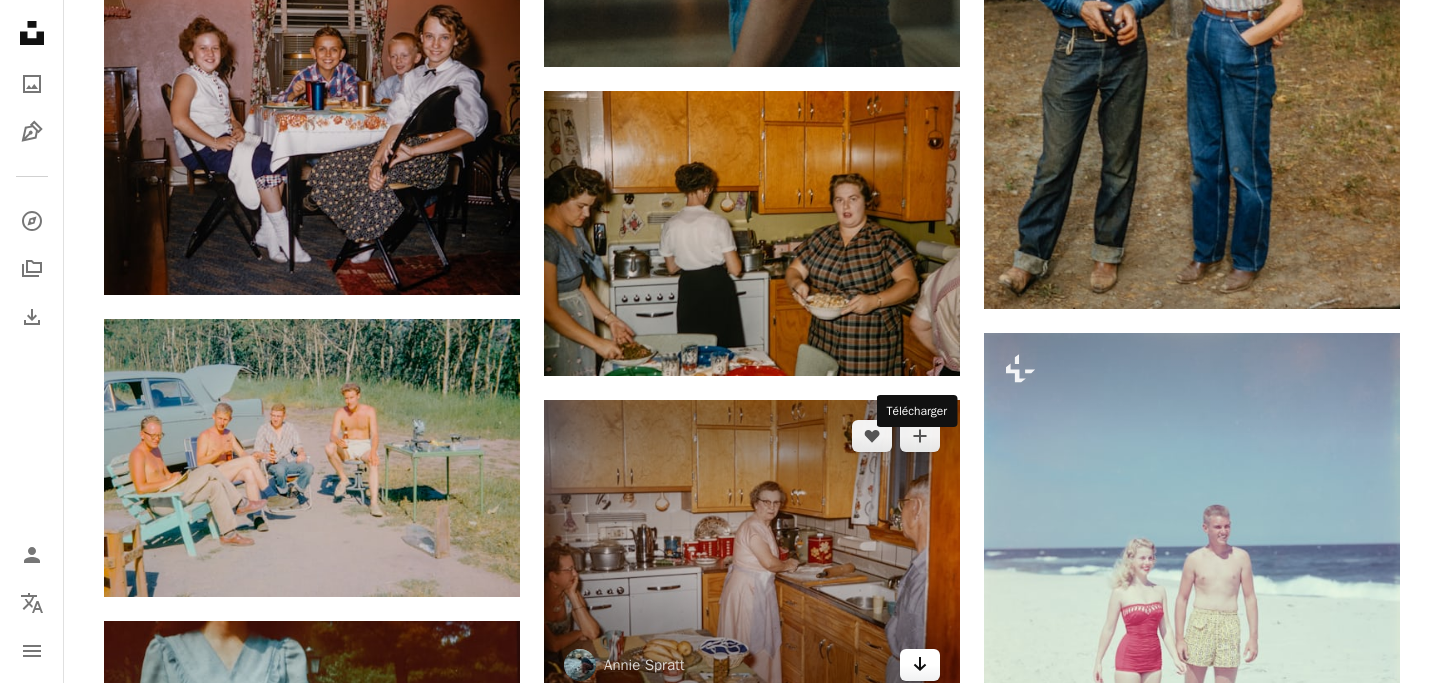 click on "Arrow pointing down" at bounding box center [920, 665] 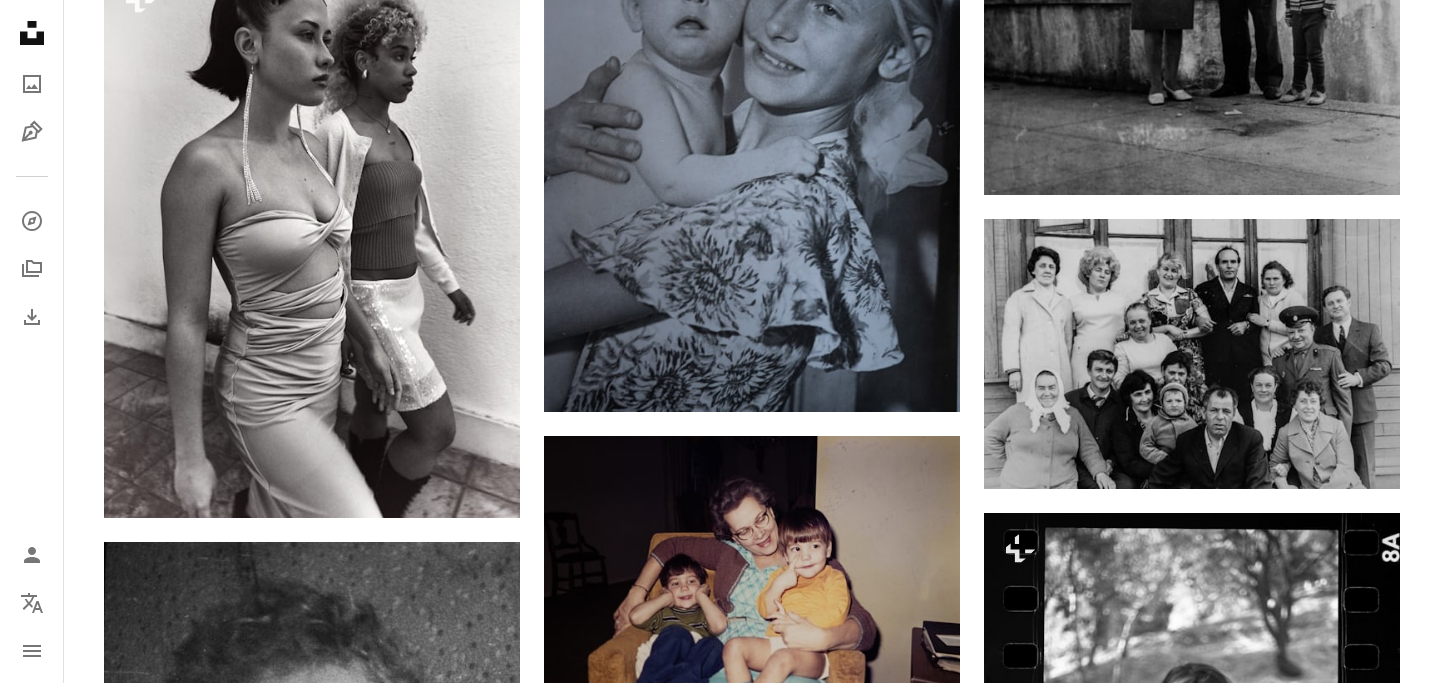 scroll, scrollTop: 7216, scrollLeft: 0, axis: vertical 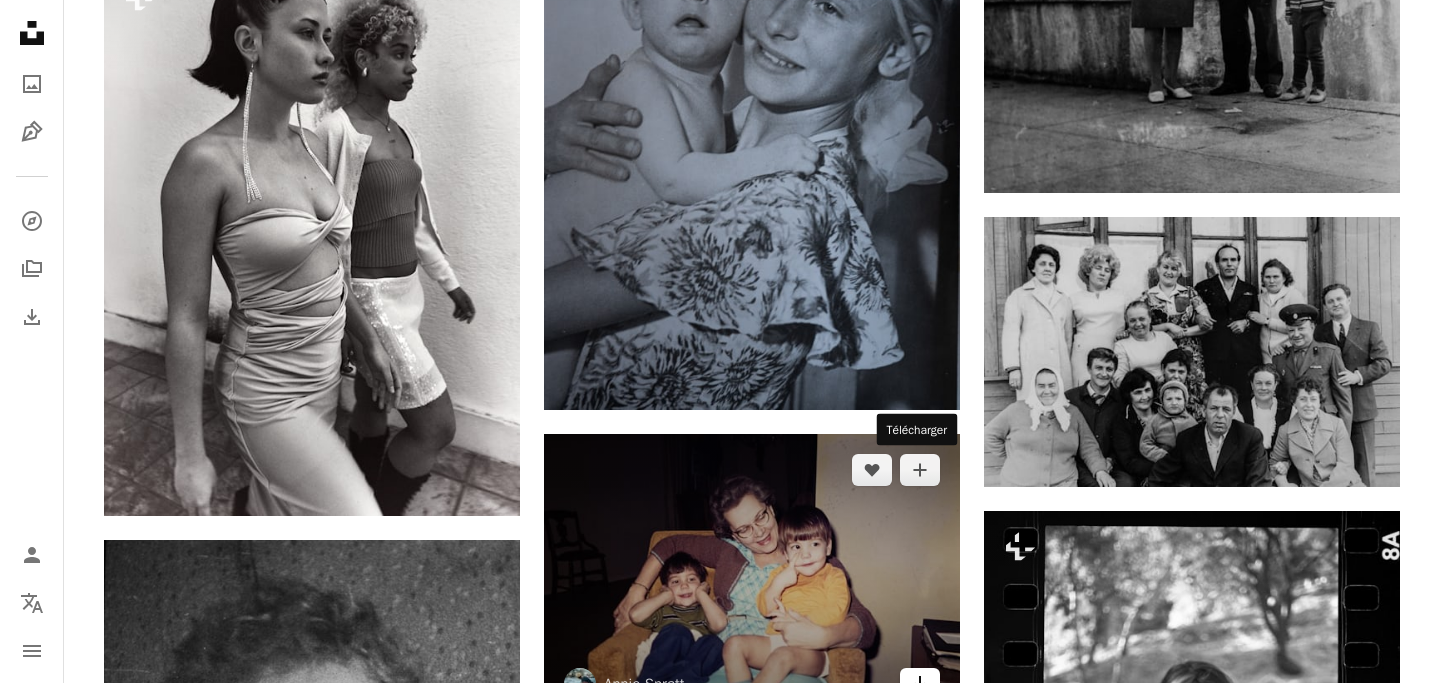 click on "Arrow pointing down" 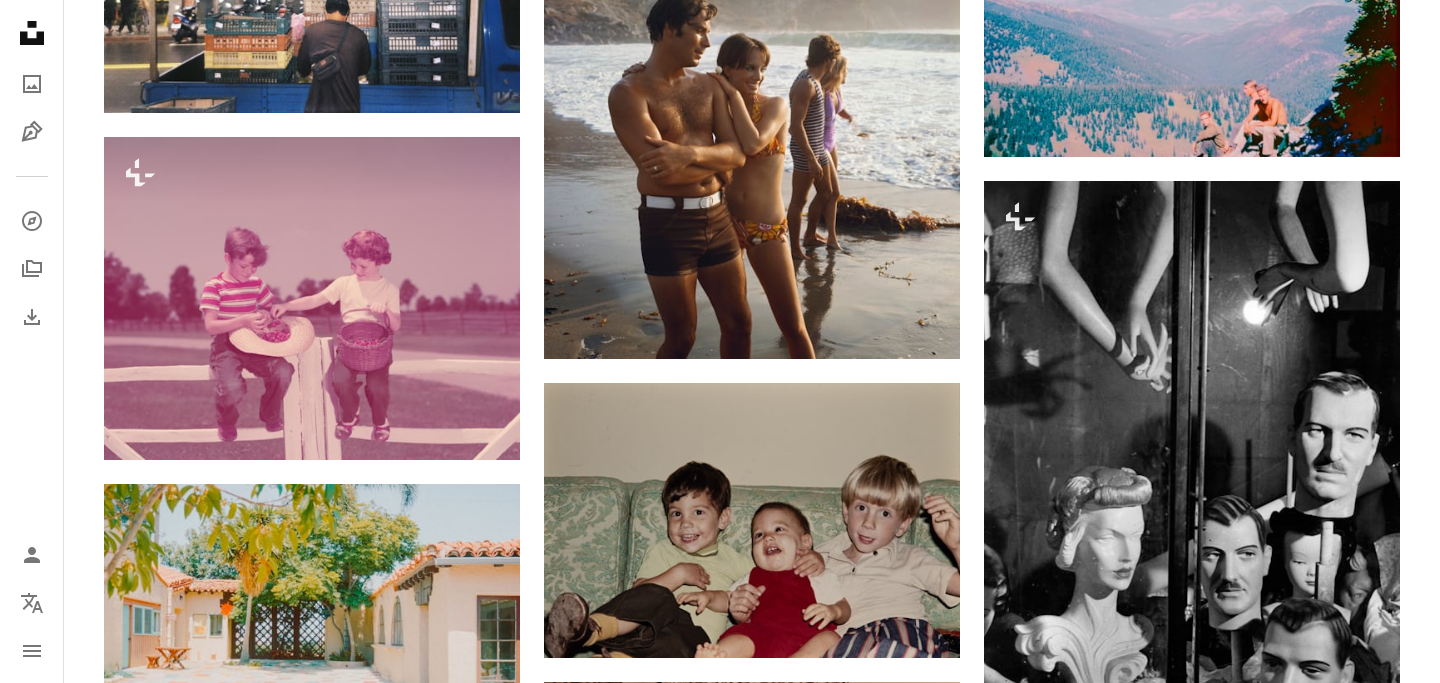 scroll, scrollTop: 20310, scrollLeft: 0, axis: vertical 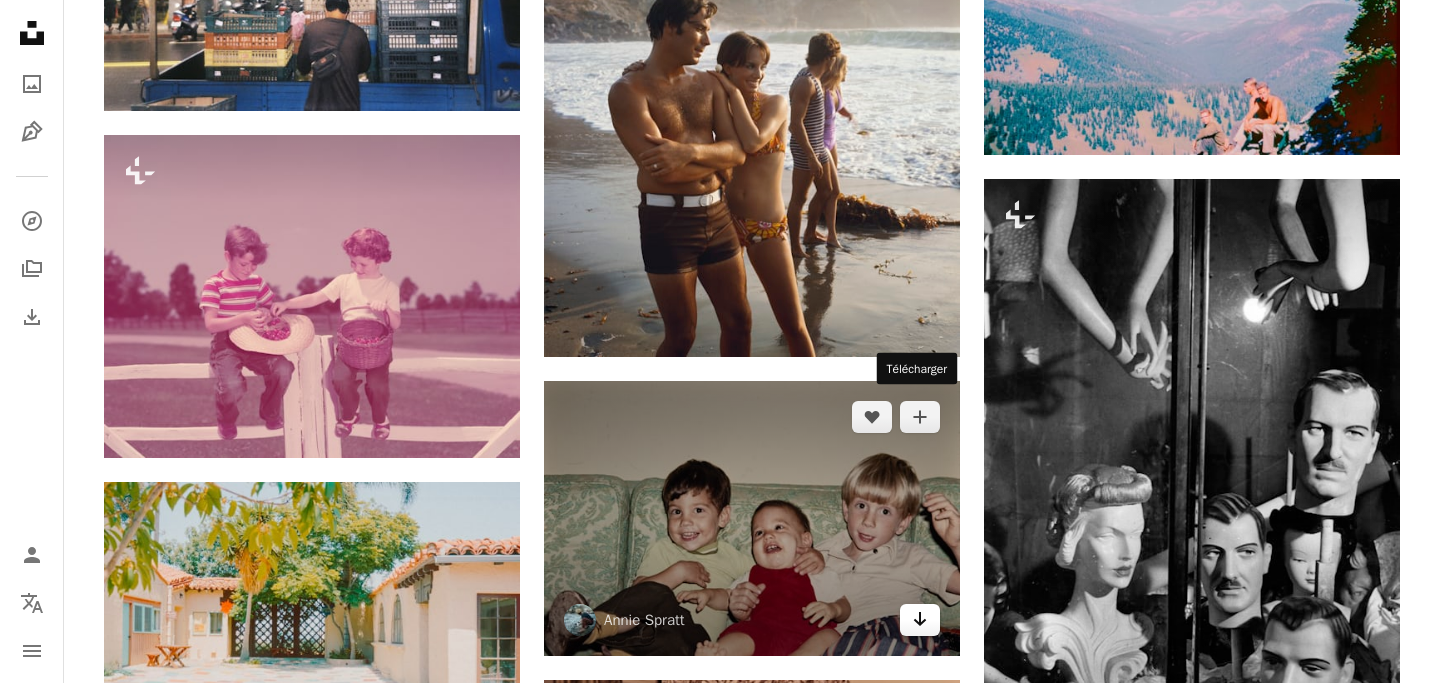 click on "Arrow pointing down" 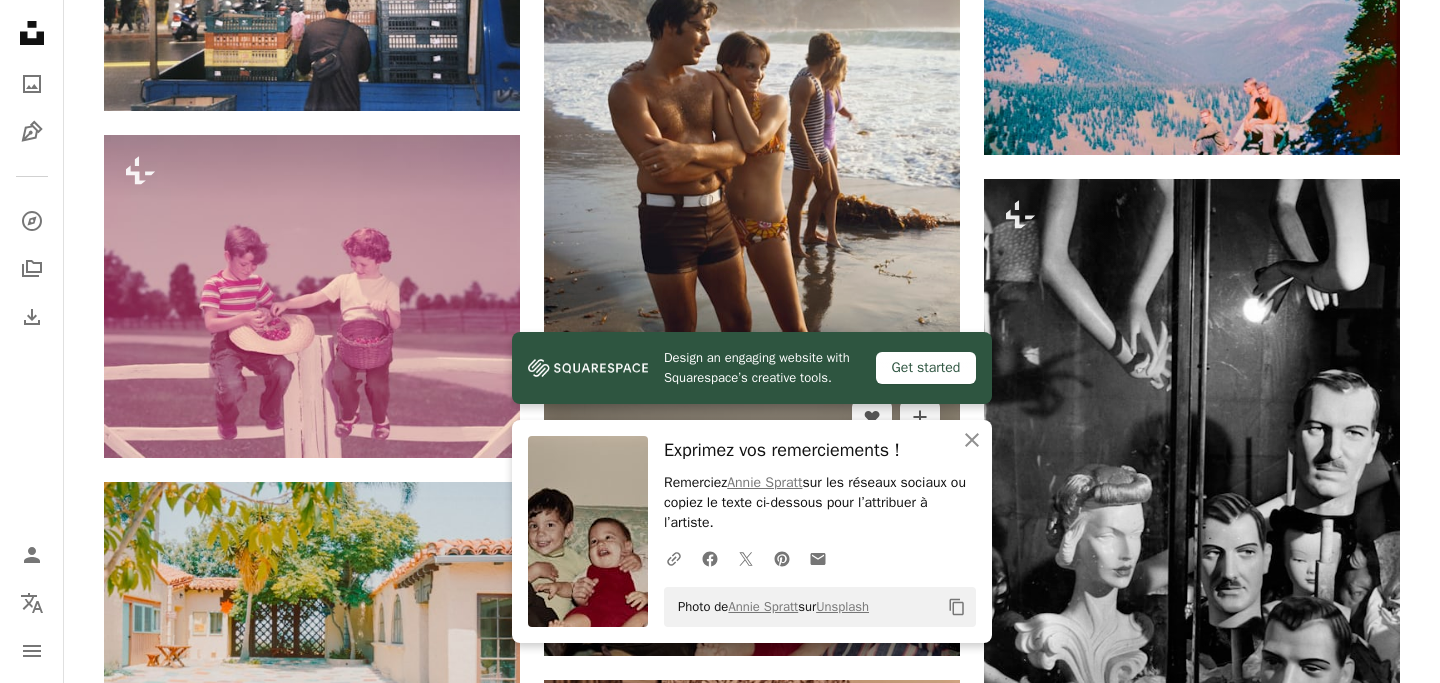 scroll, scrollTop: 20346, scrollLeft: 0, axis: vertical 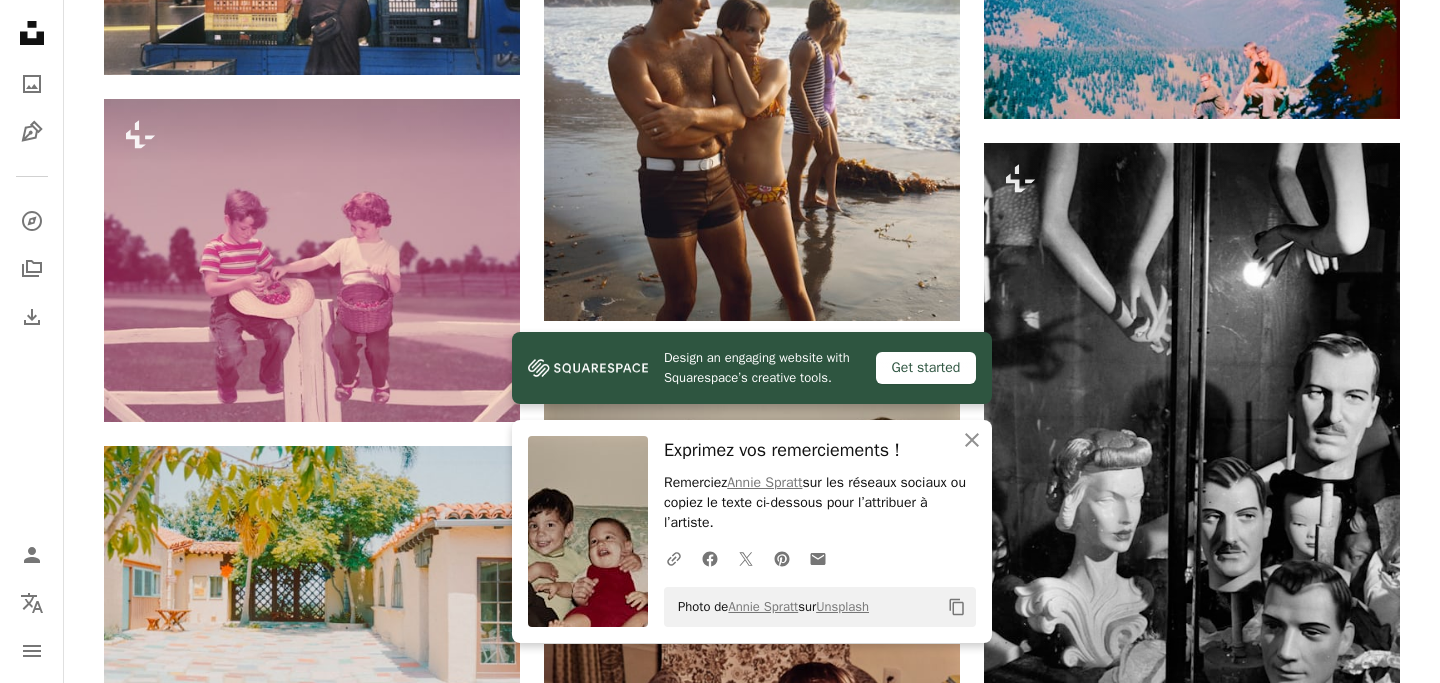click on "Arrow pointing down" at bounding box center (1360, 1969) 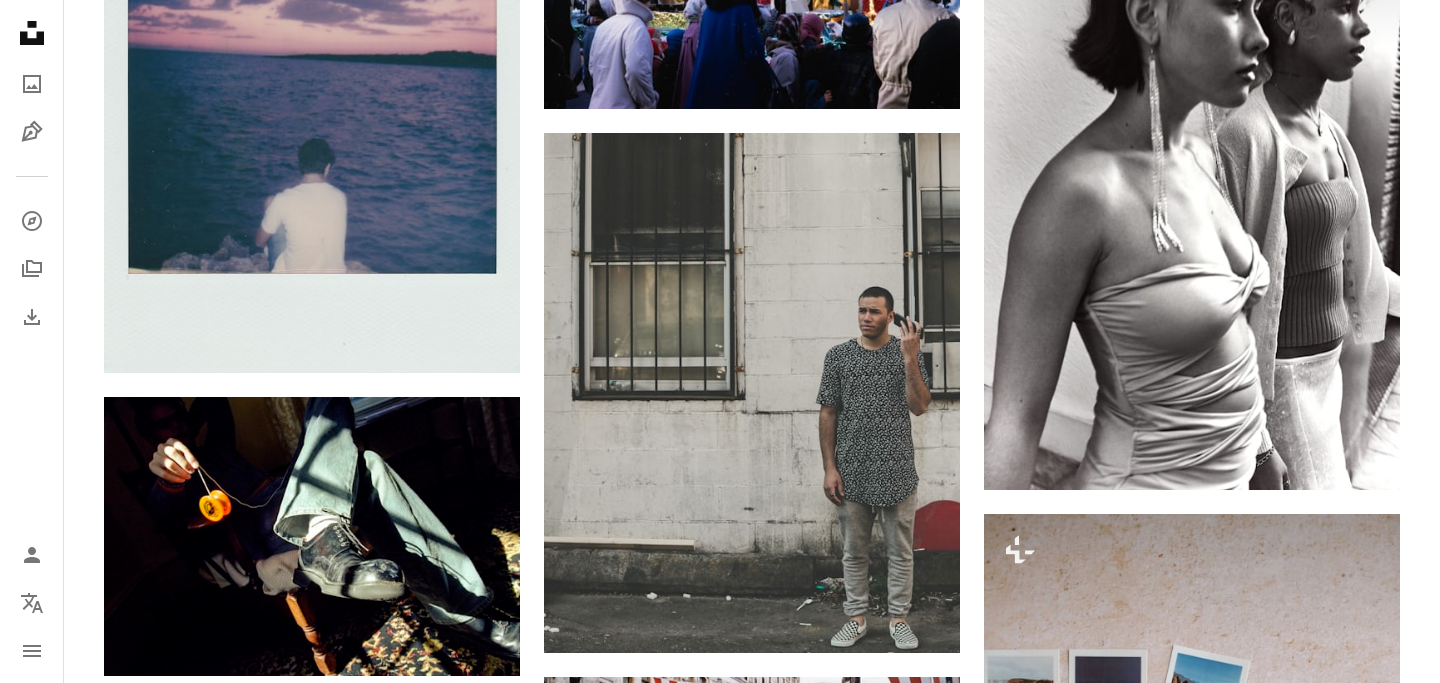 scroll, scrollTop: 24367, scrollLeft: 0, axis: vertical 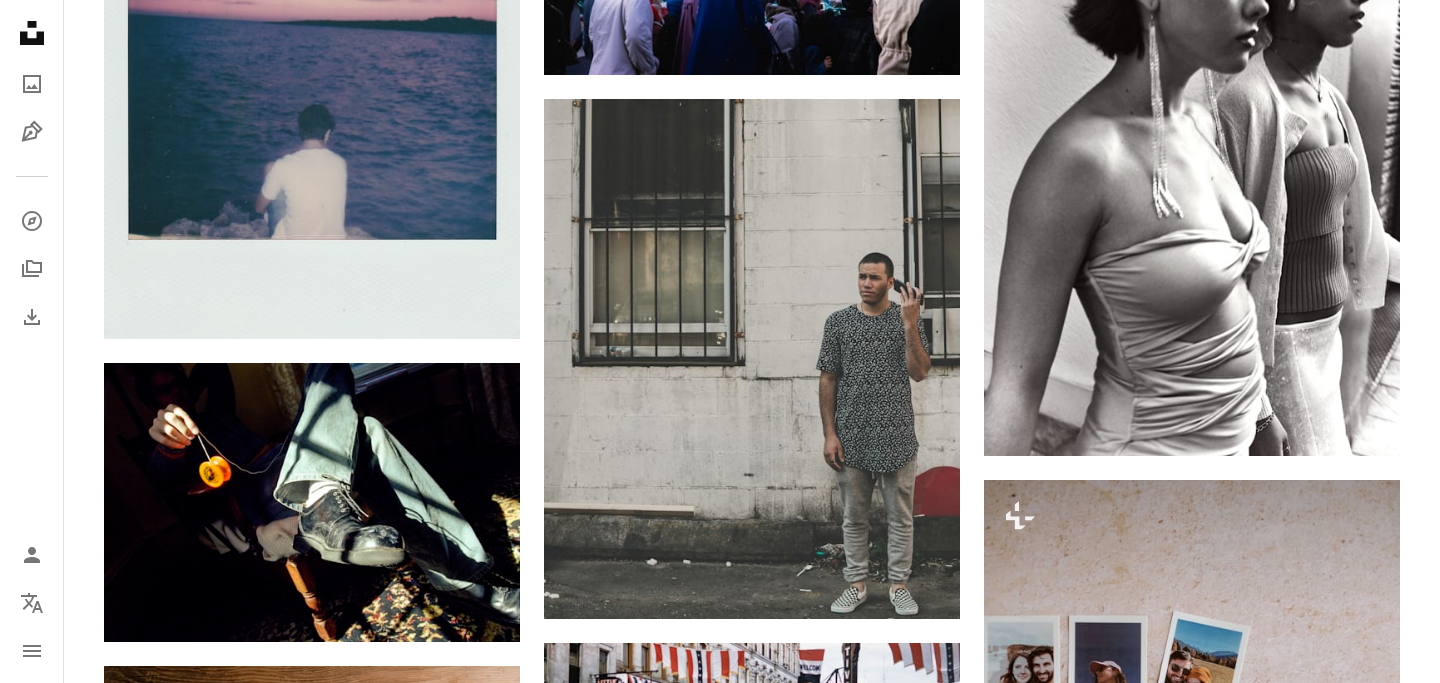 click on "Arrow pointing down" 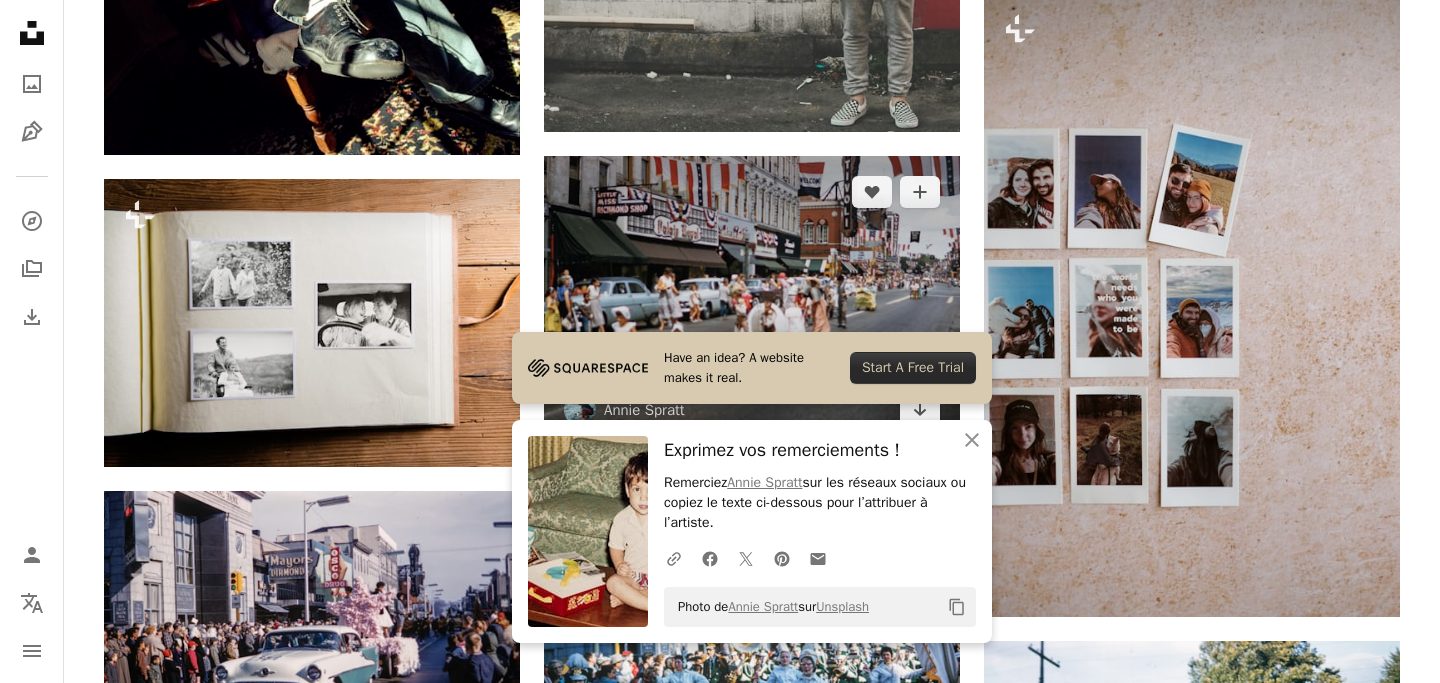 scroll, scrollTop: 24992, scrollLeft: 0, axis: vertical 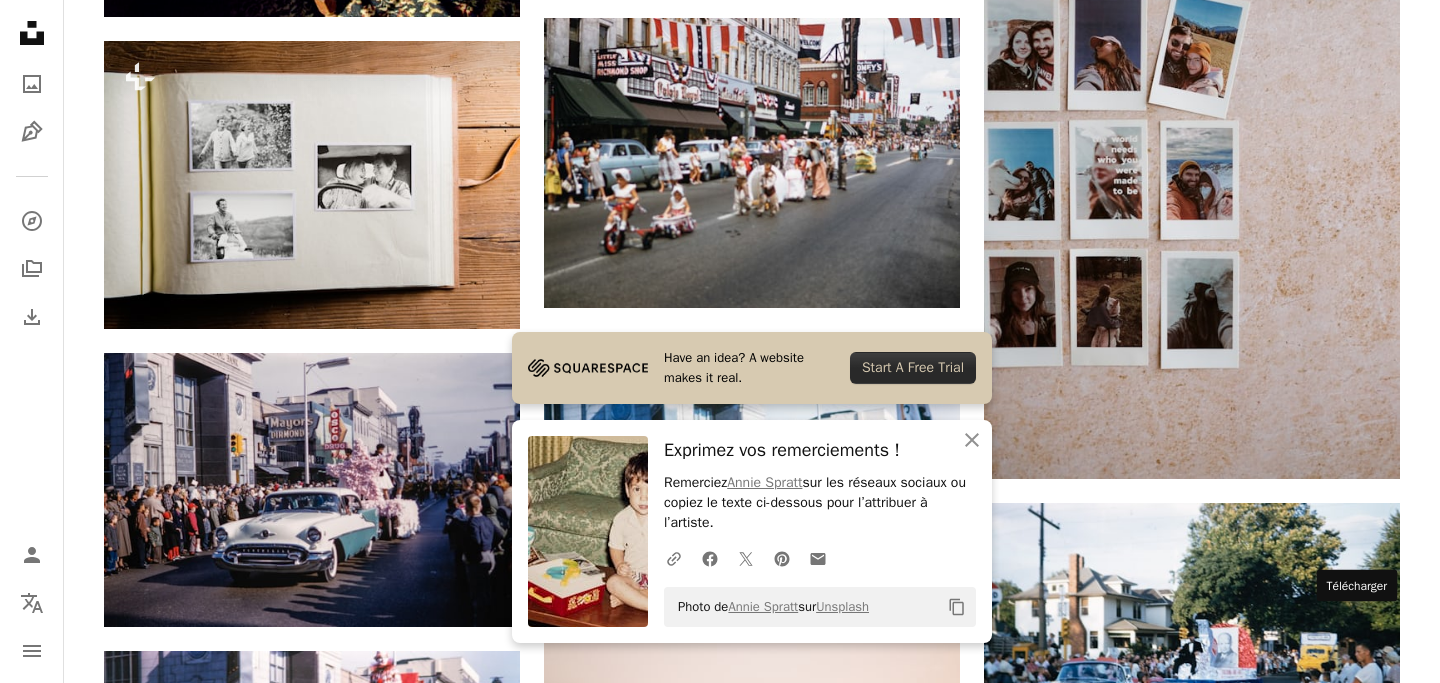 click on "Arrow pointing down" at bounding box center [1360, 1963] 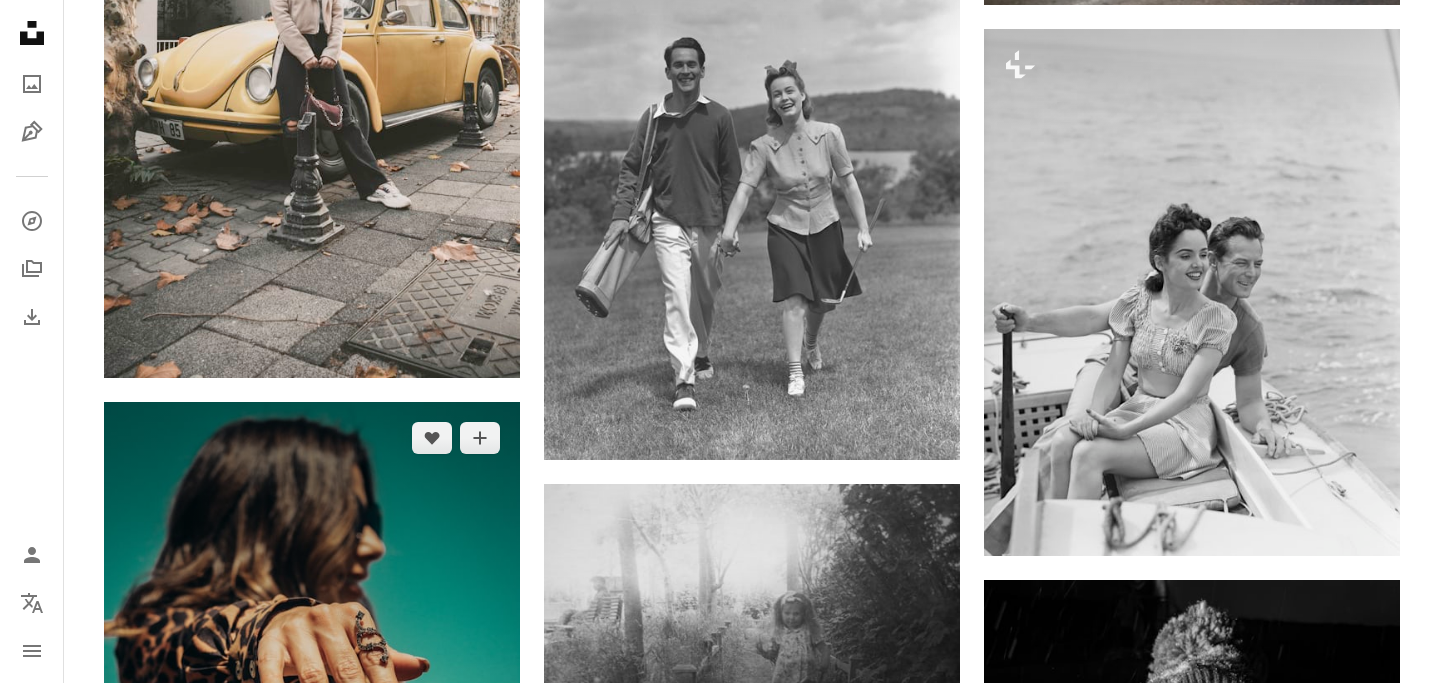 scroll, scrollTop: 27936, scrollLeft: 0, axis: vertical 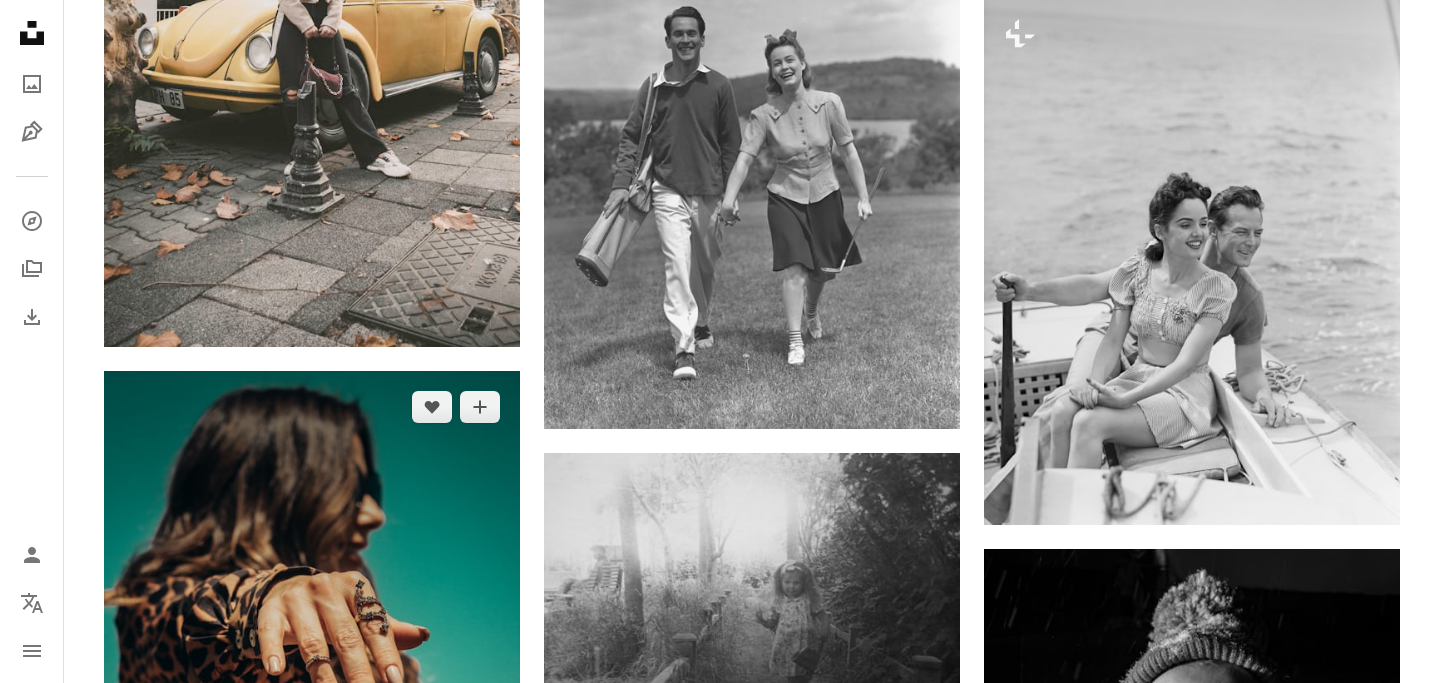click at bounding box center (312, 683) 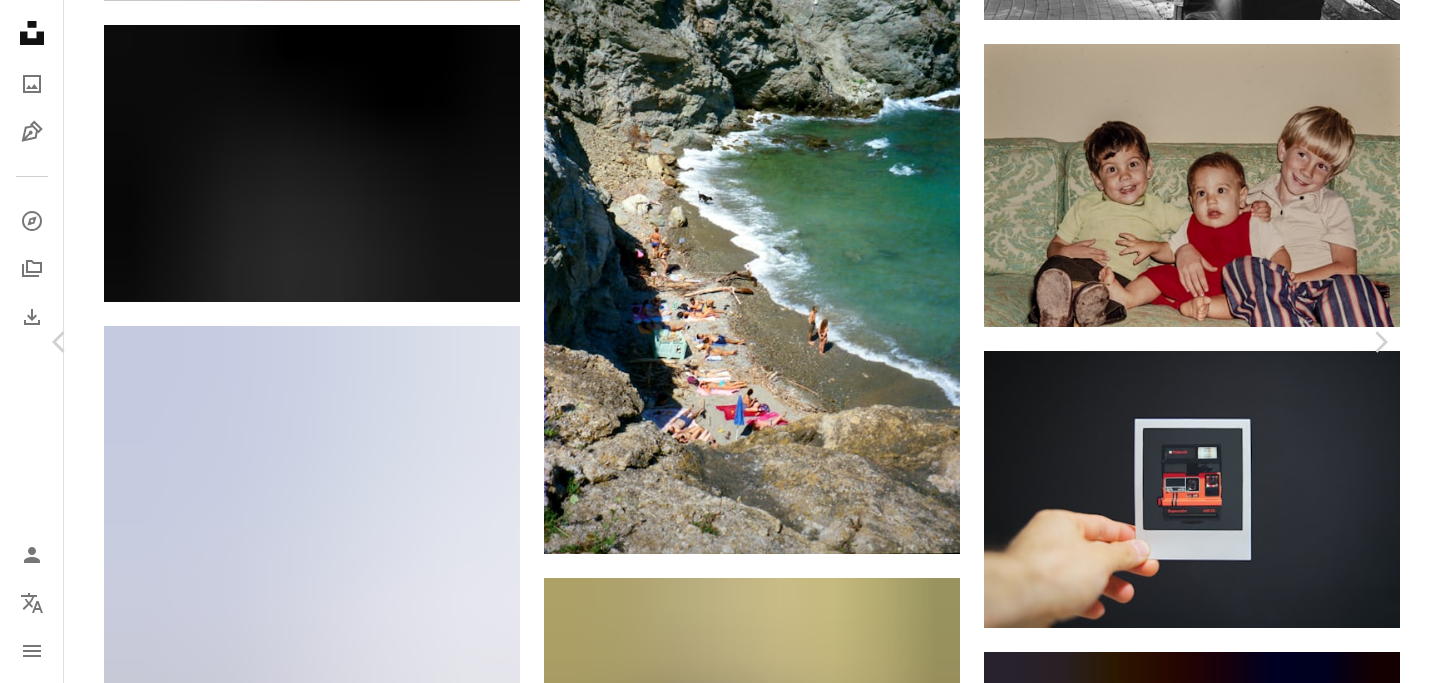 scroll, scrollTop: 19698, scrollLeft: 0, axis: vertical 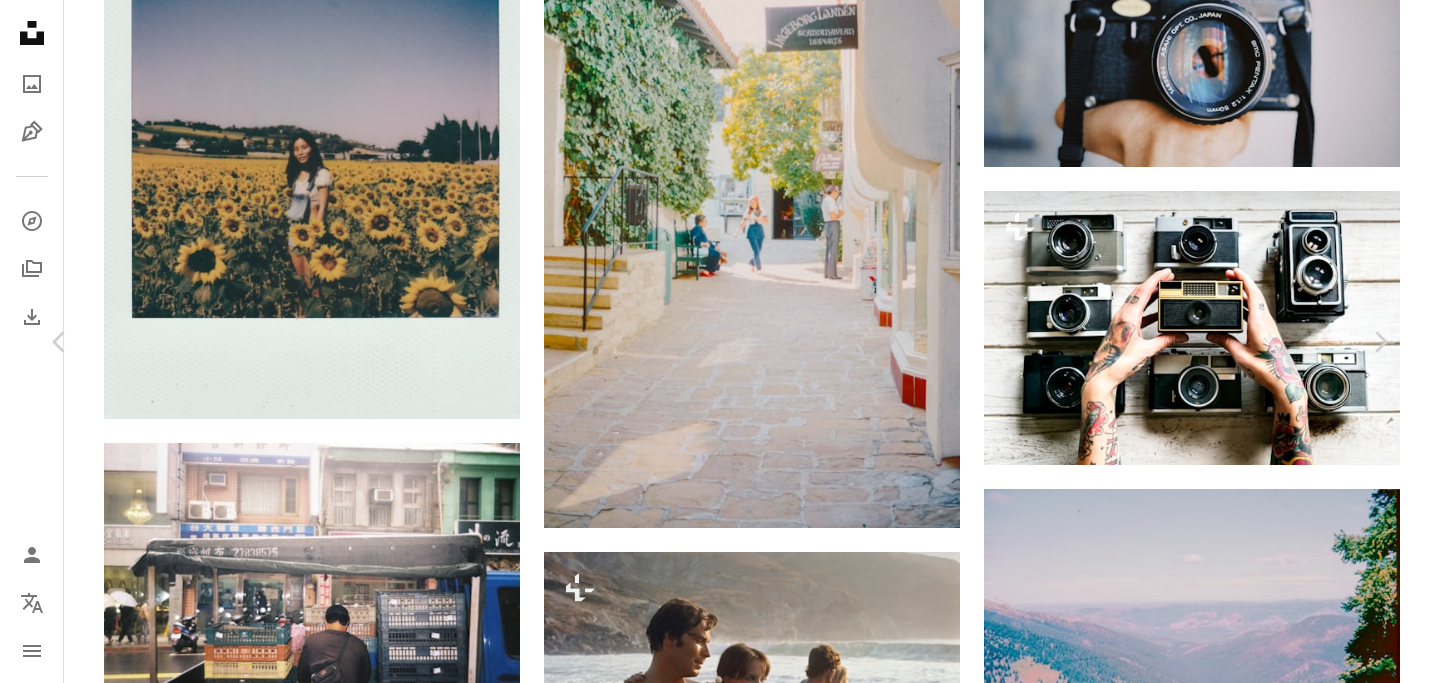 click on "An X shape Chevron left Chevron right Rosa Rafael Disponible à l’embauche A checkmark inside of a circle A heart A plus sign Télécharger gratuitement Chevron down Zoom in Vues 126 152 Téléchargements 783 A forward-right arrow Partager Info icon Infos More Actions Calendar outlined Publiée le  3 avril 2020 Camera Canon, EOS REBEL T7i Safety Utilisation gratuite sous la  Licence Unsplash papier peint arrière-plan humain millésime main Pic Rétro Sur Instagram Facebook (en anglais) Pinterest (en anglais seulement) doigt chanoine arrière-scène Tumblr Images gratuites Parcourez des images premium sur iStock  |  - 20 % avec le code UNSPLASH20 Rendez-vous sur iStock  ↗ Images associées A heart A plus sign Charles Asselin Disponible à l’embauche A checkmark inside of a circle Arrow pointing down Plus sign for Unsplash+ A heart A plus sign Mathilde Langevin Pour  Unsplash+ A lock Télécharger Plus sign for Unsplash+ A heart A plus sign Roberta Sant'Anna Pour  Unsplash+ A lock Télécharger" at bounding box center [720, 13070] 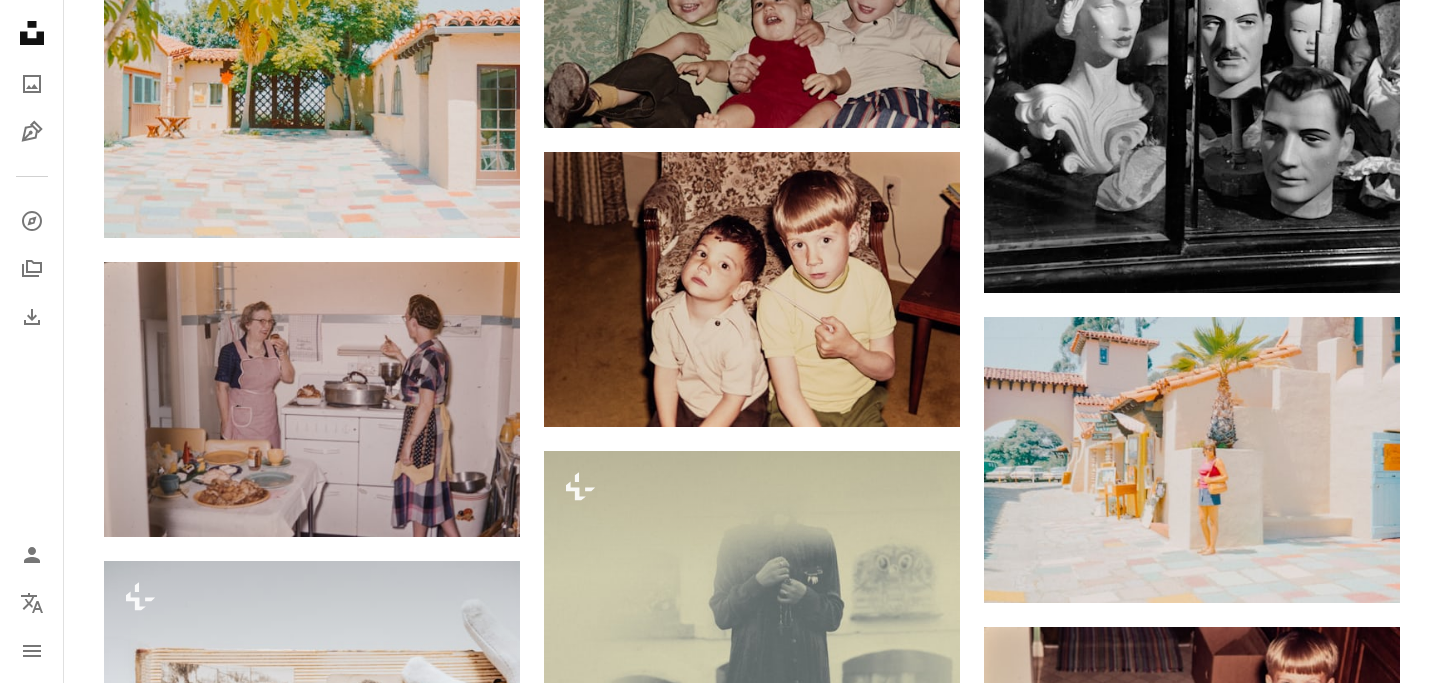 scroll, scrollTop: 20703, scrollLeft: 0, axis: vertical 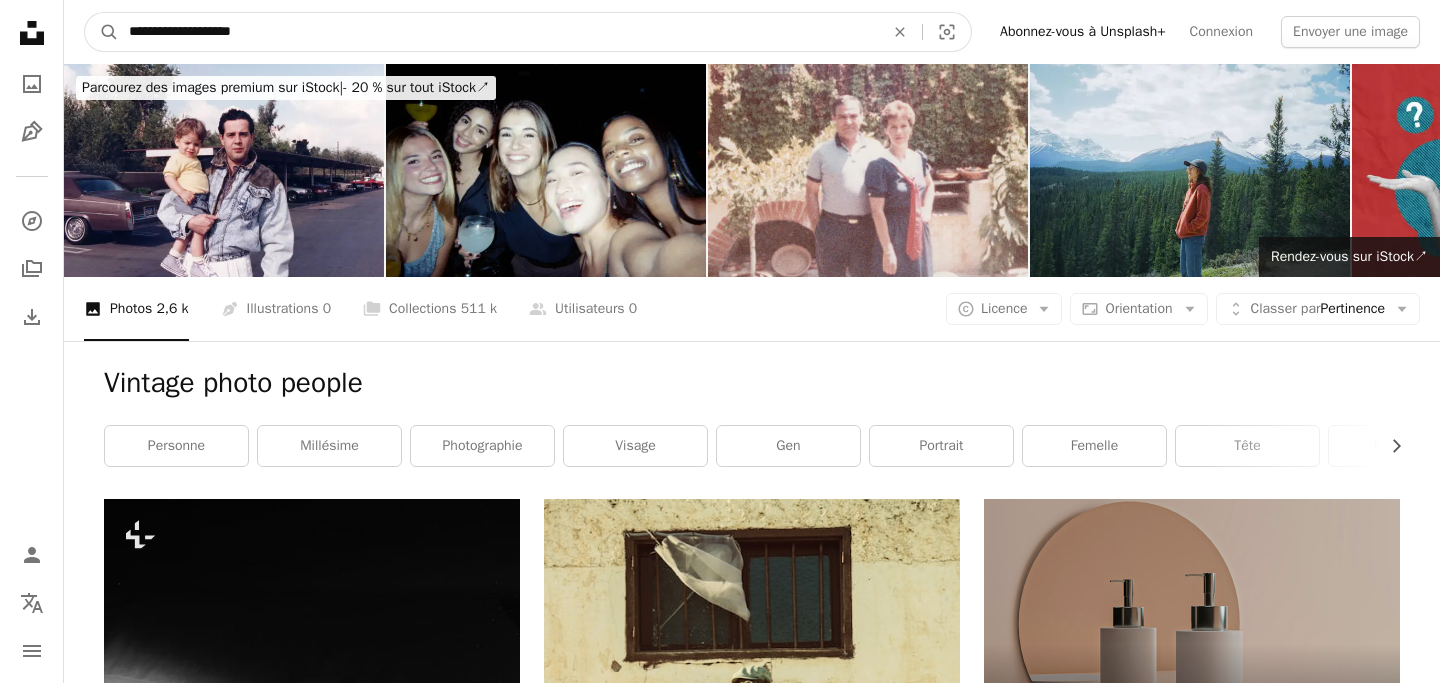 click on "**********" at bounding box center (498, 32) 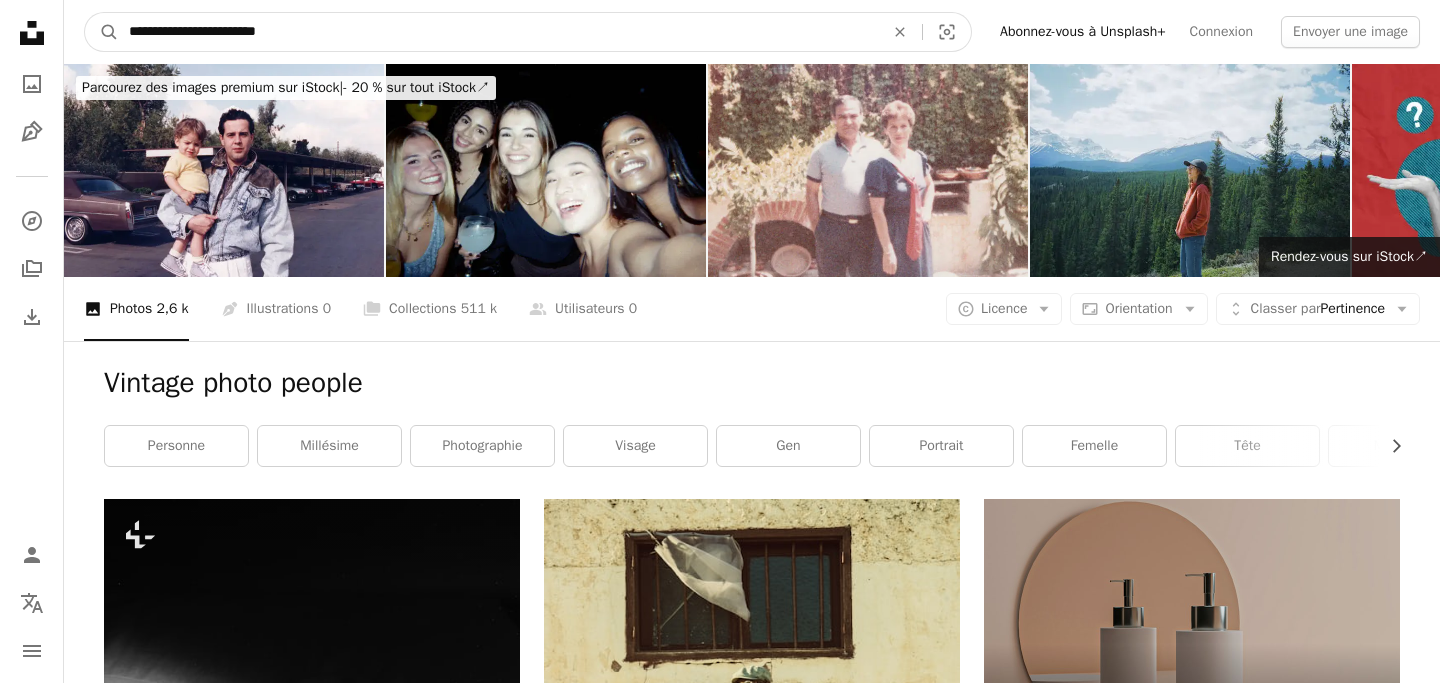 type on "**********" 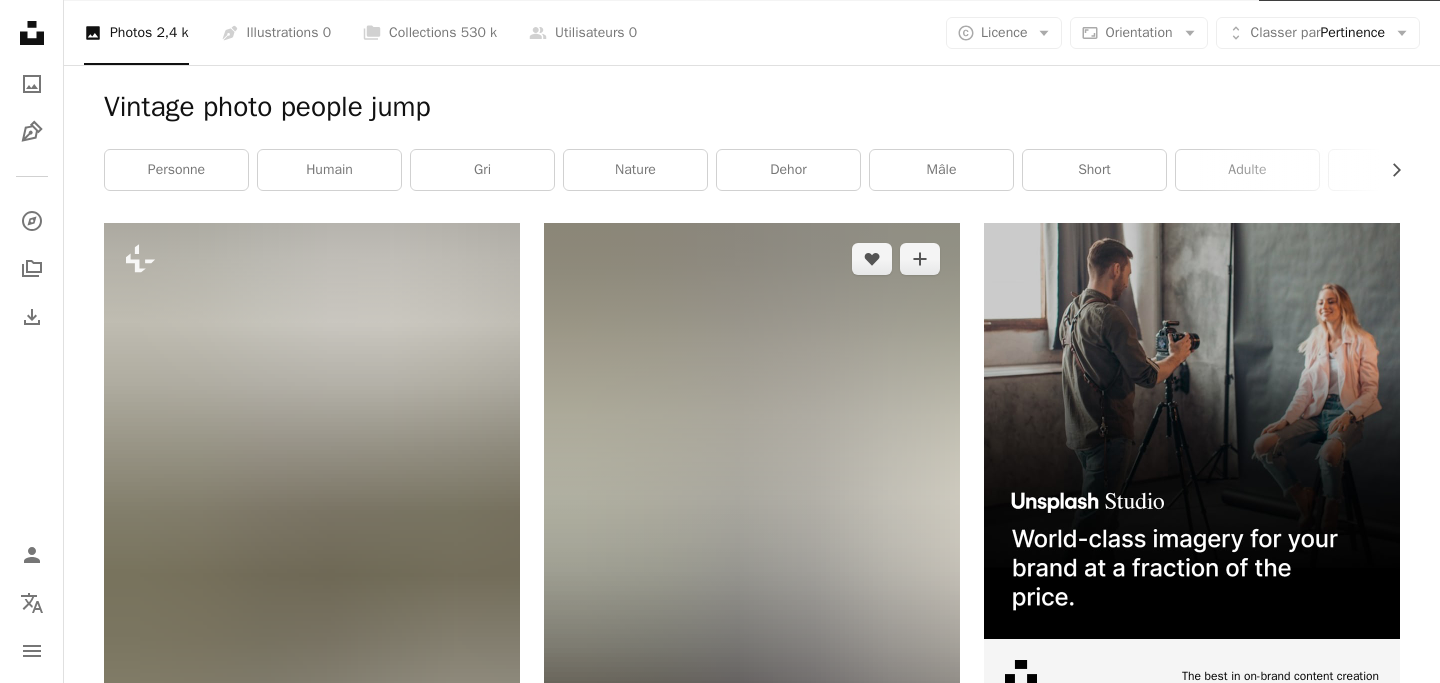 scroll, scrollTop: 291, scrollLeft: 0, axis: vertical 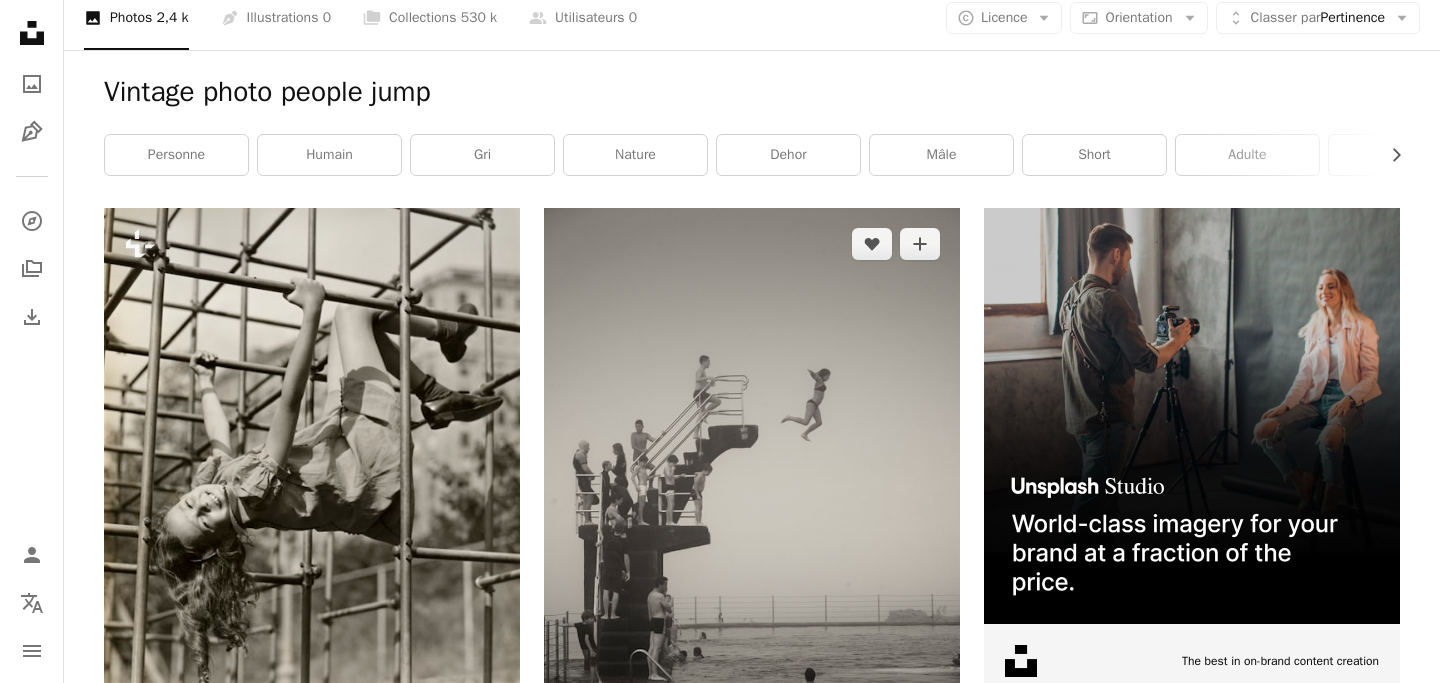 click on "Arrow pointing down" at bounding box center [920, 783] 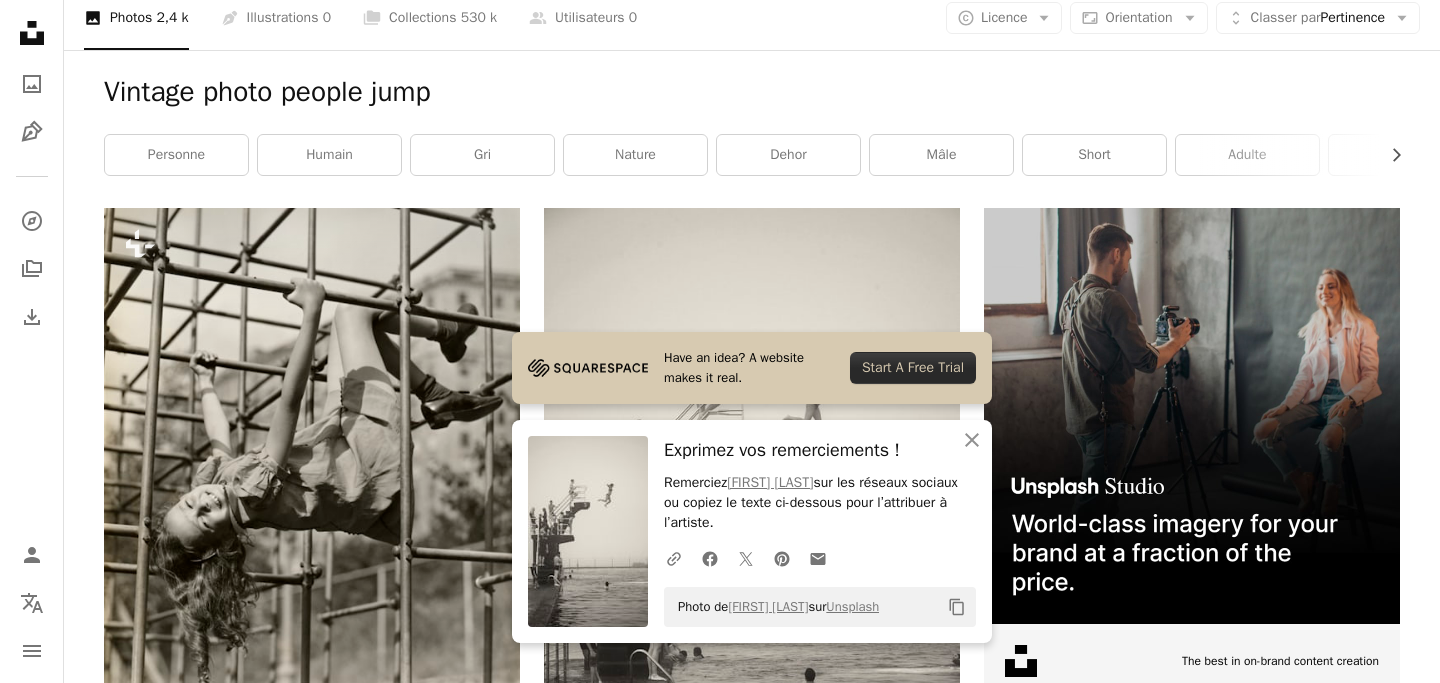 click 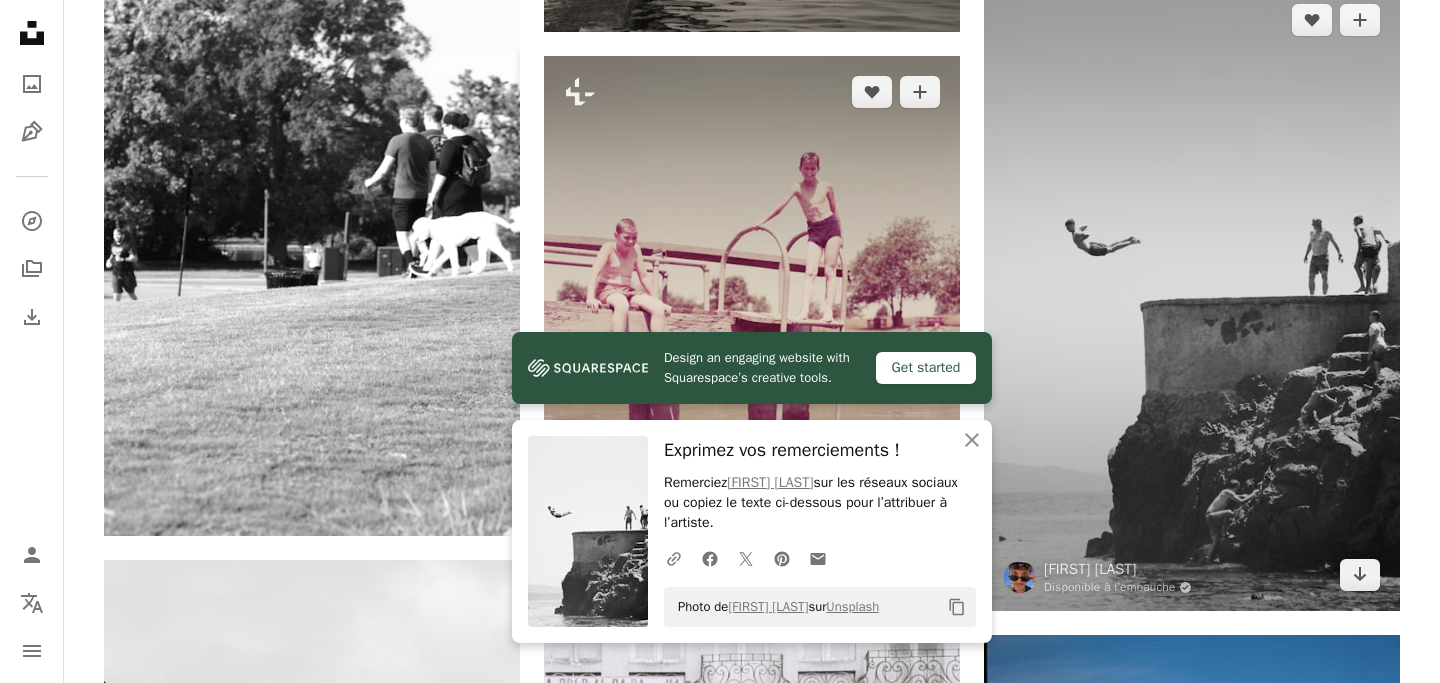 scroll, scrollTop: 1082, scrollLeft: 0, axis: vertical 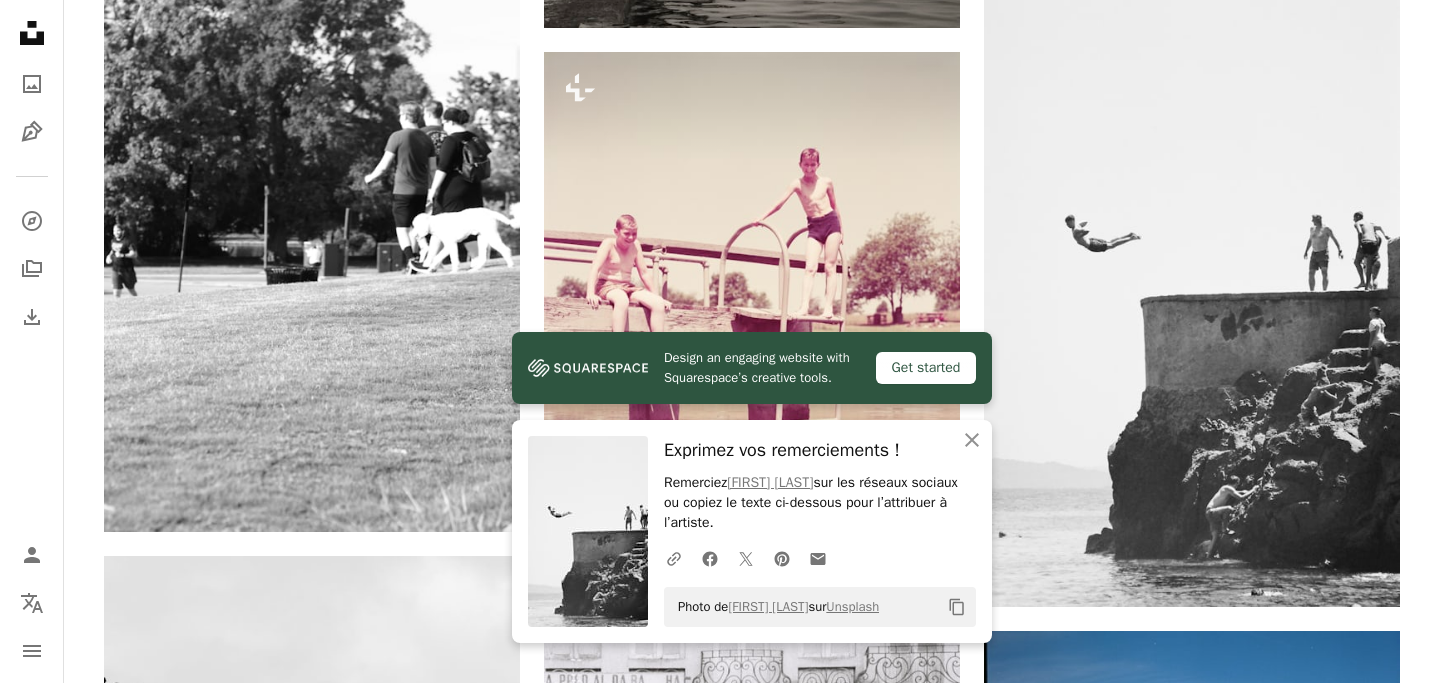 click on "Plus sign for Unsplash+ A heart A plus sign Getty Images Pour  Unsplash+ A lock Télécharger A heart A plus sign Barbara Burgess Disponible à l’embauche A checkmark inside of a circle Arrow pointing down A heart A plus sign Meg Jenson Arrow pointing down A heart A plus sign Niloofar Kanani Disponible à l’embauche A checkmark inside of a circle Arrow pointing down A heart A plus sign Max Ovcharenko Disponible à l’embauche A checkmark inside of a circle Arrow pointing down A heart A plus sign National Library of Scotland Arrow pointing down A heart A plus sign Marco Bianchetti Disponible à l’embauche A checkmark inside of a circle Arrow pointing down Plus sign for Unsplash+ A heart A plus sign Getty Images Pour  Unsplash+ A lock Télécharger A heart A plus sign Ummano Dias Arrow pointing down A heart A plus sign Quan Jing Disponible à l’embauche A checkmark inside of a circle Arrow pointing down Plus sign for Unsplash+ A heart A plus sign Curated Lifestyle Pour  Unsplash+ A lock Télécharger" at bounding box center [752, 1591] 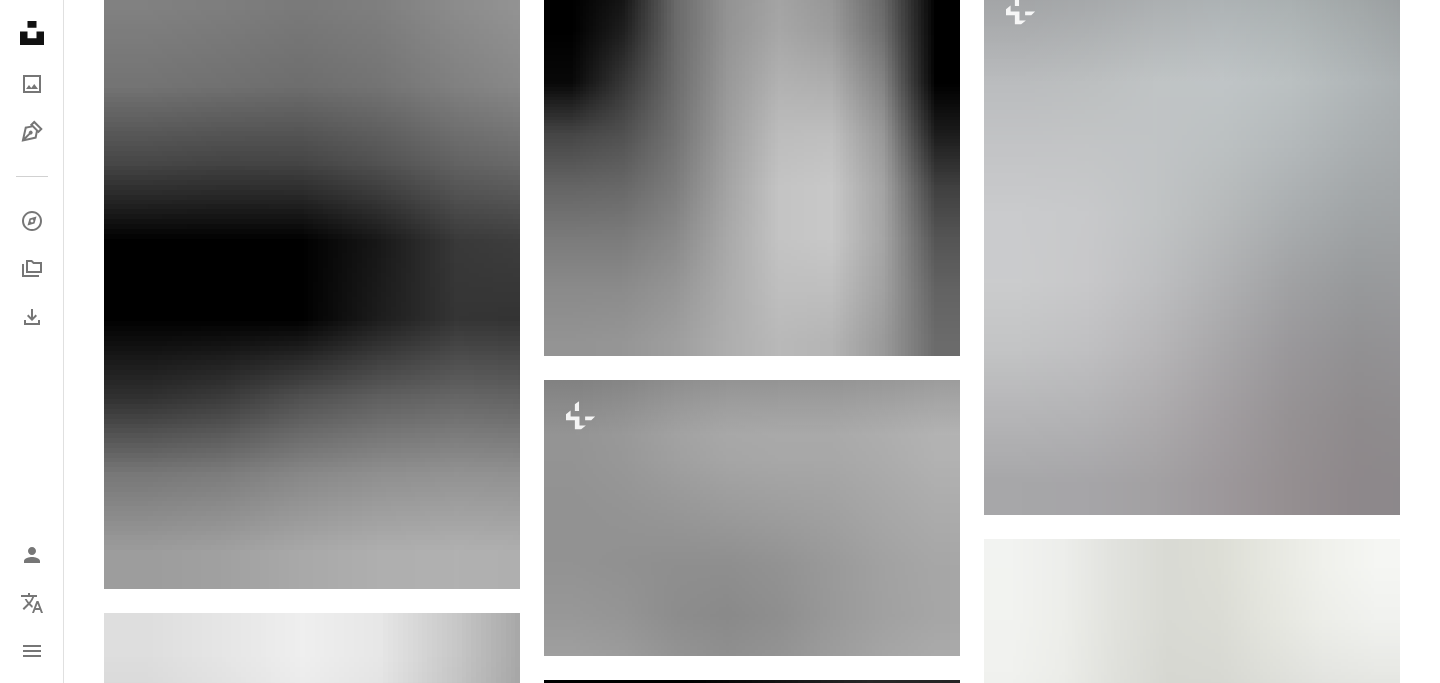 scroll, scrollTop: 2397, scrollLeft: 0, axis: vertical 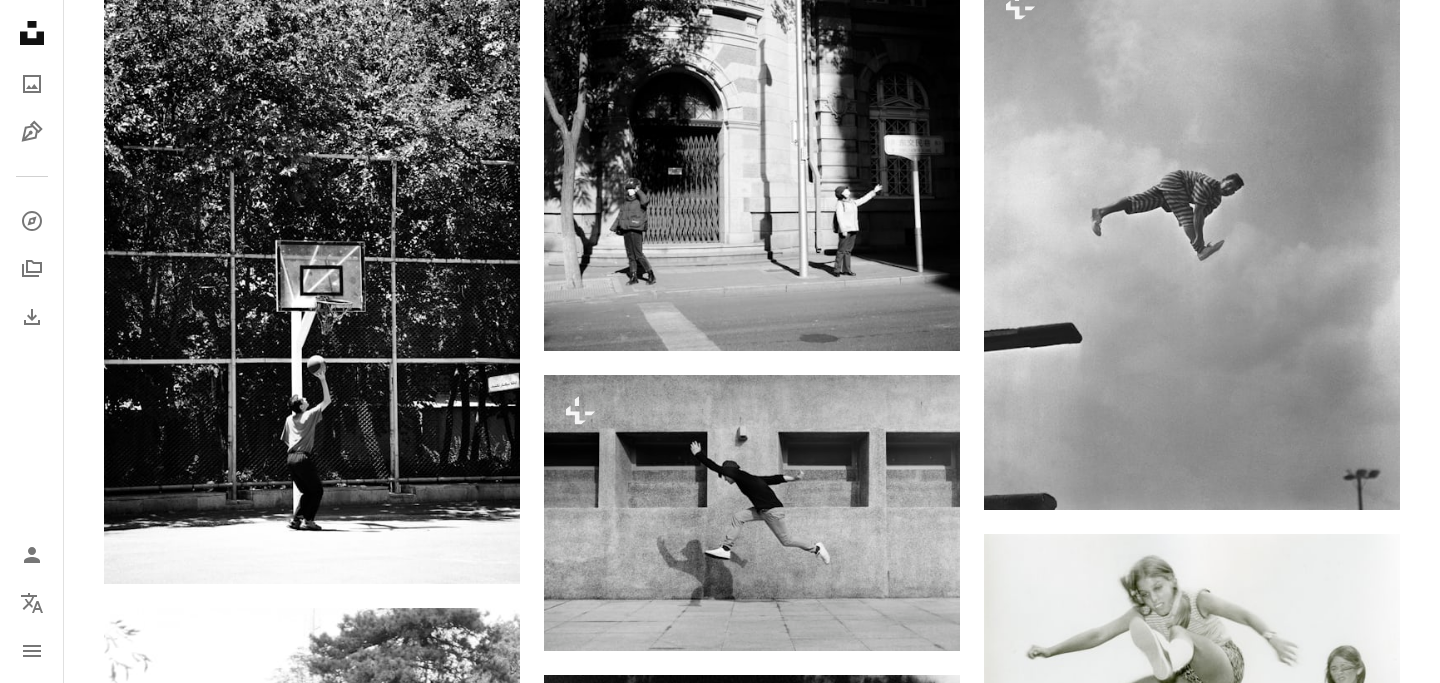 click on "Arrow pointing down" 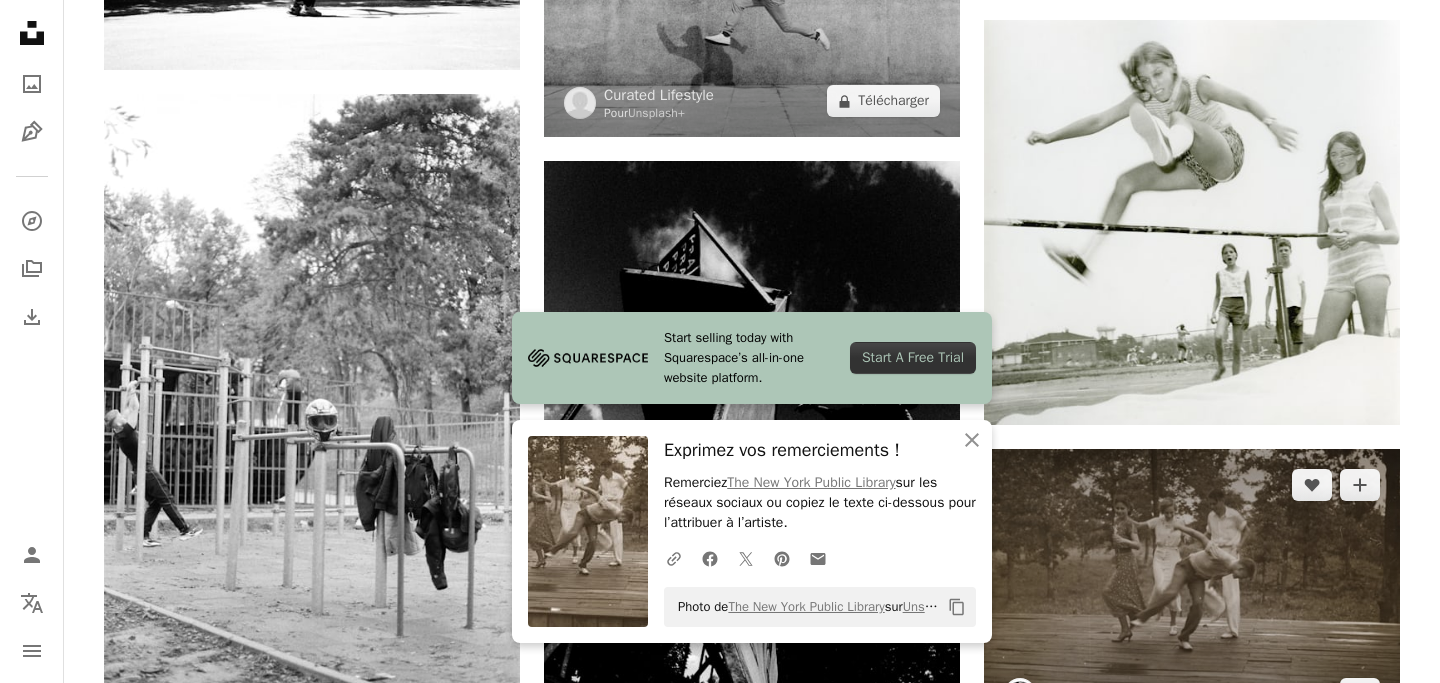 scroll, scrollTop: 2932, scrollLeft: 0, axis: vertical 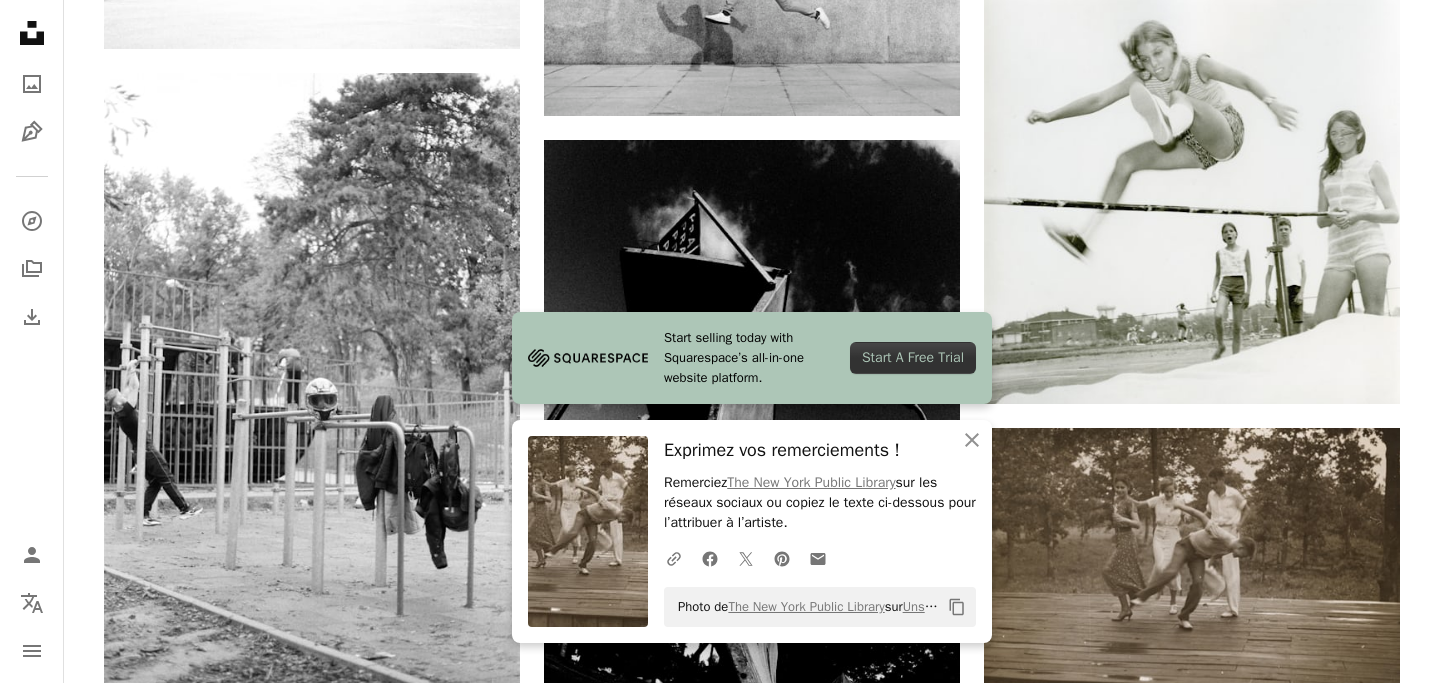 click on "Plus sign for Unsplash+ A heart A plus sign Getty Images Pour  Unsplash+ A lock Télécharger A heart A plus sign Barbara Burgess Disponible à l’embauche A checkmark inside of a circle Arrow pointing down A heart A plus sign Meg Jenson Arrow pointing down A heart A plus sign Niloofar Kanani Disponible à l’embauche A checkmark inside of a circle Arrow pointing down A heart A plus sign Max Ovcharenko Disponible à l’embauche A checkmark inside of a circle Arrow pointing down A heart A plus sign National Library of Scotland Arrow pointing down A heart A plus sign Marco Bianchetti Disponible à l’embauche A checkmark inside of a circle Arrow pointing down Plus sign for Unsplash+ A heart A plus sign Getty Images Pour  Unsplash+ A lock Télécharger A heart A plus sign Ummano Dias Arrow pointing down A heart A plus sign Quan Jing Disponible à l’embauche A checkmark inside of a circle Arrow pointing down Plus sign for Unsplash+ A heart A plus sign Curated Lifestyle Pour  Unsplash+ A lock Télécharger" at bounding box center [752, -259] 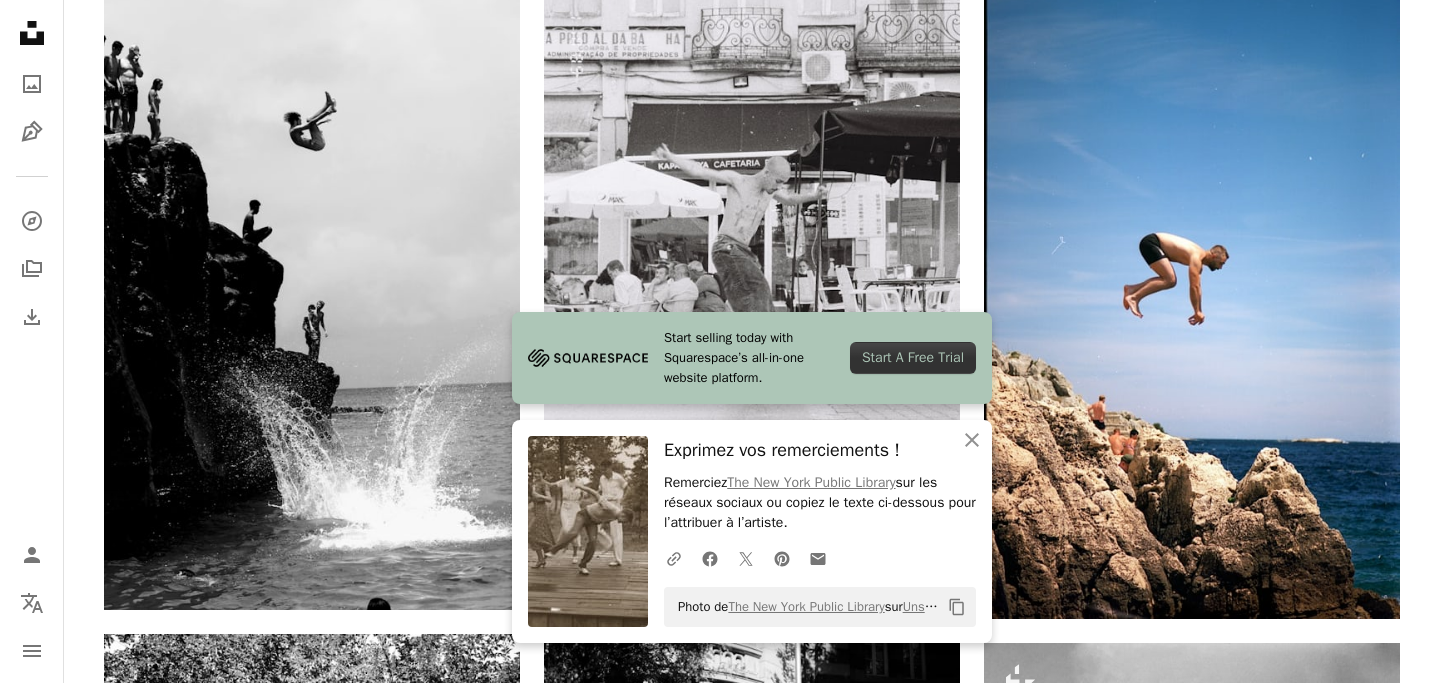 scroll, scrollTop: 1696, scrollLeft: 0, axis: vertical 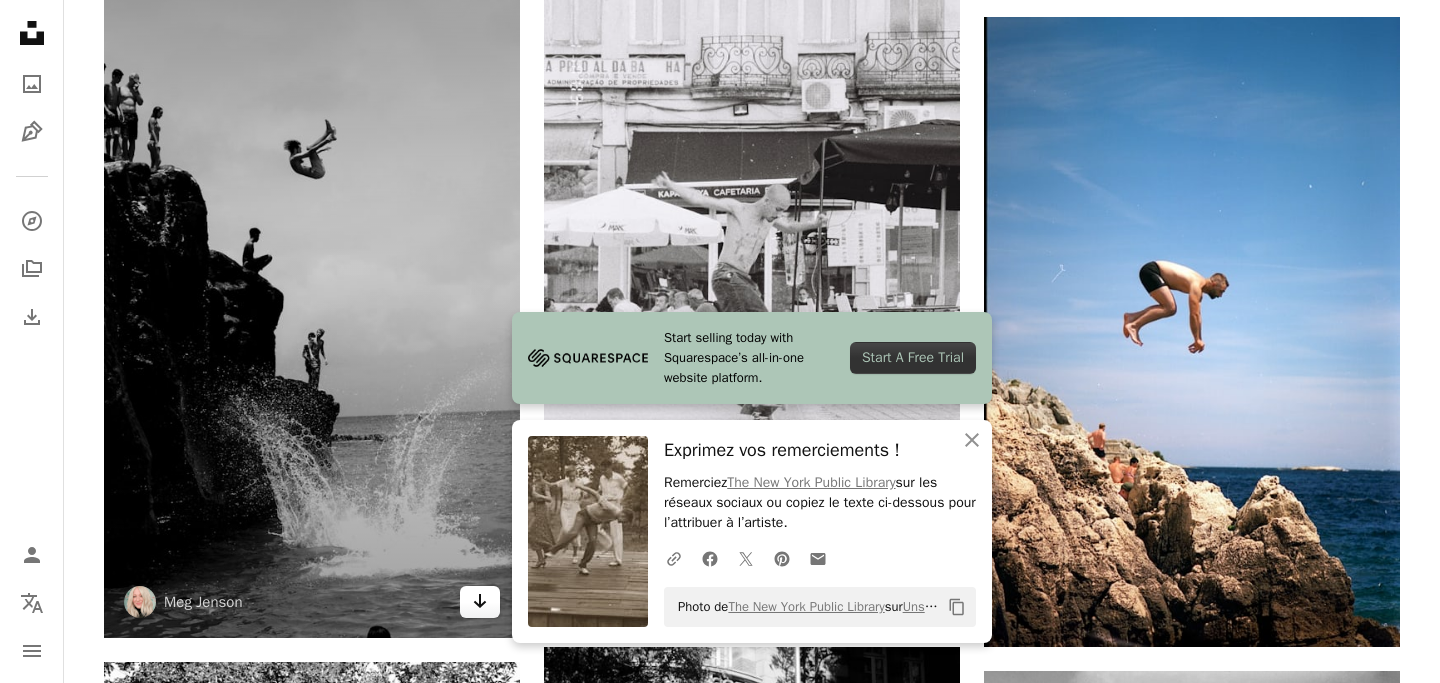 click on "Arrow pointing down" 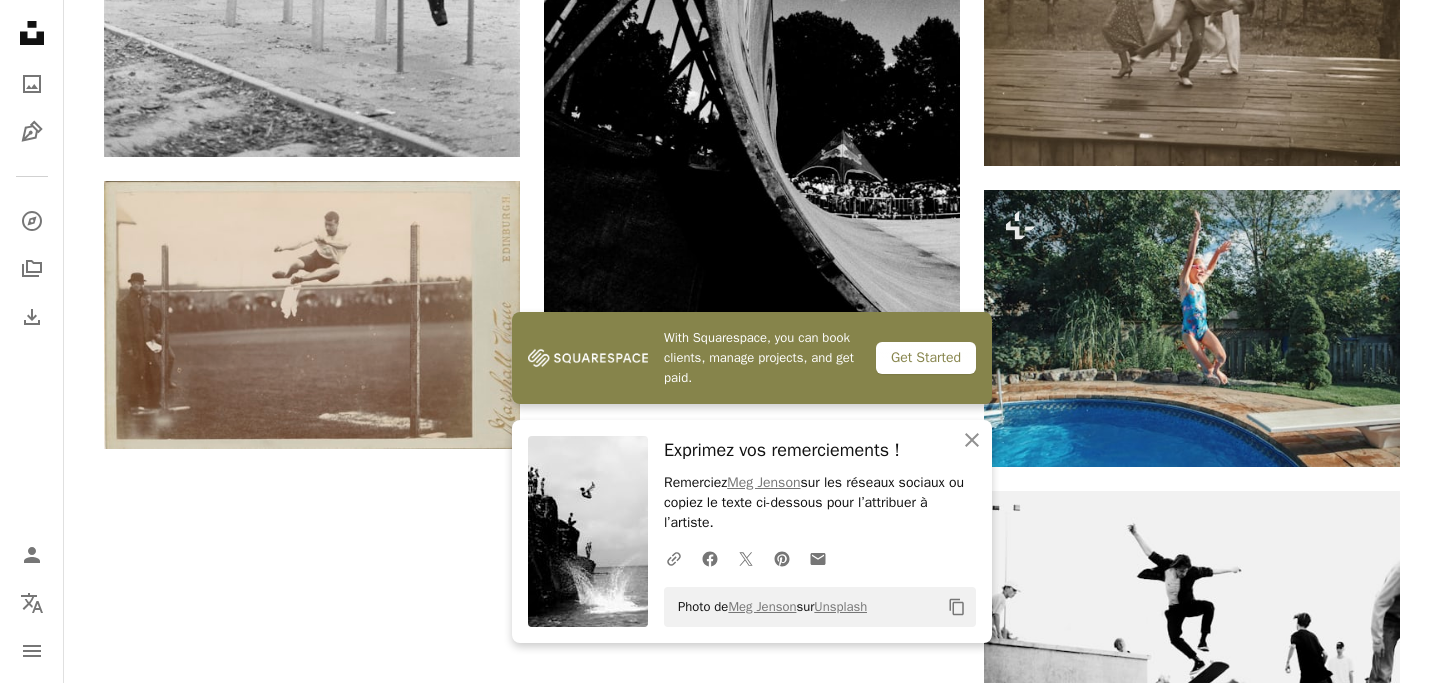 scroll, scrollTop: 3638, scrollLeft: 0, axis: vertical 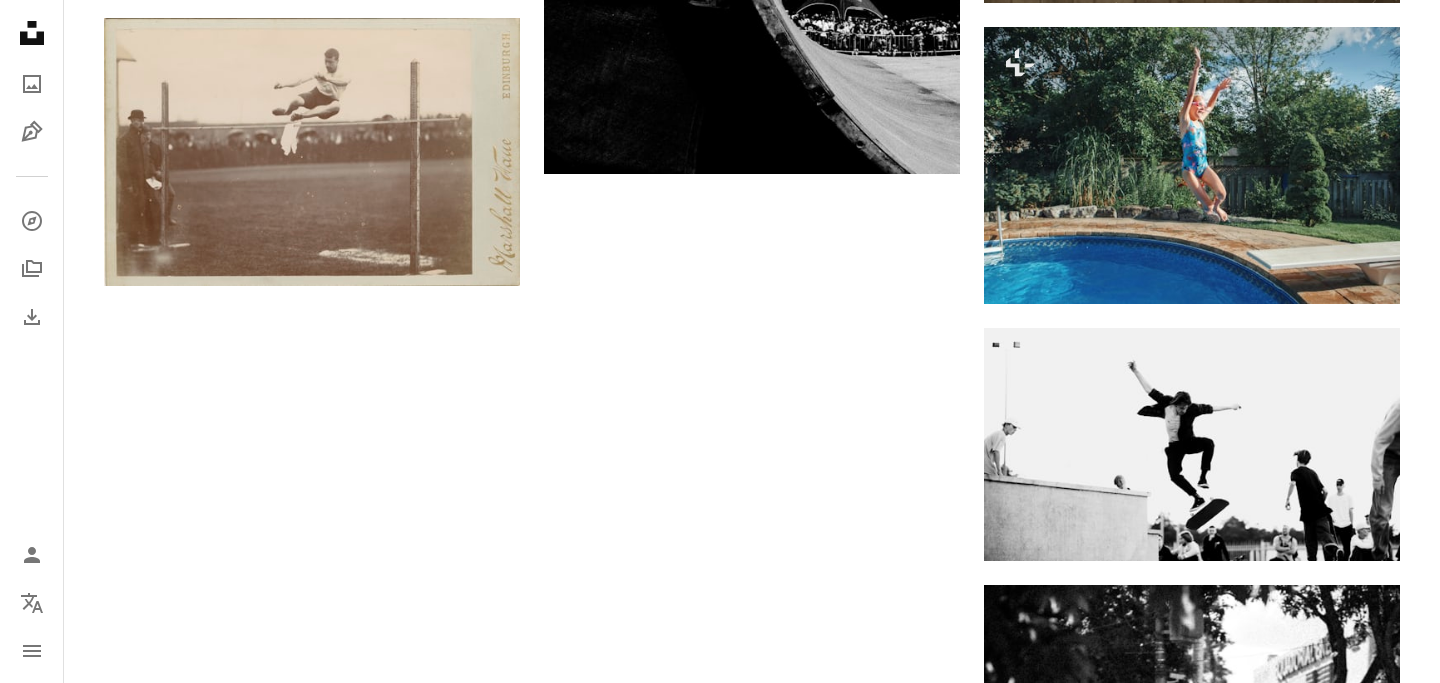 click on "Plus de résultats" at bounding box center (752, 1289) 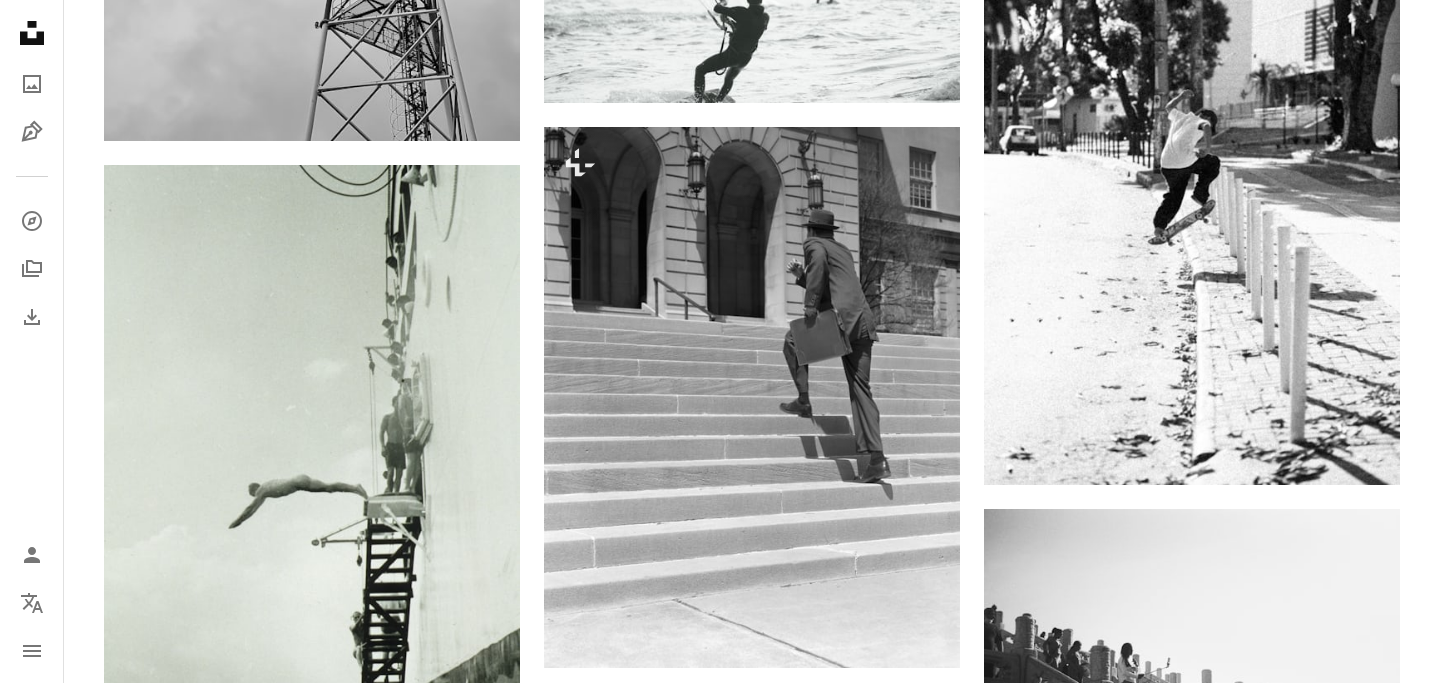 scroll, scrollTop: 4394, scrollLeft: 0, axis: vertical 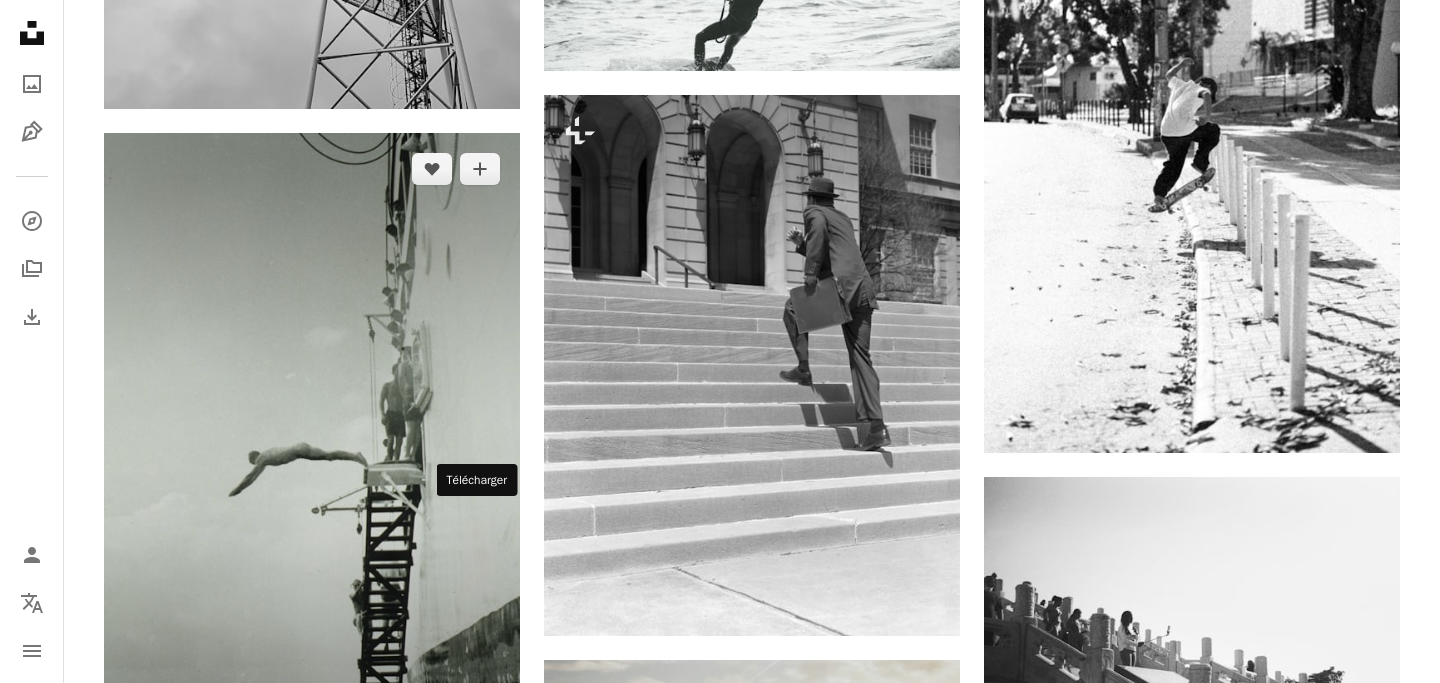 click on "Arrow pointing down" 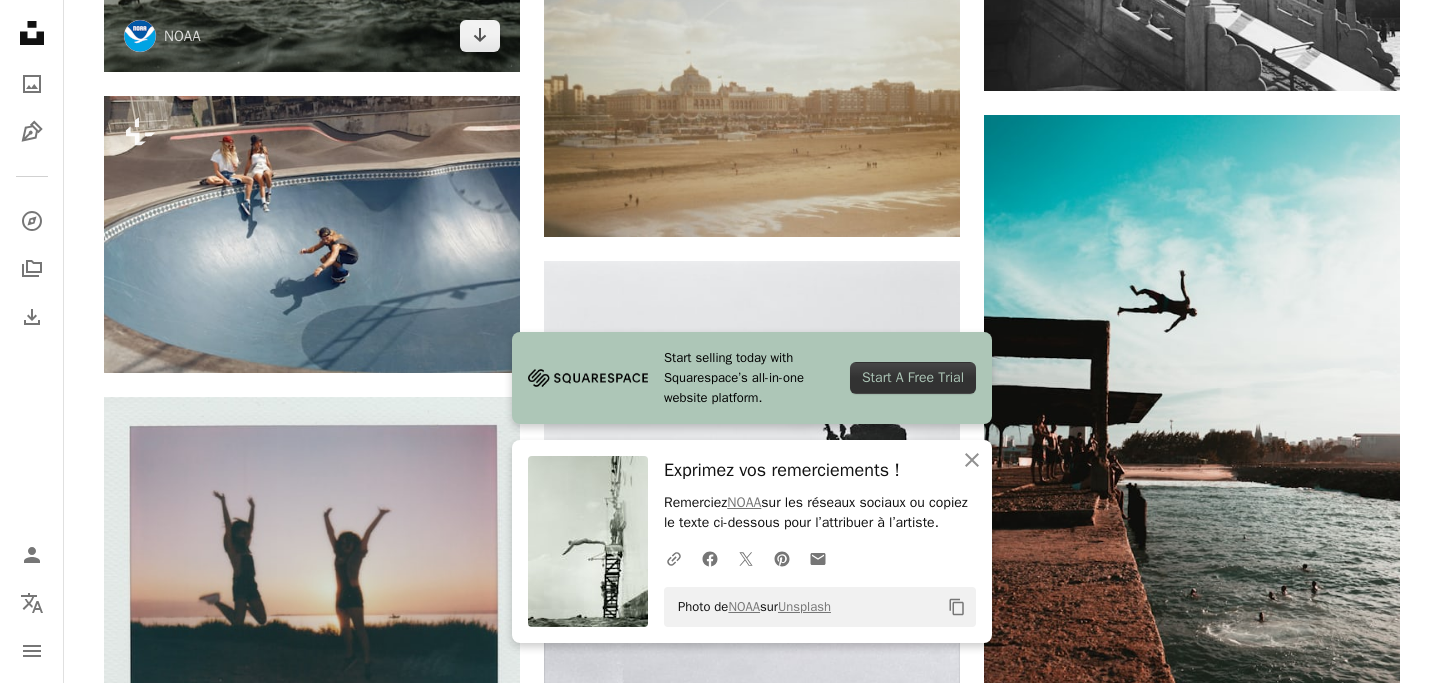 scroll, scrollTop: 5093, scrollLeft: 0, axis: vertical 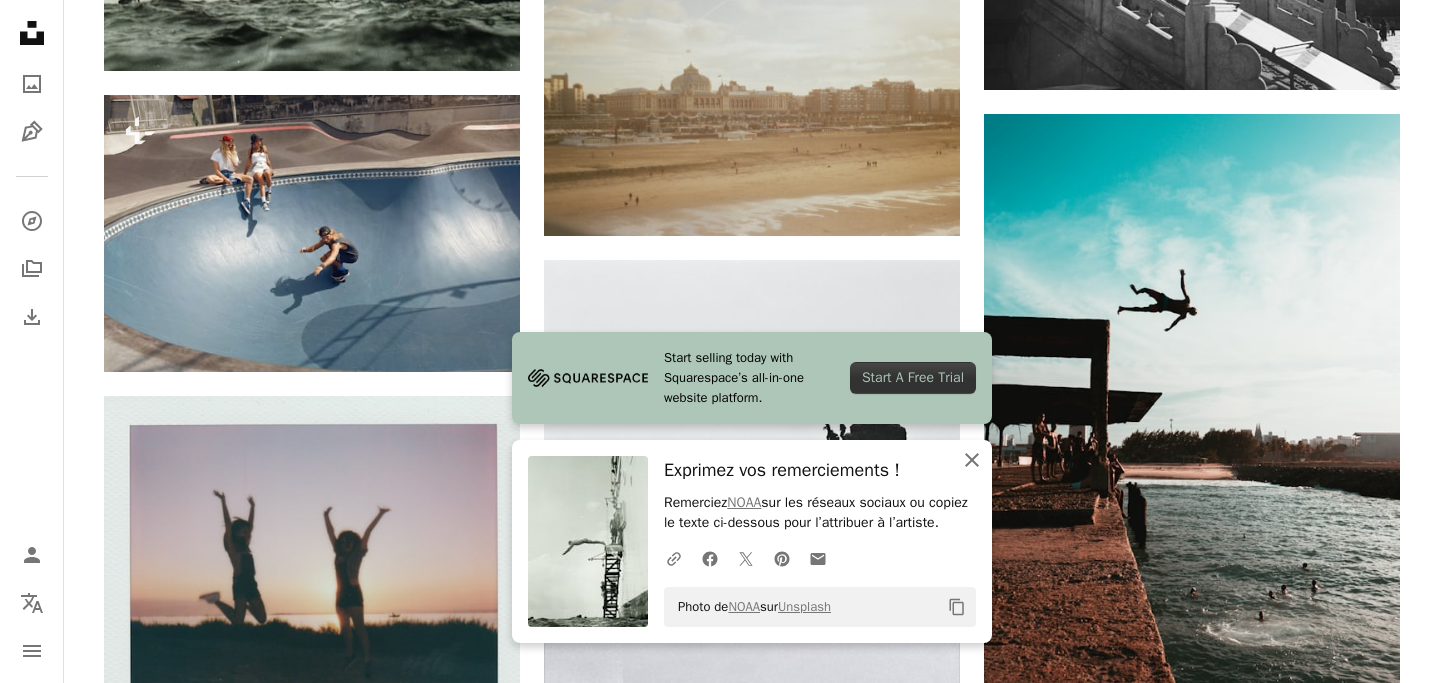 click on "An X shape" 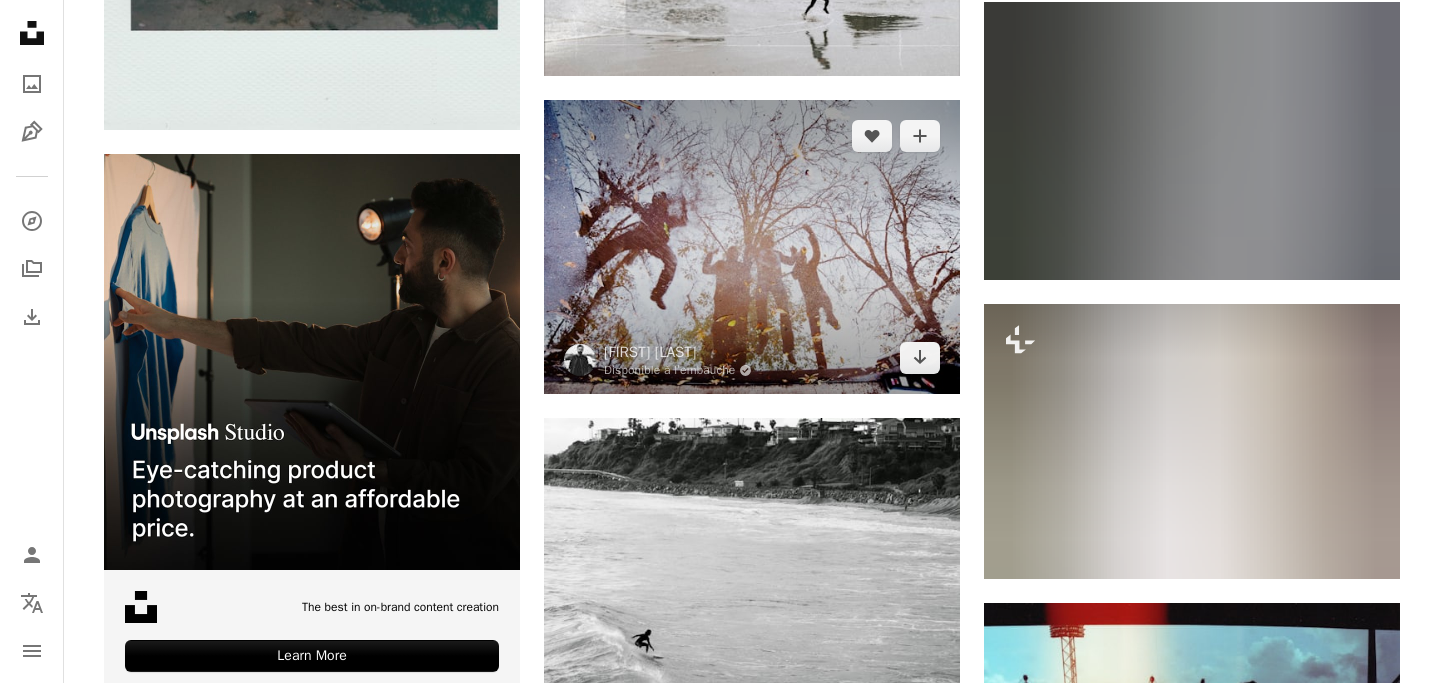 scroll, scrollTop: 5863, scrollLeft: 0, axis: vertical 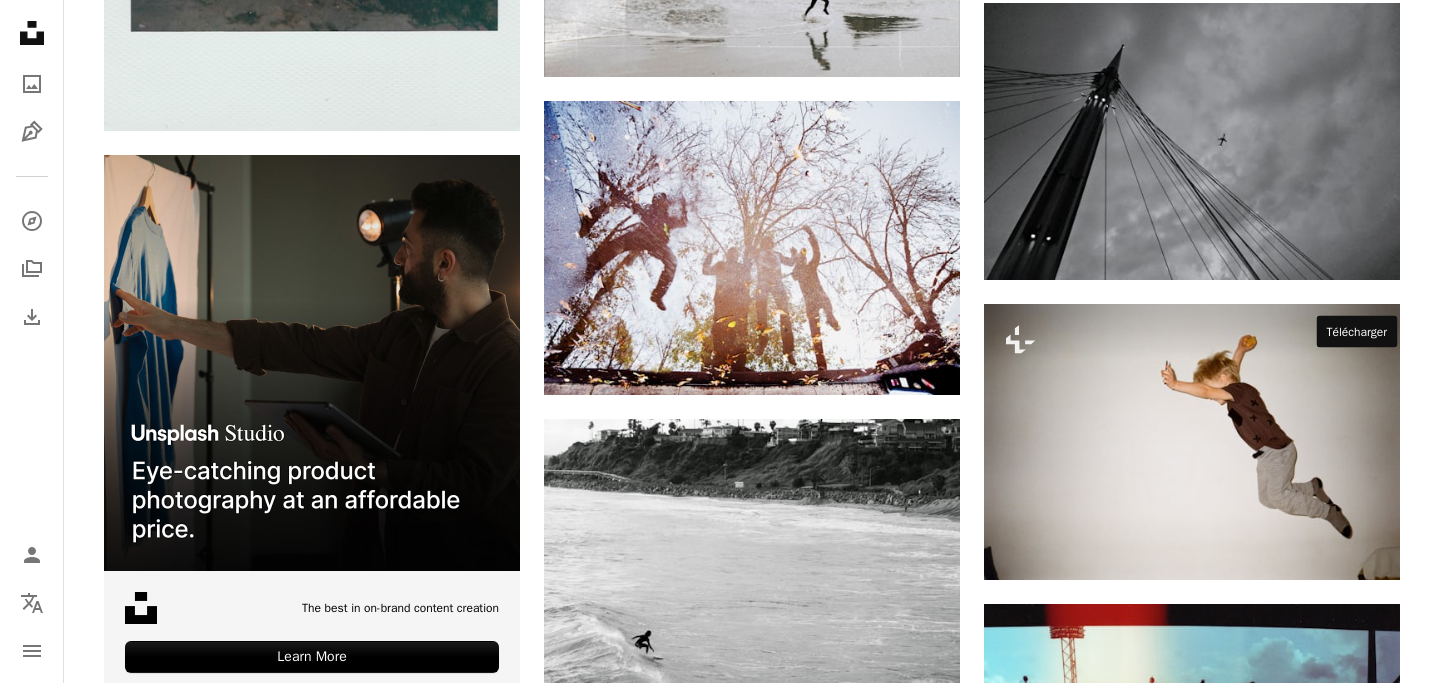 click on "Arrow pointing down" 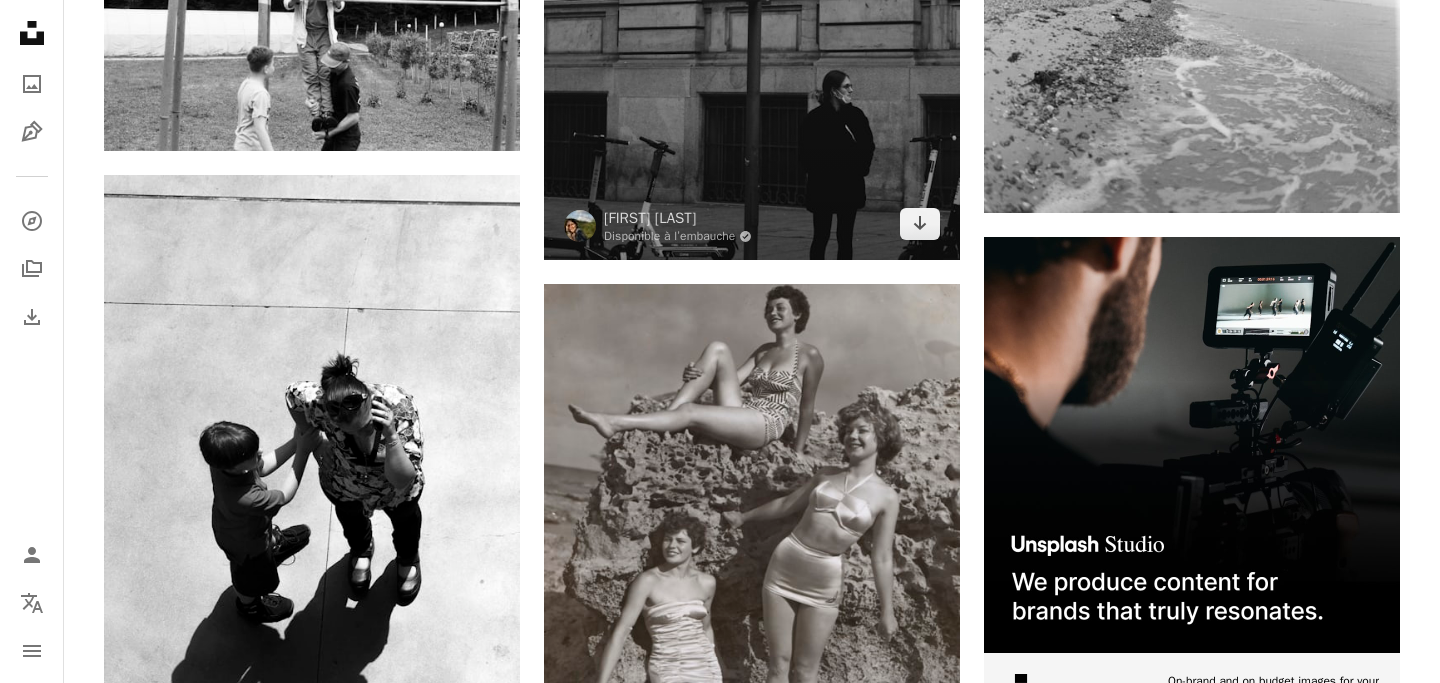scroll, scrollTop: 8877, scrollLeft: 0, axis: vertical 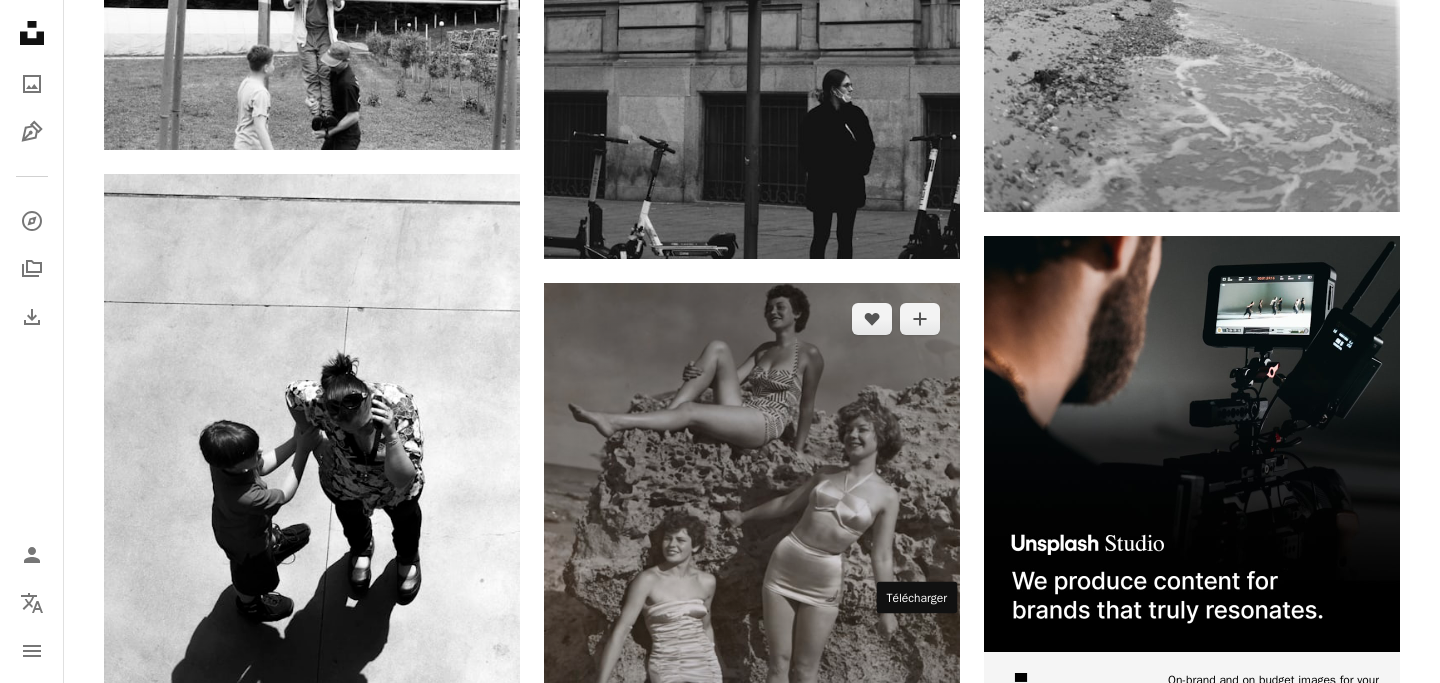 click 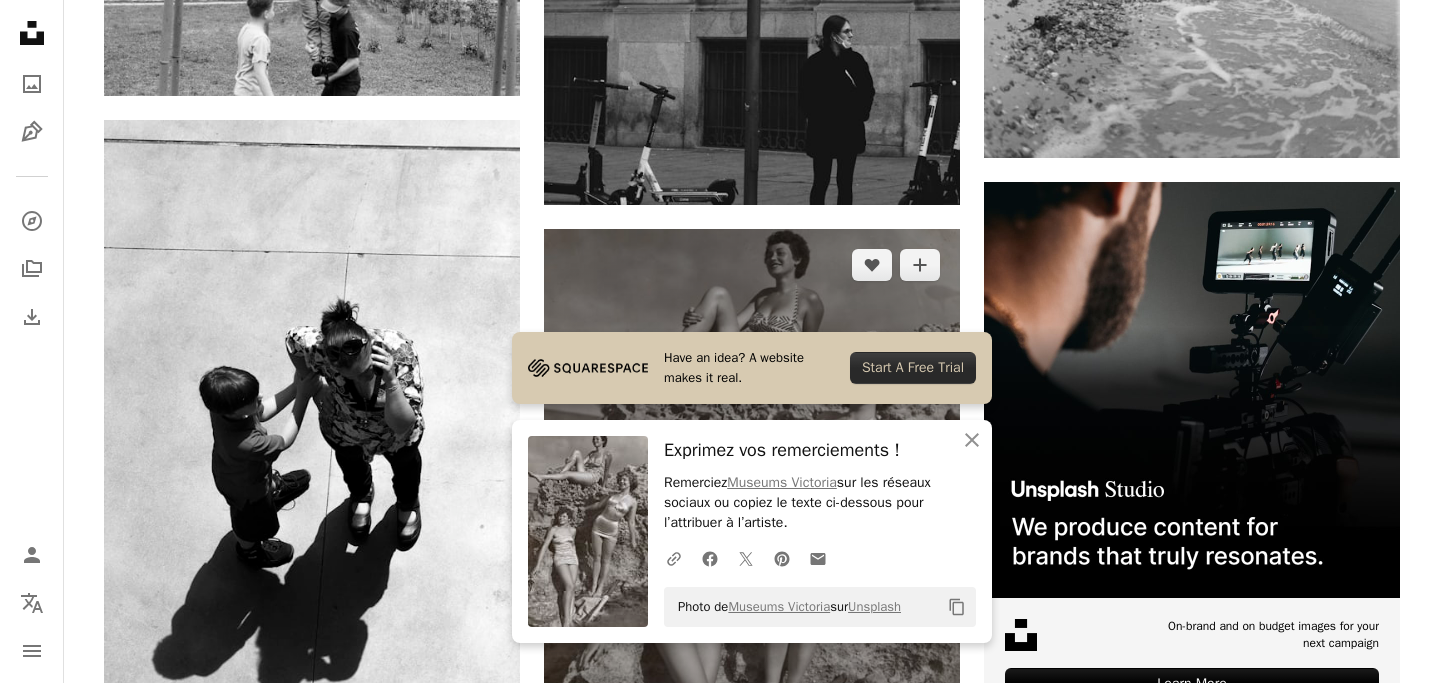 scroll, scrollTop: 8933, scrollLeft: 0, axis: vertical 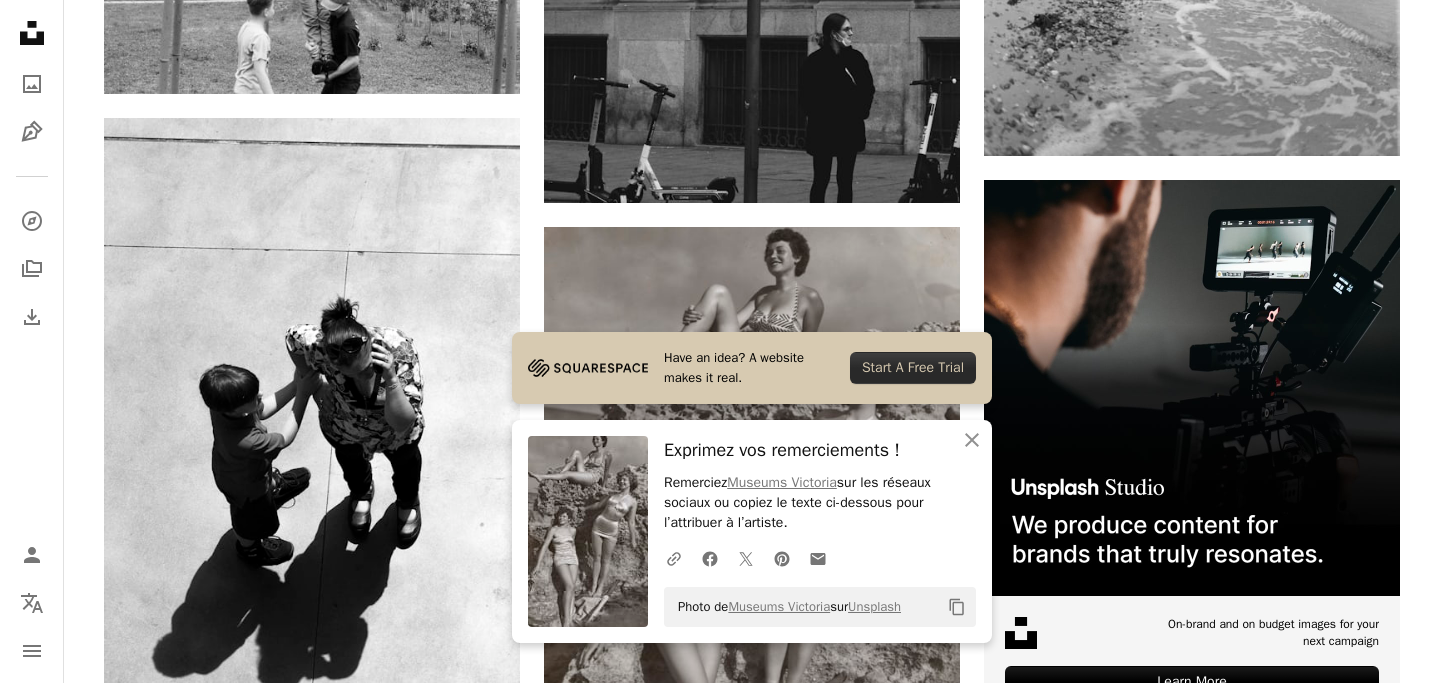 click on "Plus sign for Unsplash+ A heart A plus sign Getty Images Pour  Unsplash+ A lock Télécharger A heart A plus sign Barbara Burgess Disponible à l’embauche A checkmark inside of a circle Arrow pointing down A heart A plus sign Meg Jenson Arrow pointing down A heart A plus sign Niloofar Kanani Disponible à l’embauche A checkmark inside of a circle Arrow pointing down A heart A plus sign Max Ovcharenko Disponible à l’embauche A checkmark inside of a circle Arrow pointing down A heart A plus sign National Library of Scotland Arrow pointing down A heart A plus sign Dena Skulskaya Arrow pointing down A heart A plus sign NOAA Arrow pointing down Plus sign for Unsplash+ A heart A plus sign Getty Images Pour  Unsplash+ A lock Télécharger A heart A plus sign Andrea Riondino Disponible à l’embauche A checkmark inside of a circle Arrow pointing down The best in on-brand content creation Learn More Plus sign for Unsplash+ A heart A plus sign Getty Images Pour  Unsplash+ A lock Télécharger A heart A heart" at bounding box center [752, -1696] 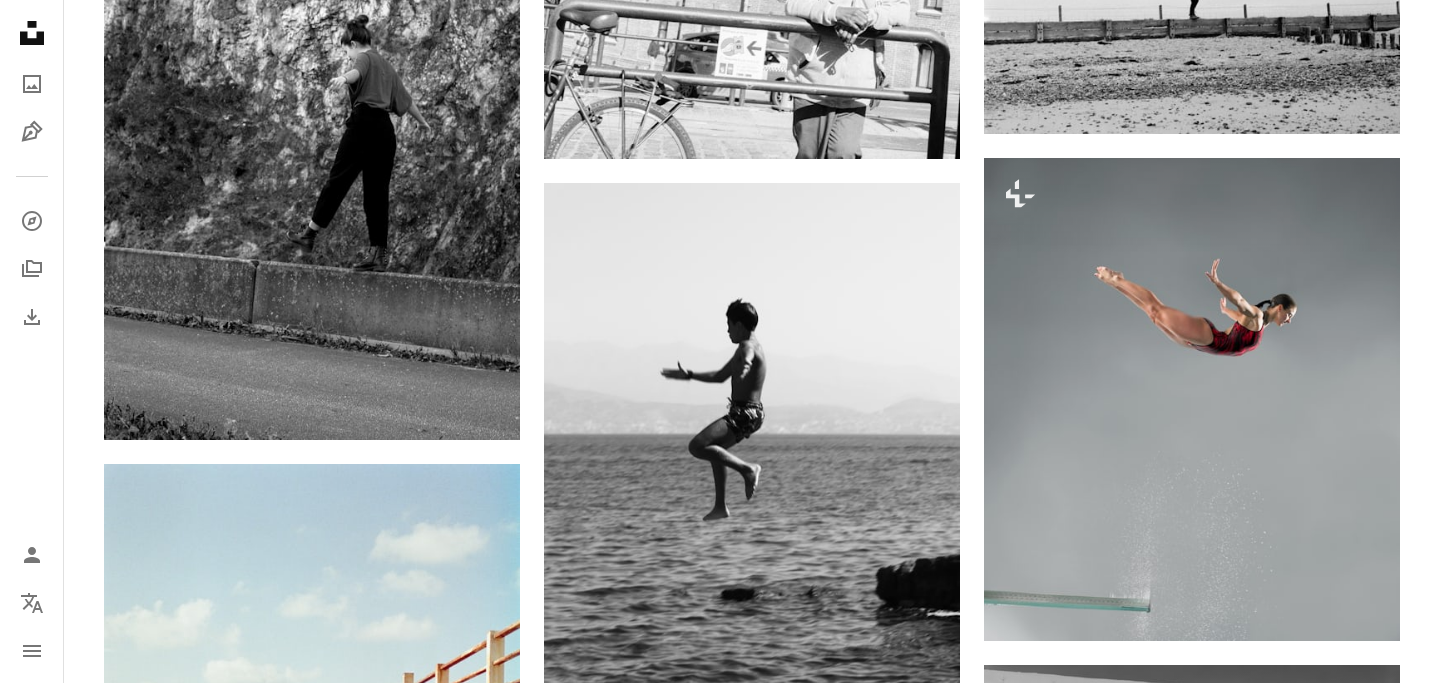 scroll, scrollTop: 17359, scrollLeft: 0, axis: vertical 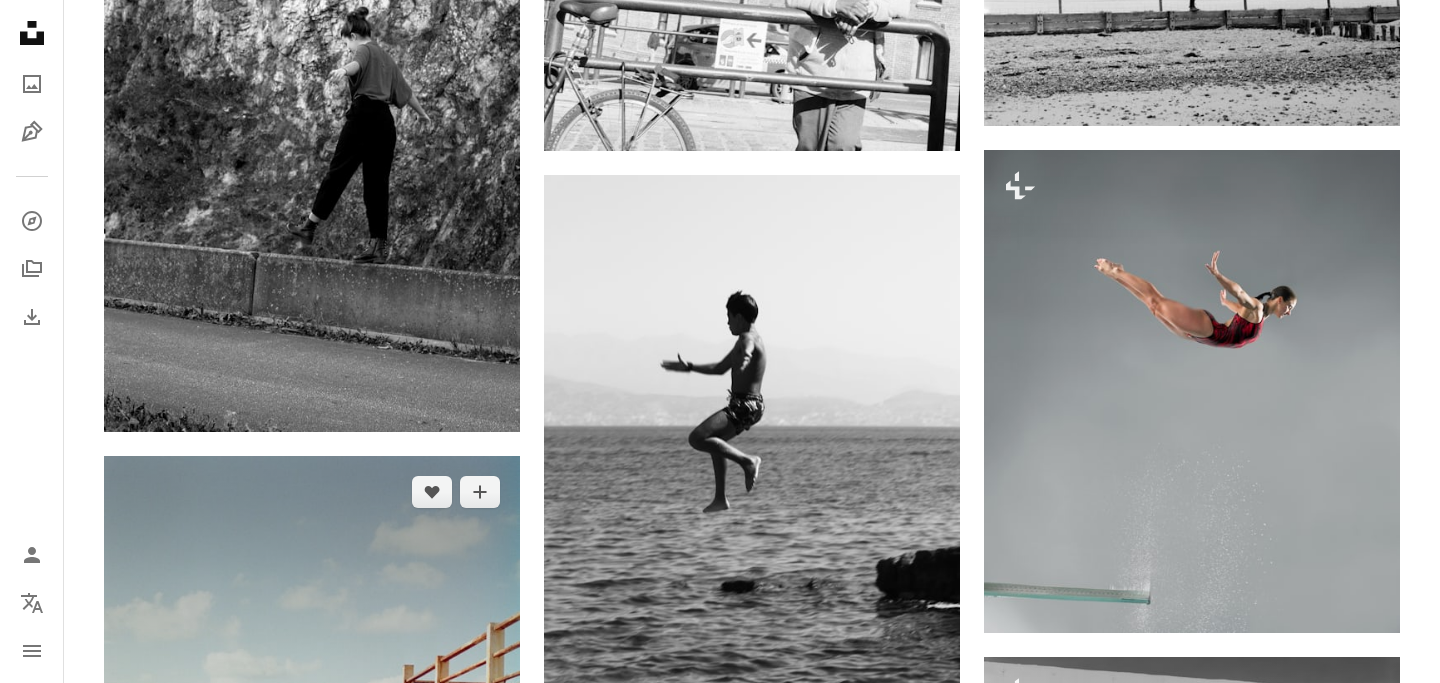 click on "Arrow pointing down" 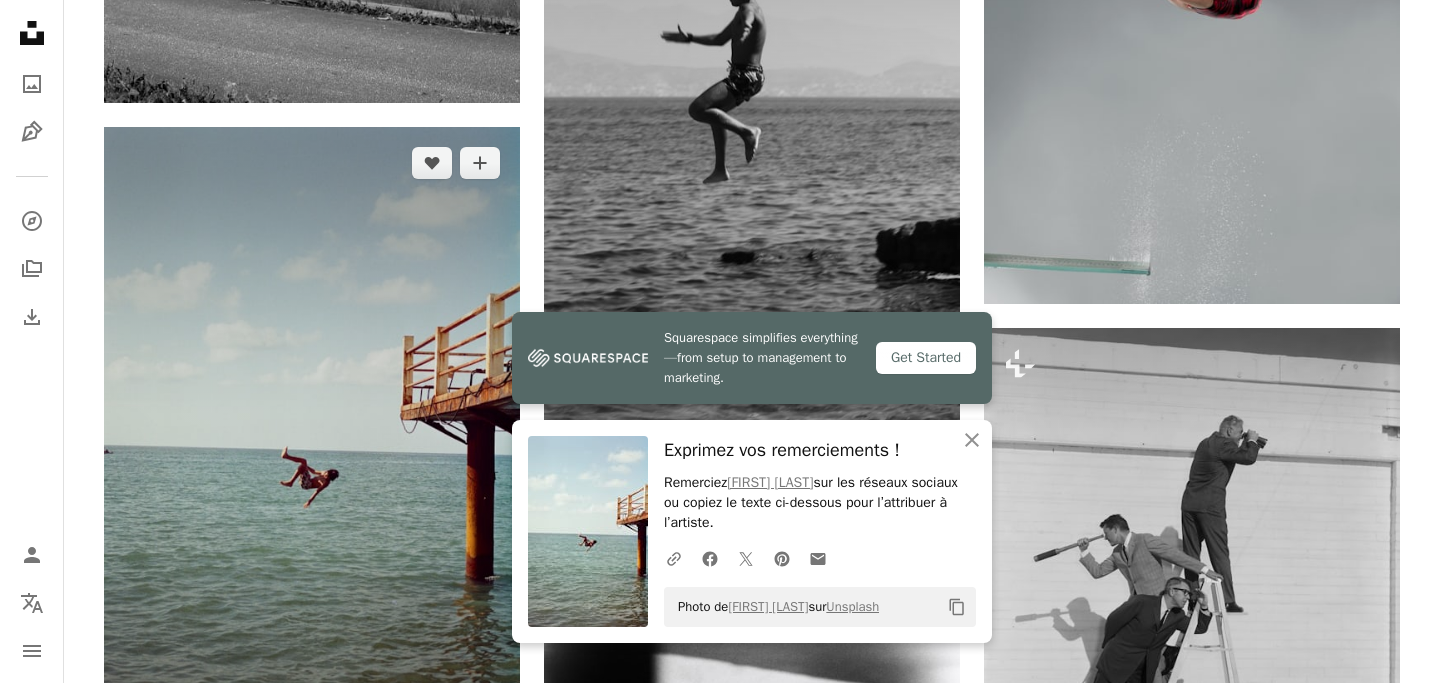 scroll, scrollTop: 17689, scrollLeft: 0, axis: vertical 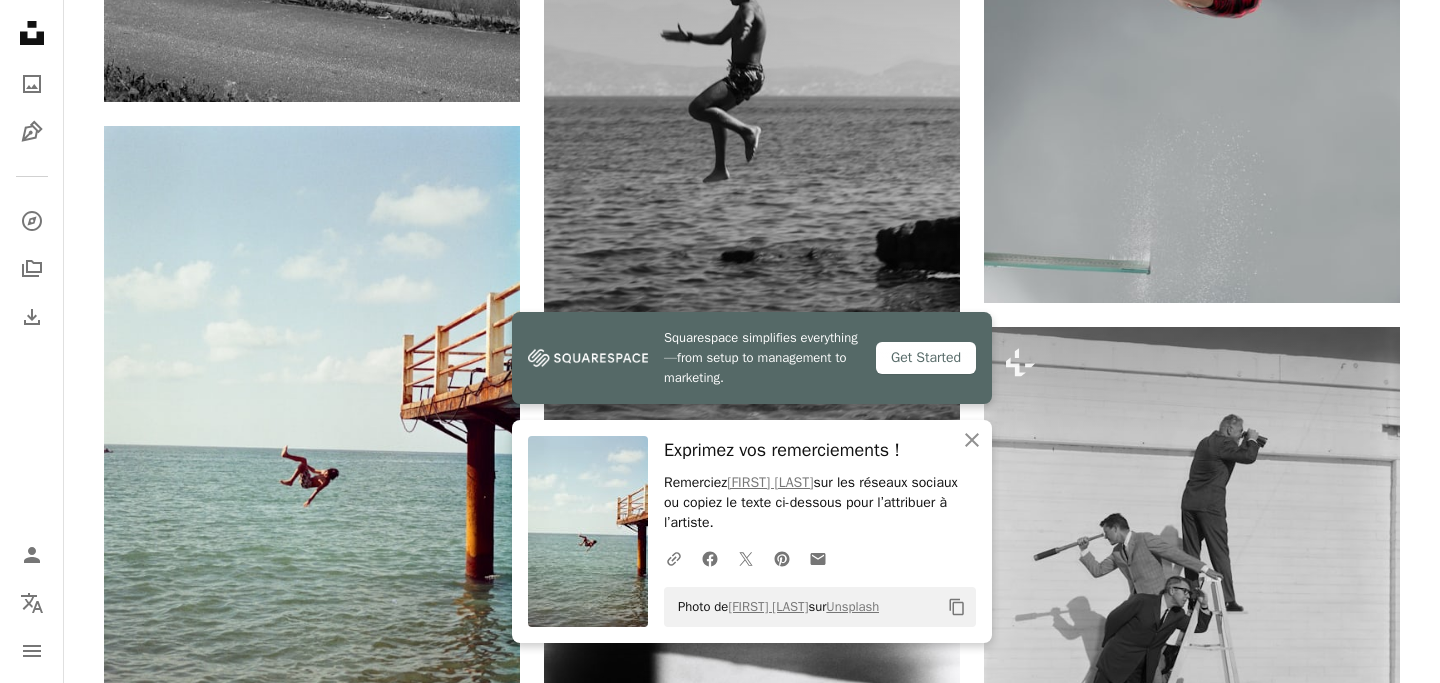 click on "Arrow pointing down" 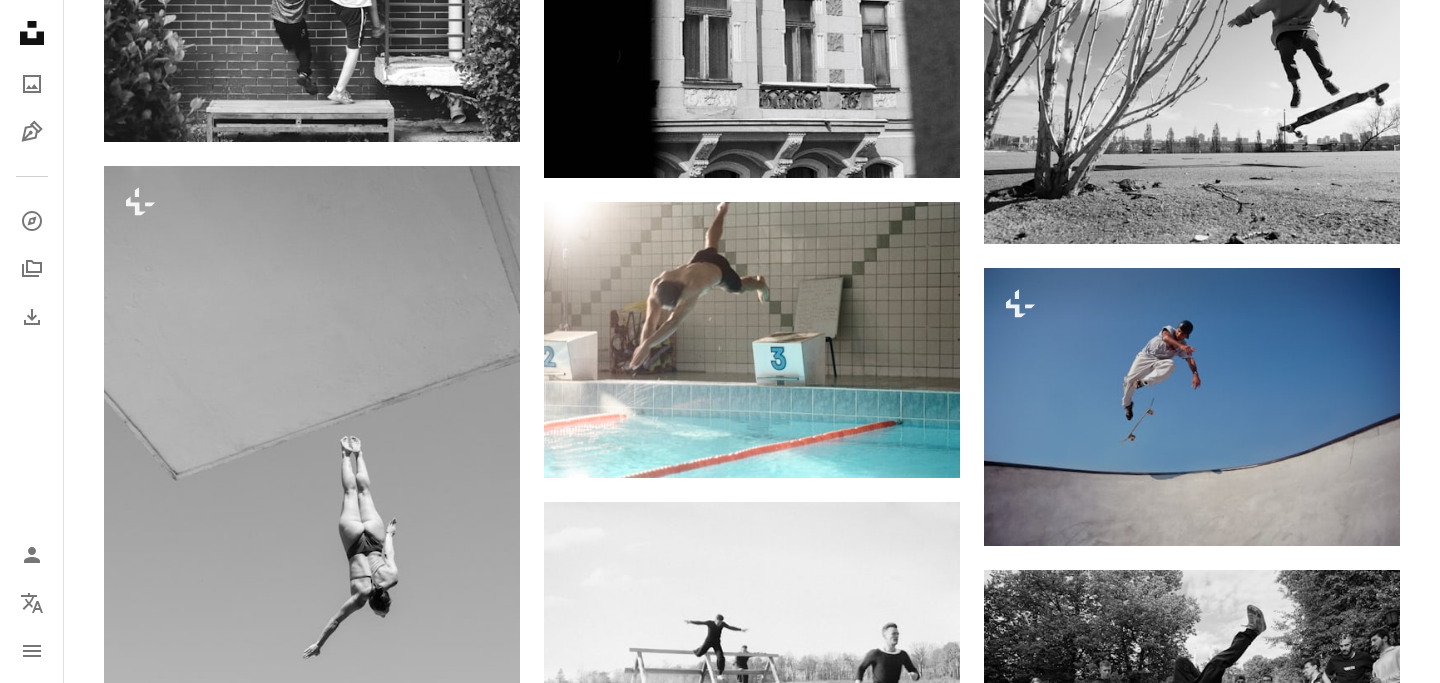 scroll, scrollTop: 18635, scrollLeft: 0, axis: vertical 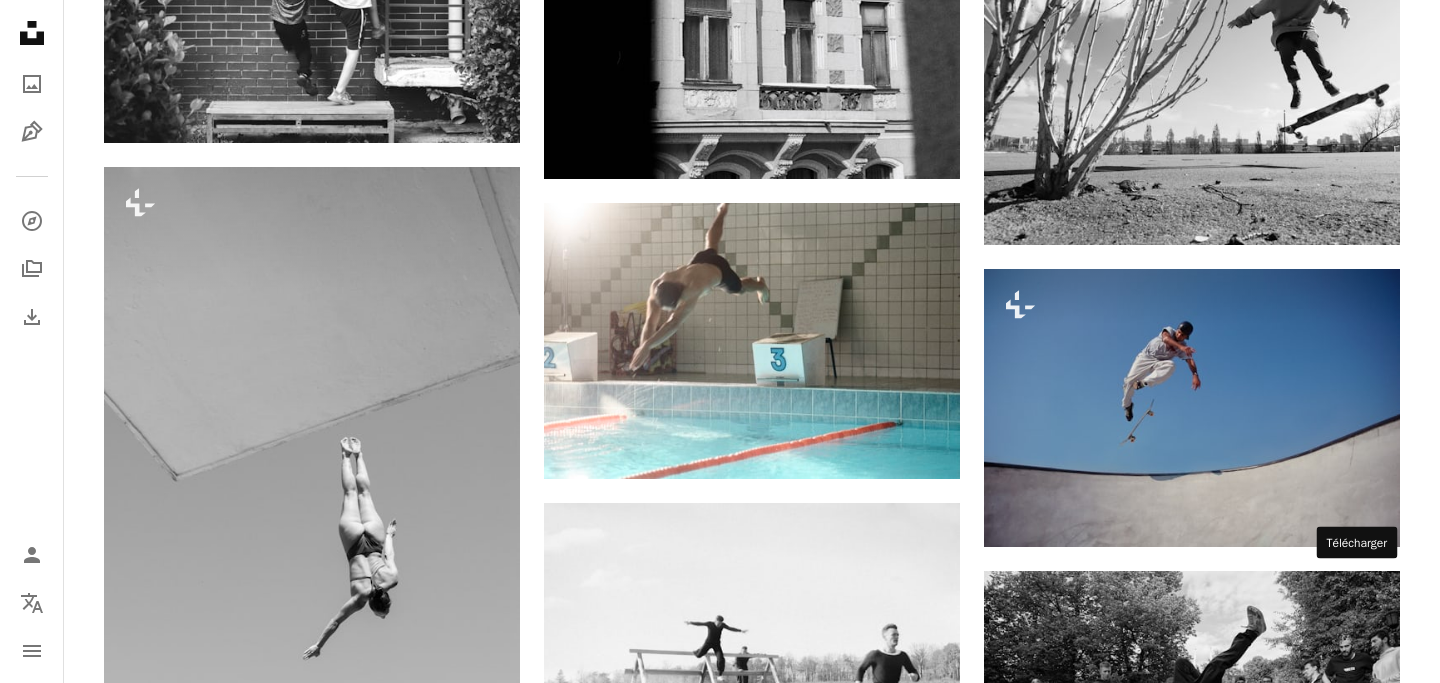 click on "Arrow pointing down" at bounding box center (1360, 1919) 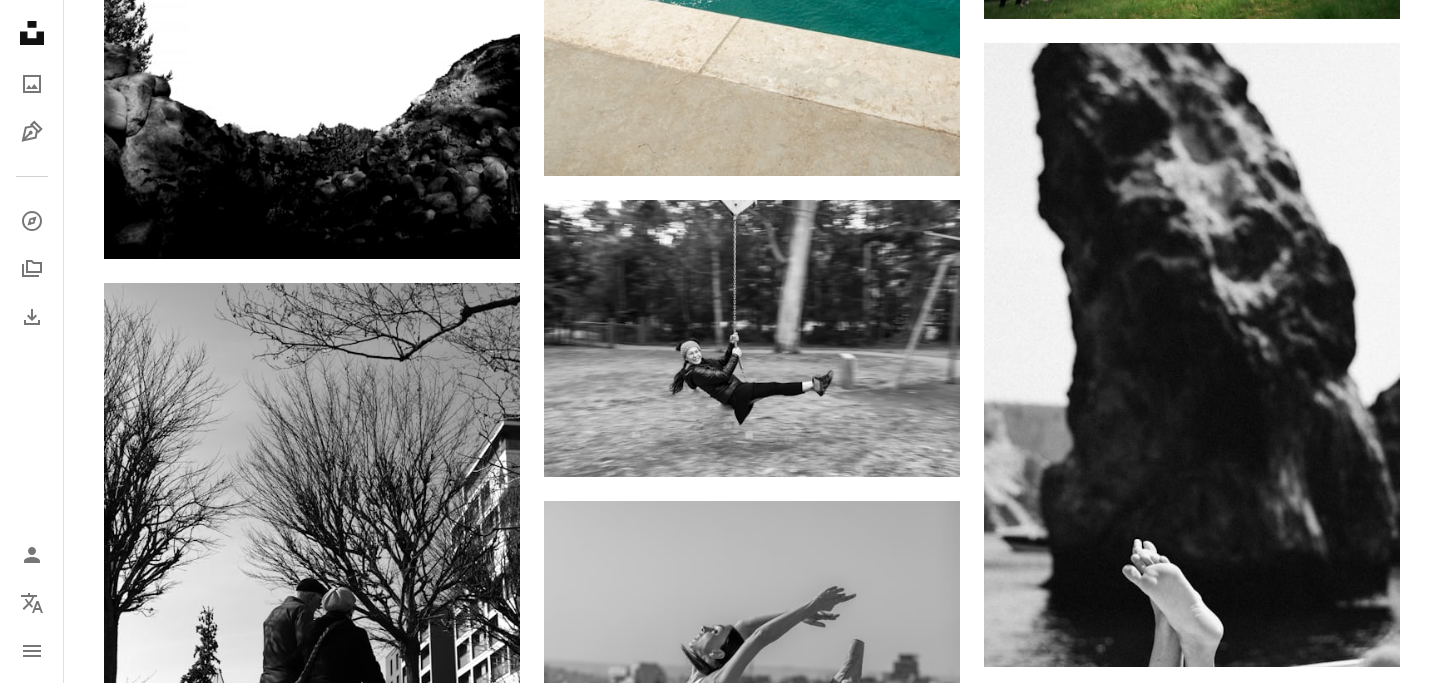 scroll, scrollTop: 24567, scrollLeft: 0, axis: vertical 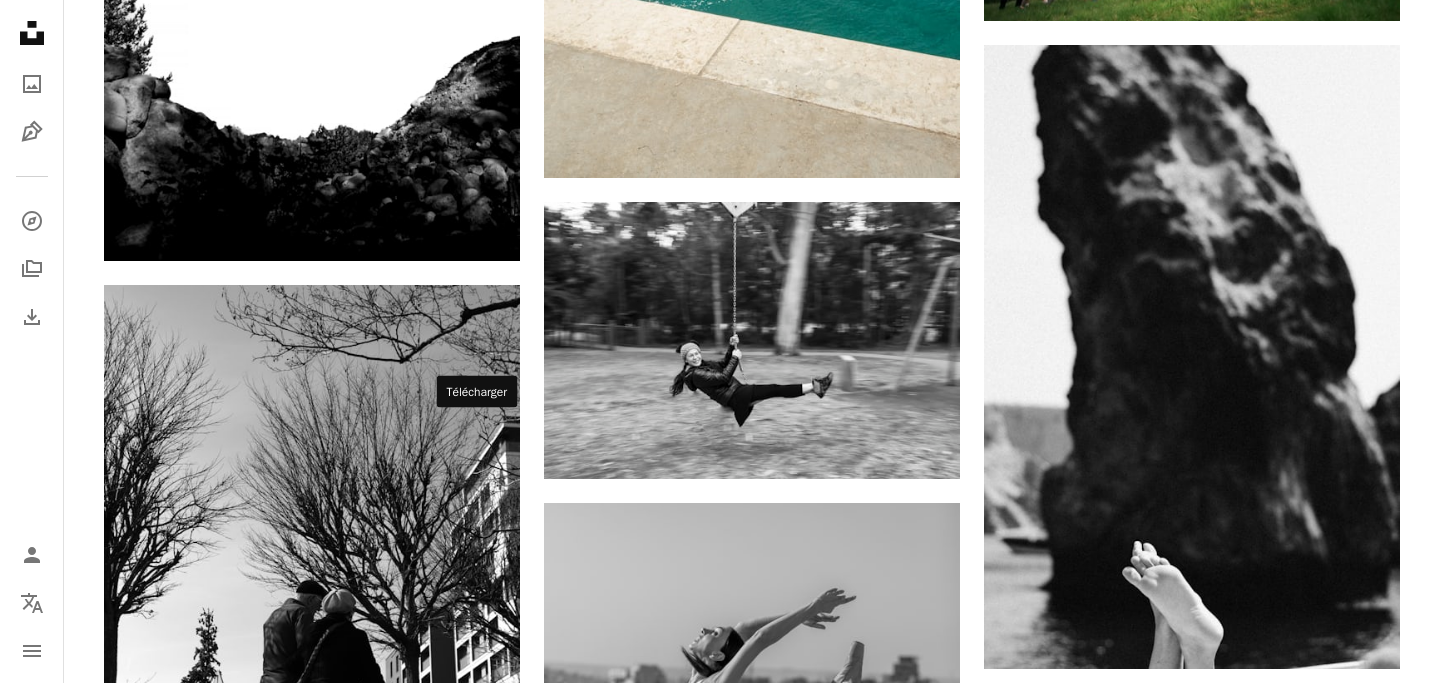 click on "Arrow pointing down" 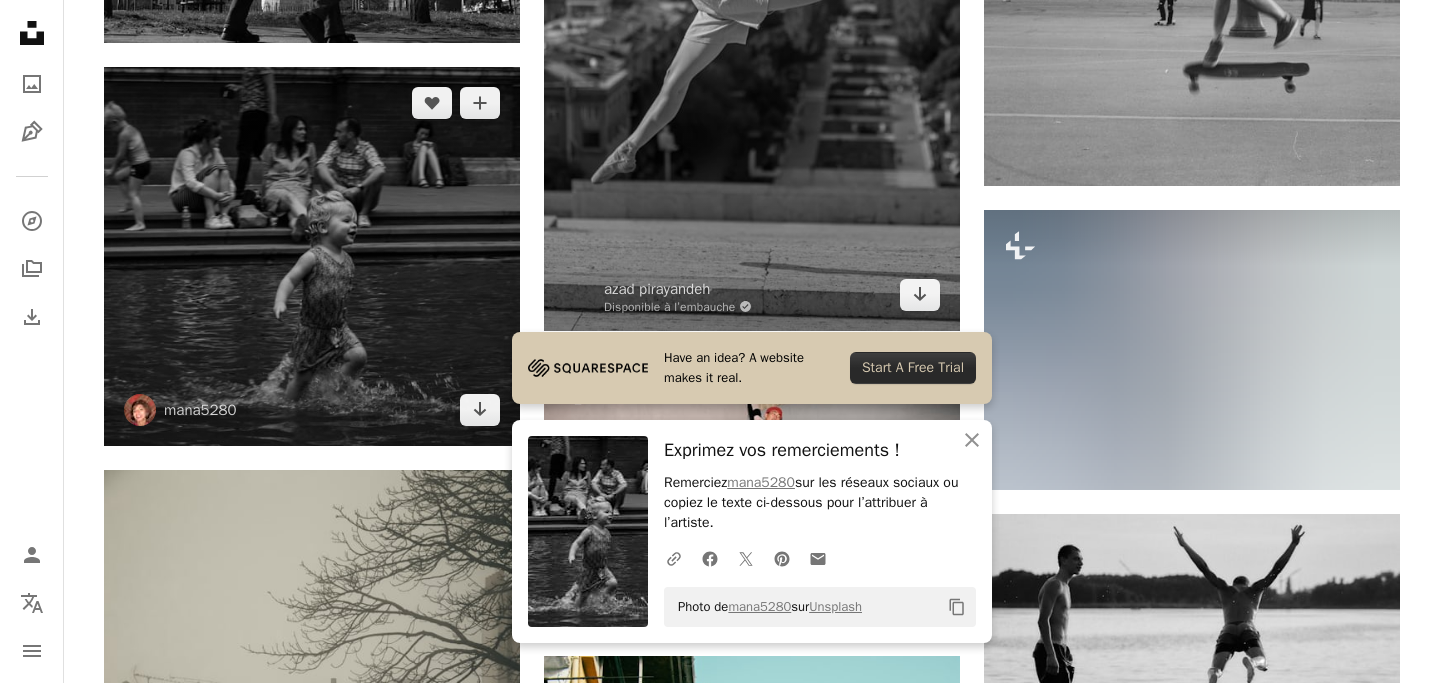 scroll, scrollTop: 25367, scrollLeft: 0, axis: vertical 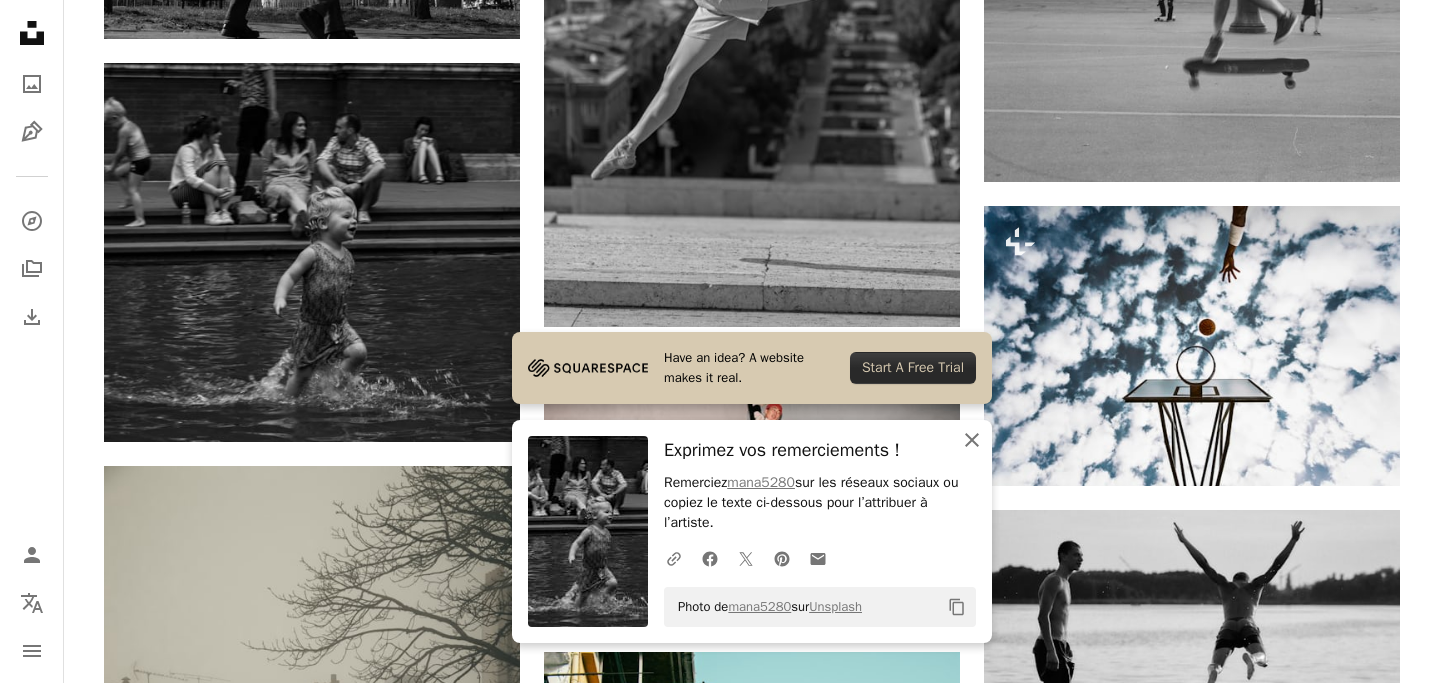 click 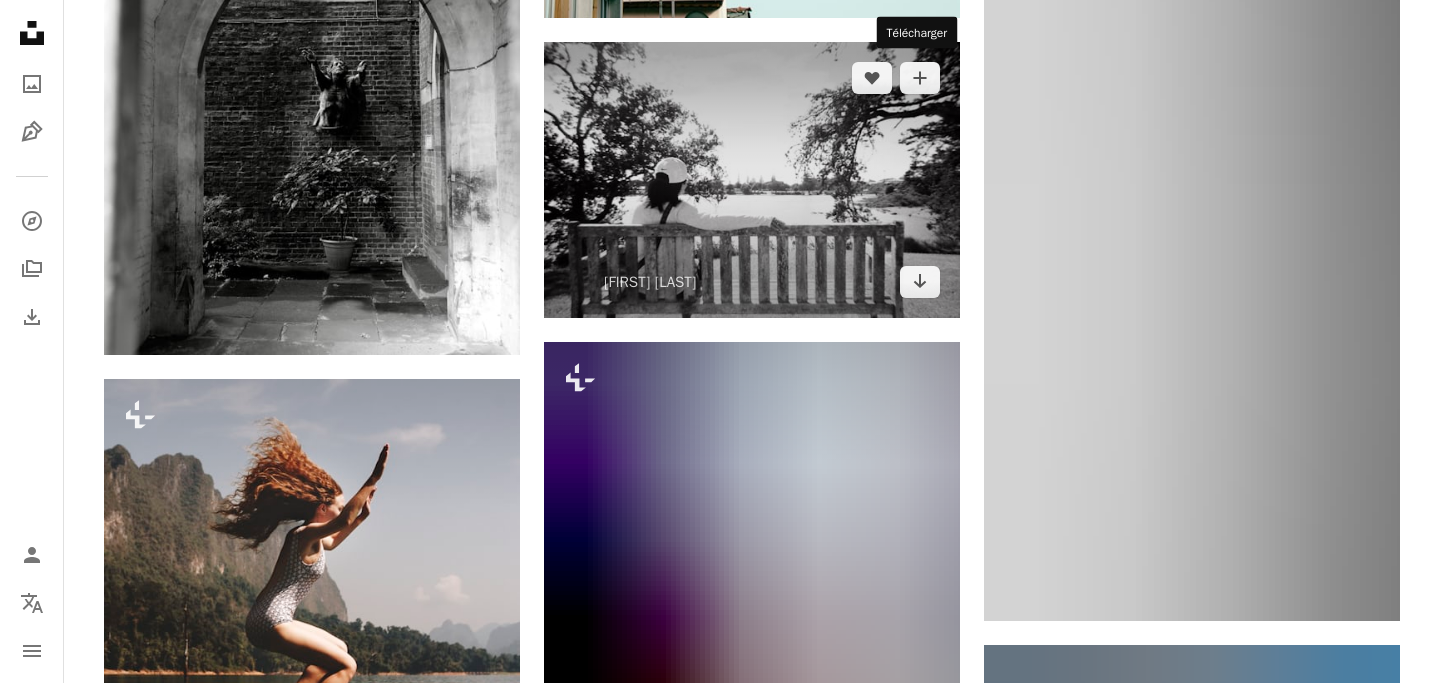 scroll, scrollTop: 26622, scrollLeft: 0, axis: vertical 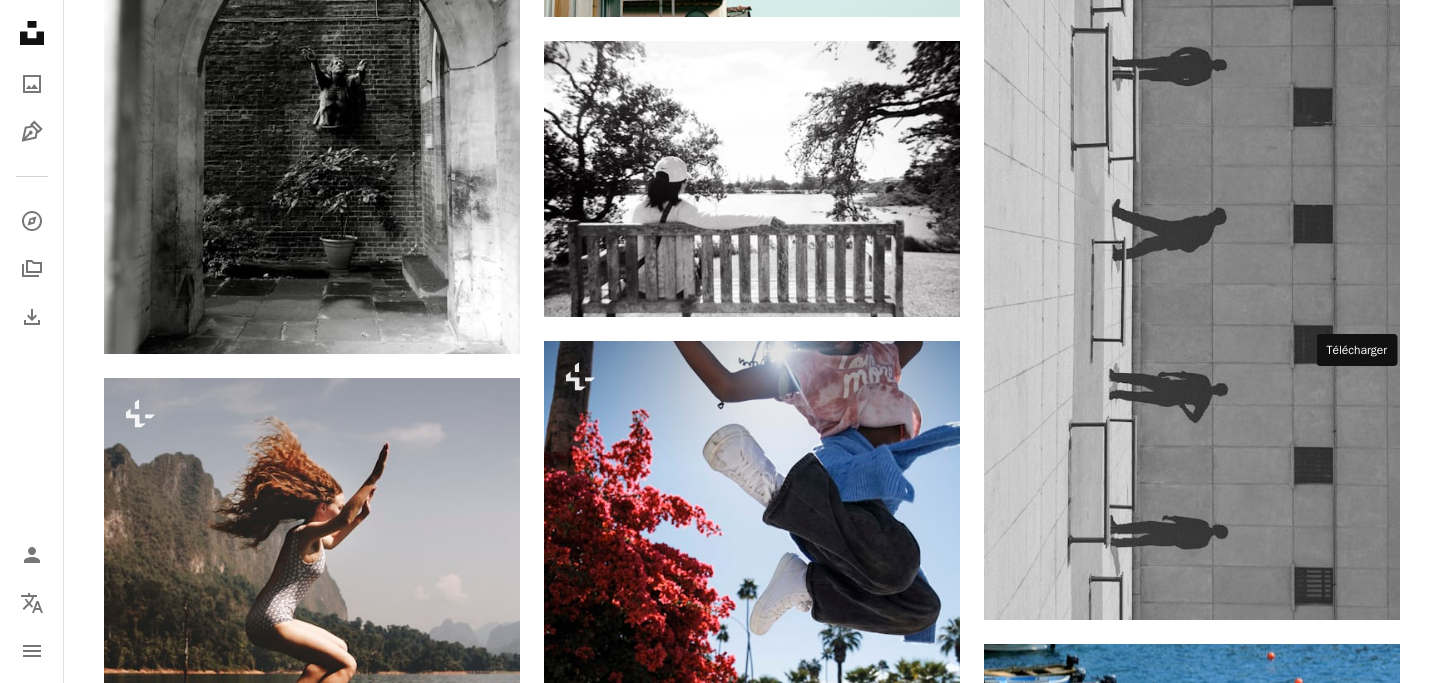 click on "Arrow pointing down" at bounding box center [1360, 1727] 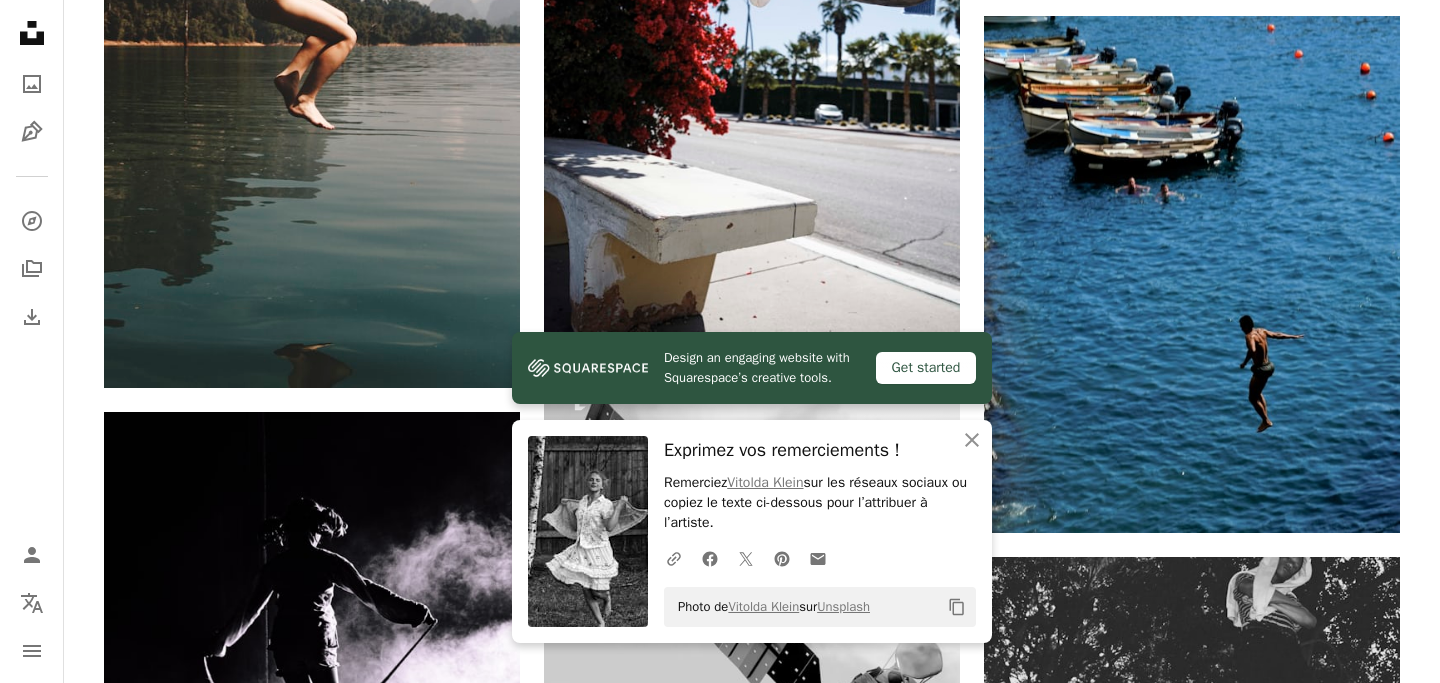 scroll, scrollTop: 27251, scrollLeft: 0, axis: vertical 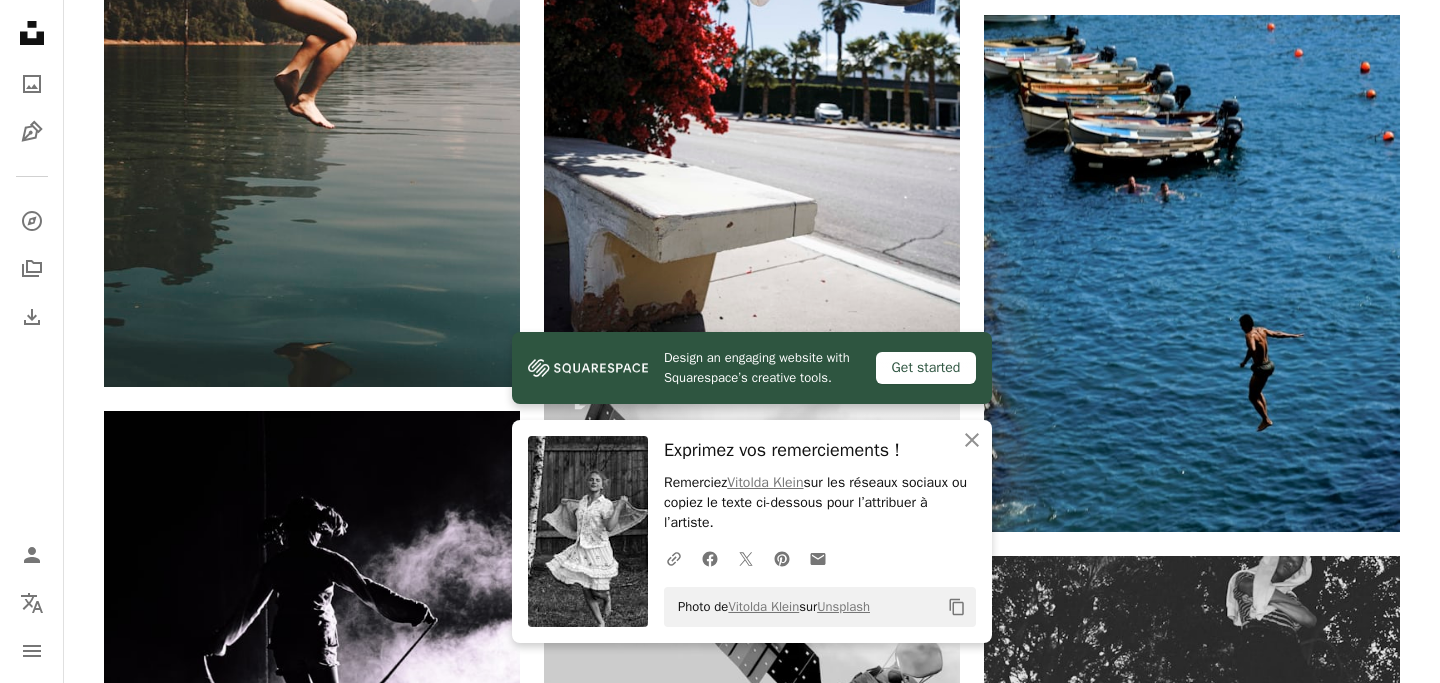 click on "Arrow pointing down" at bounding box center (1360, 1656) 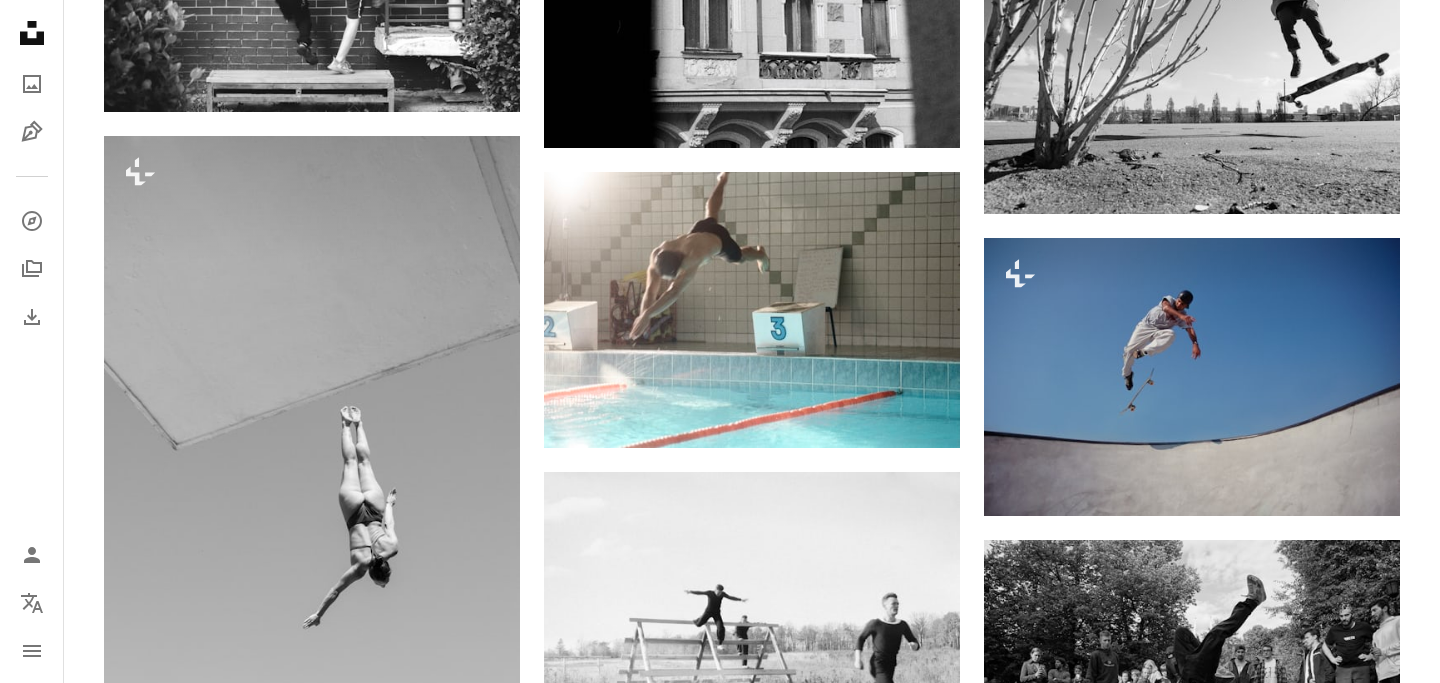 scroll, scrollTop: 18664, scrollLeft: 0, axis: vertical 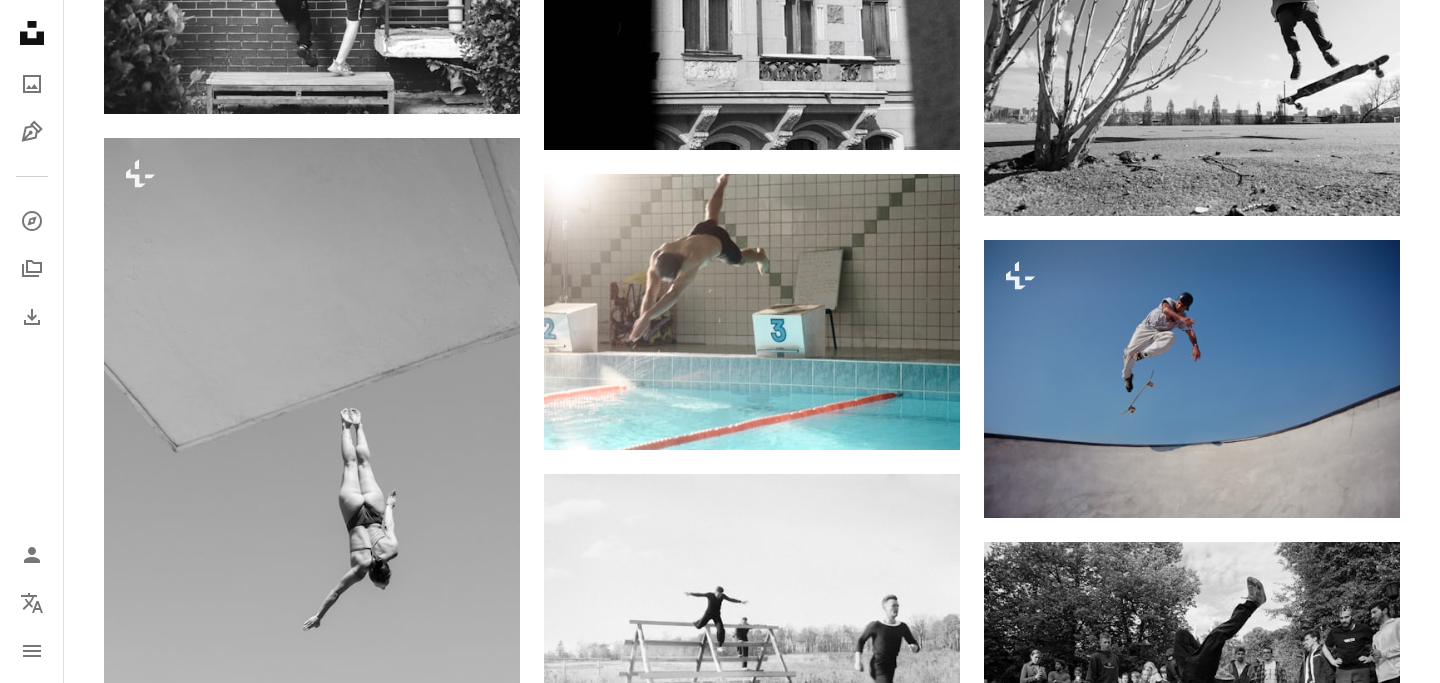 click on "Florida Memory" at bounding box center (1094, 1890) 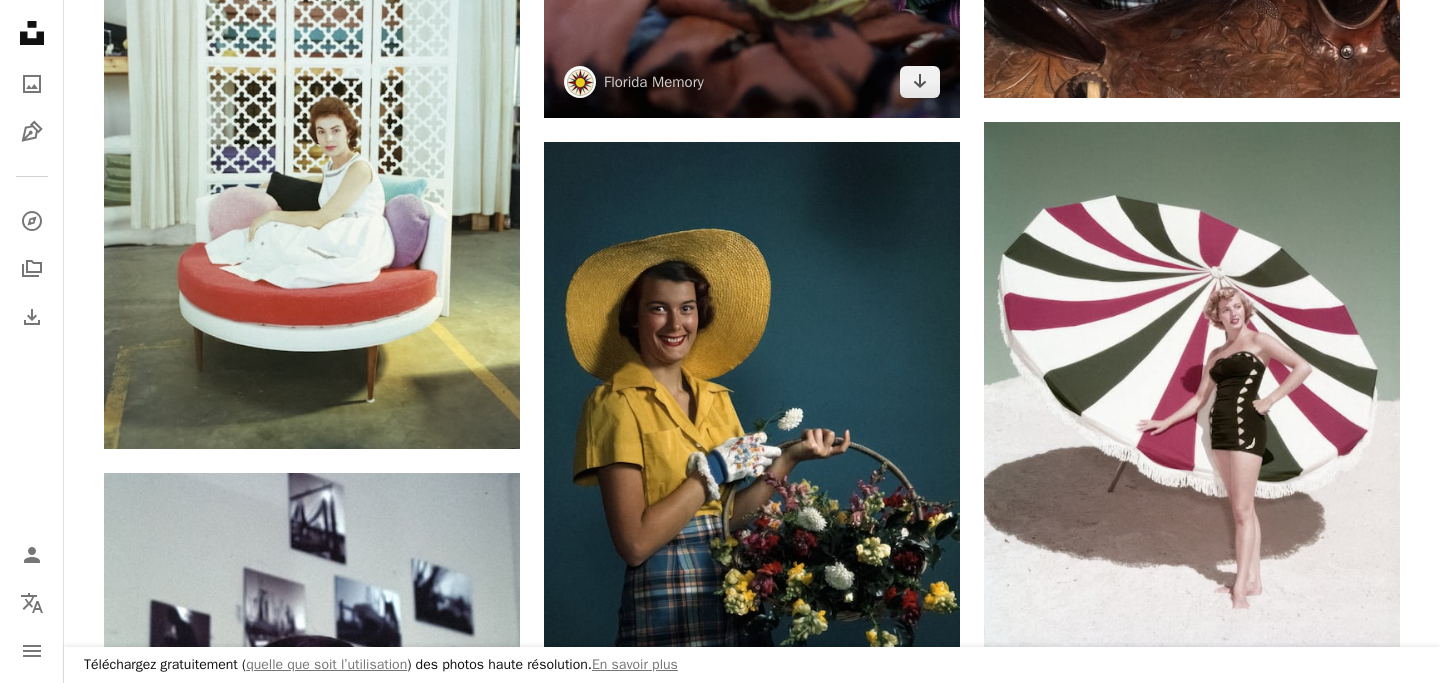 scroll, scrollTop: 1652, scrollLeft: 0, axis: vertical 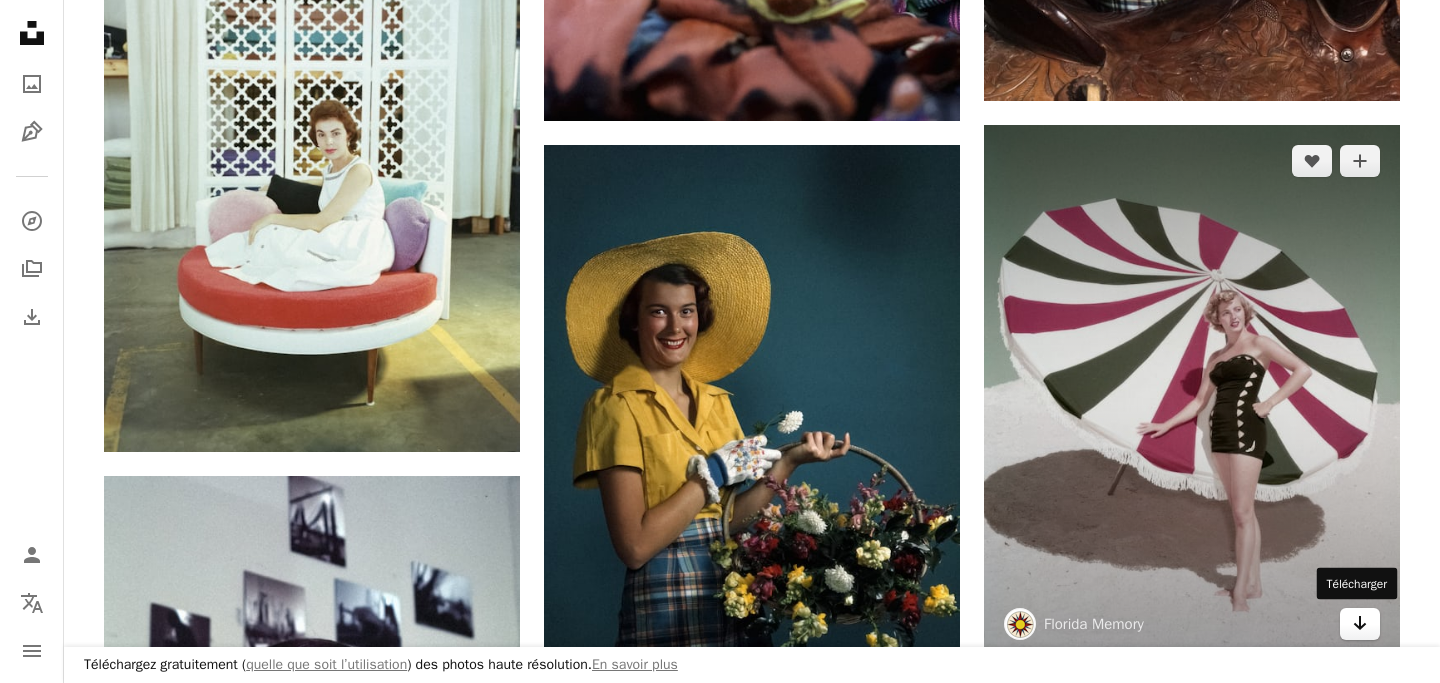 click on "Arrow pointing down" 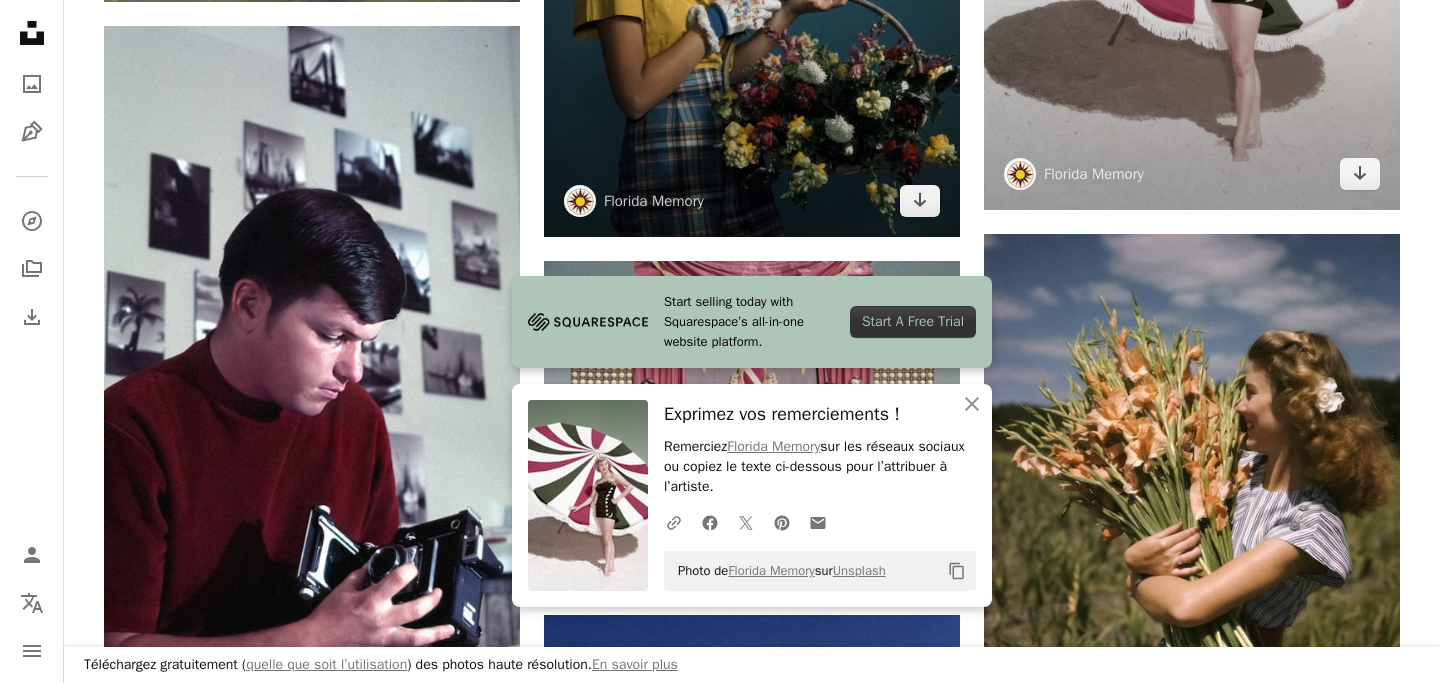 scroll, scrollTop: 2105, scrollLeft: 0, axis: vertical 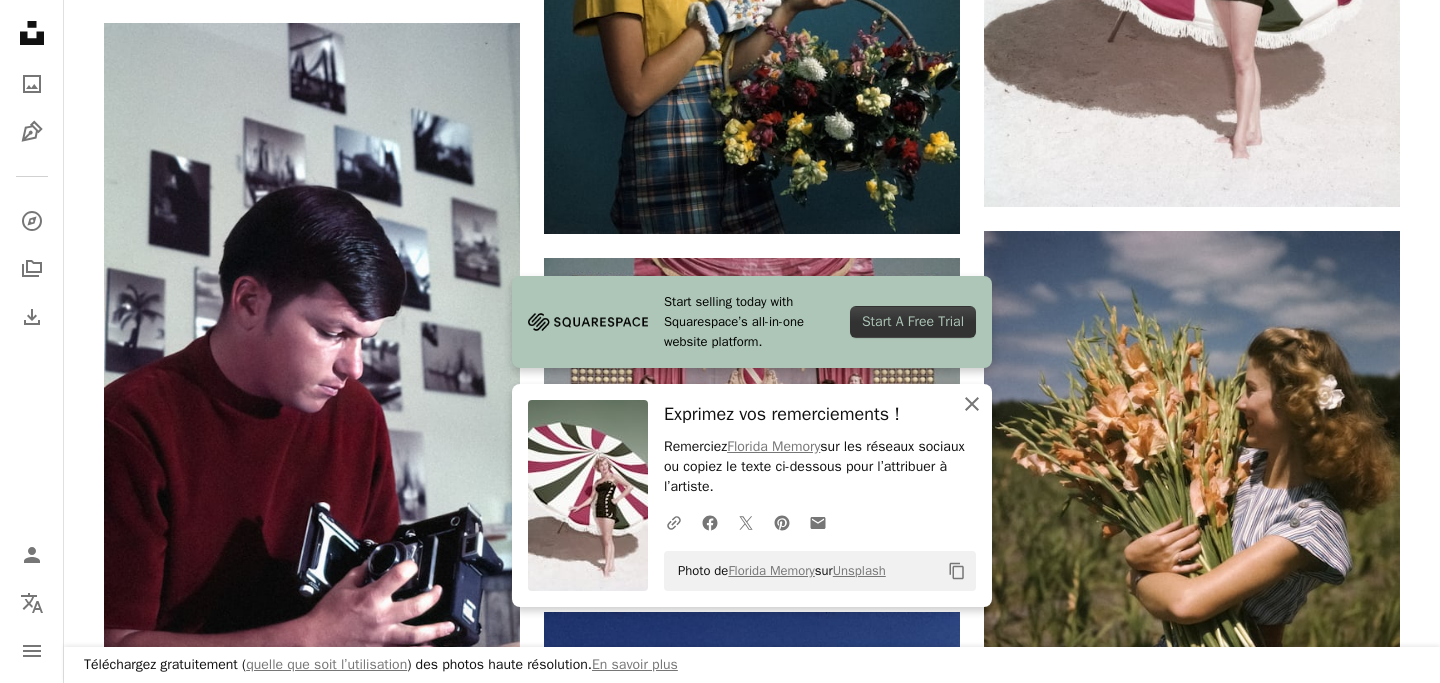 click 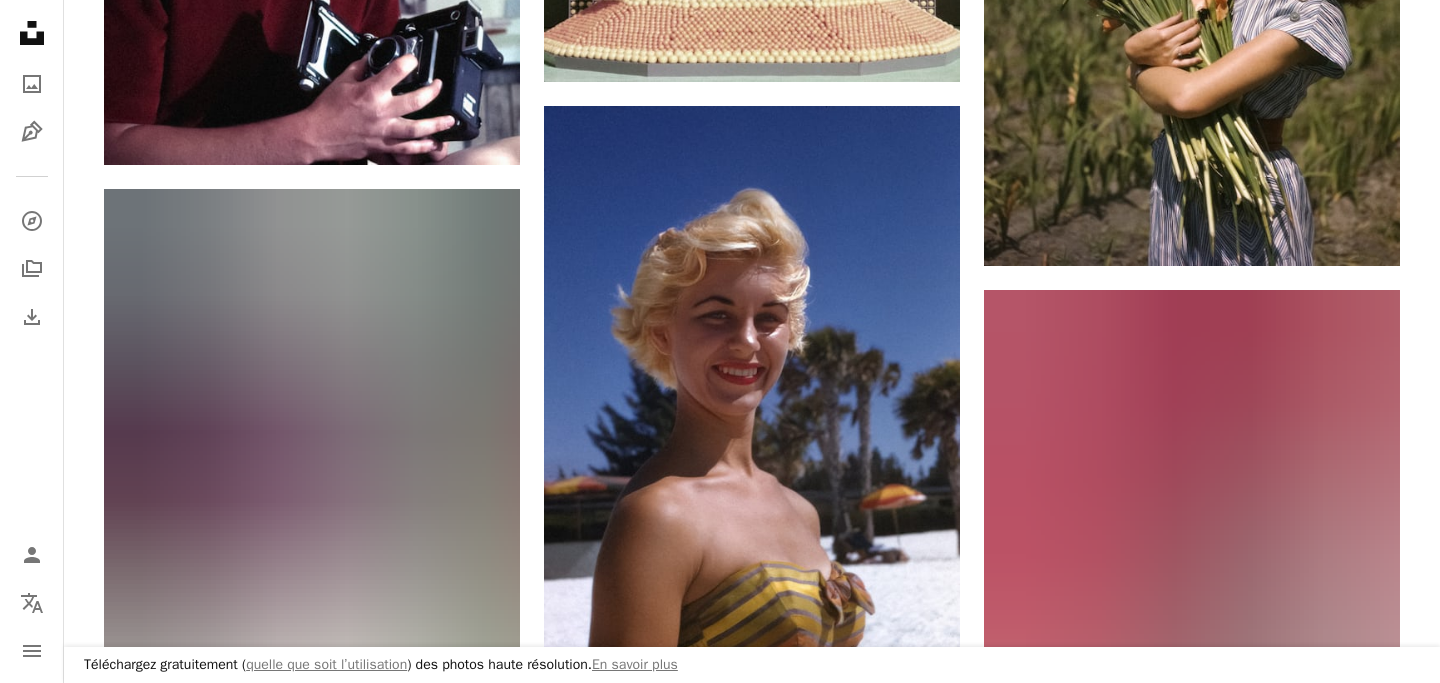 scroll, scrollTop: 2772, scrollLeft: 0, axis: vertical 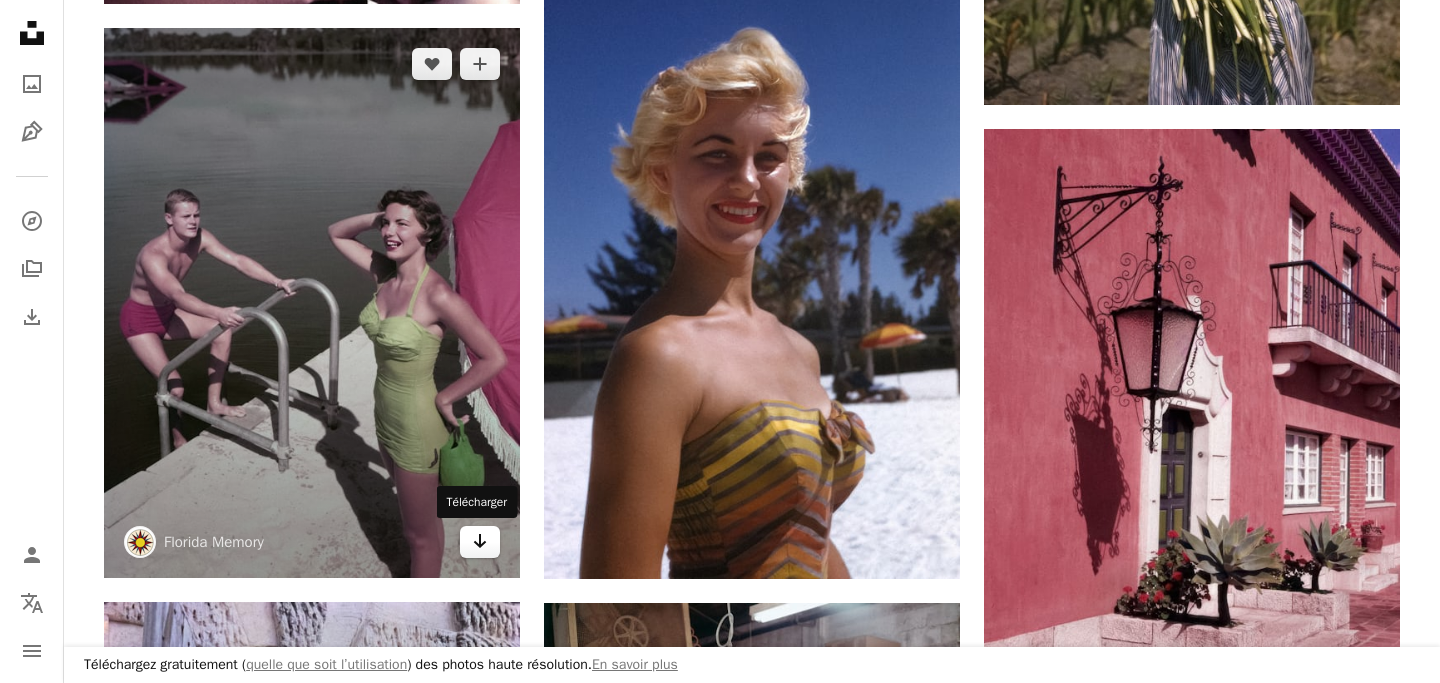click on "Arrow pointing down" 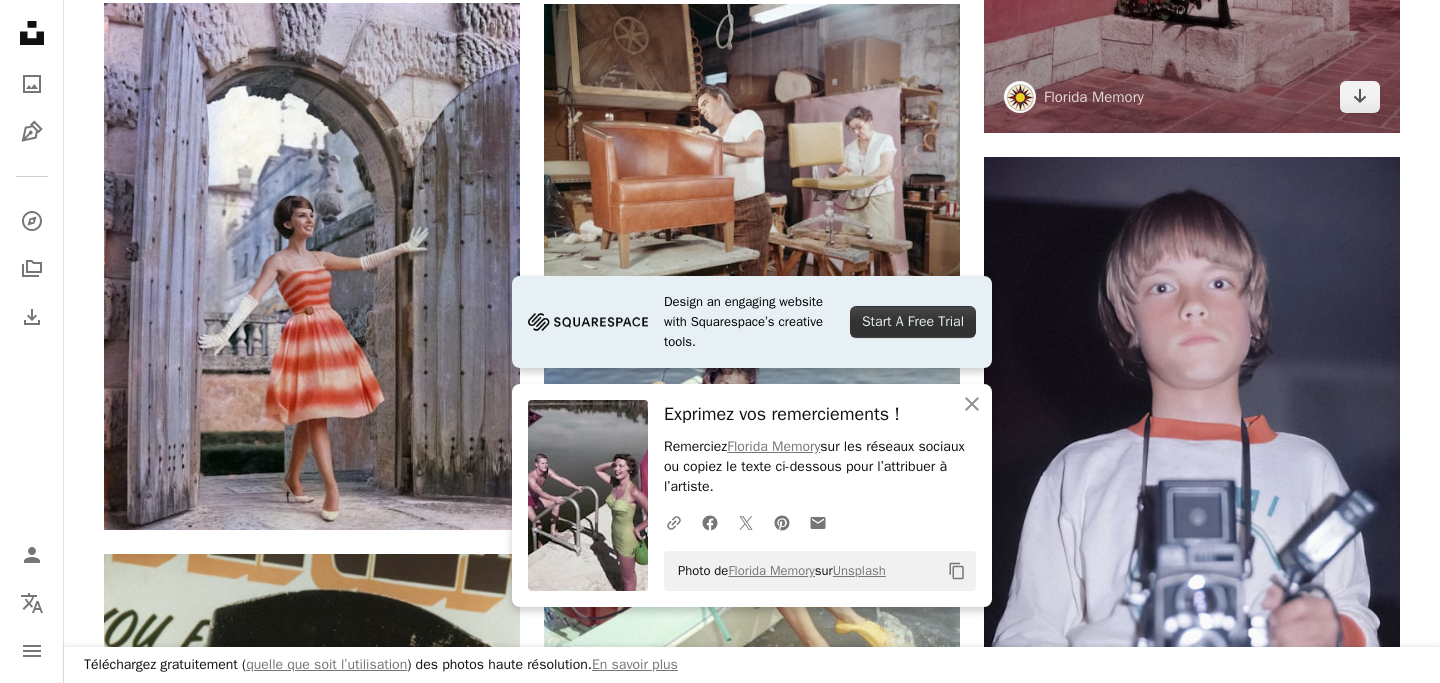 scroll, scrollTop: 3372, scrollLeft: 0, axis: vertical 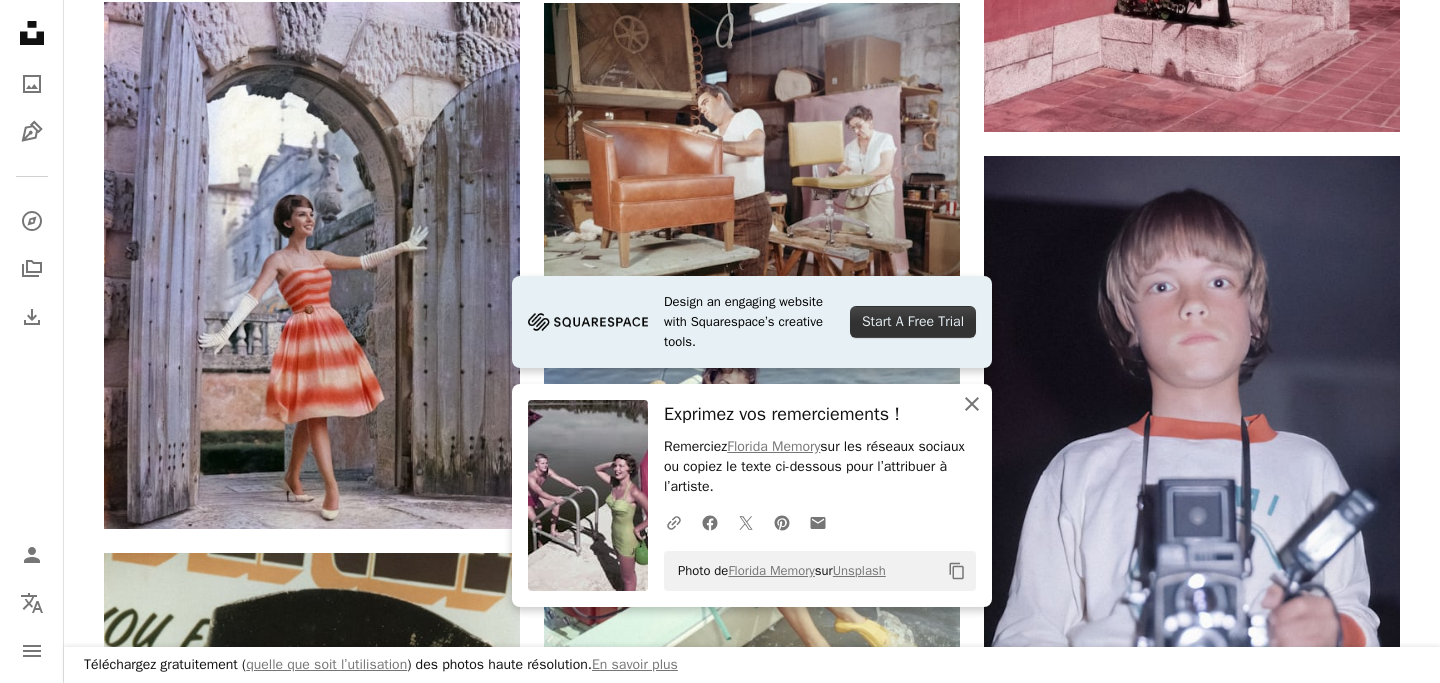 click on "An X shape" 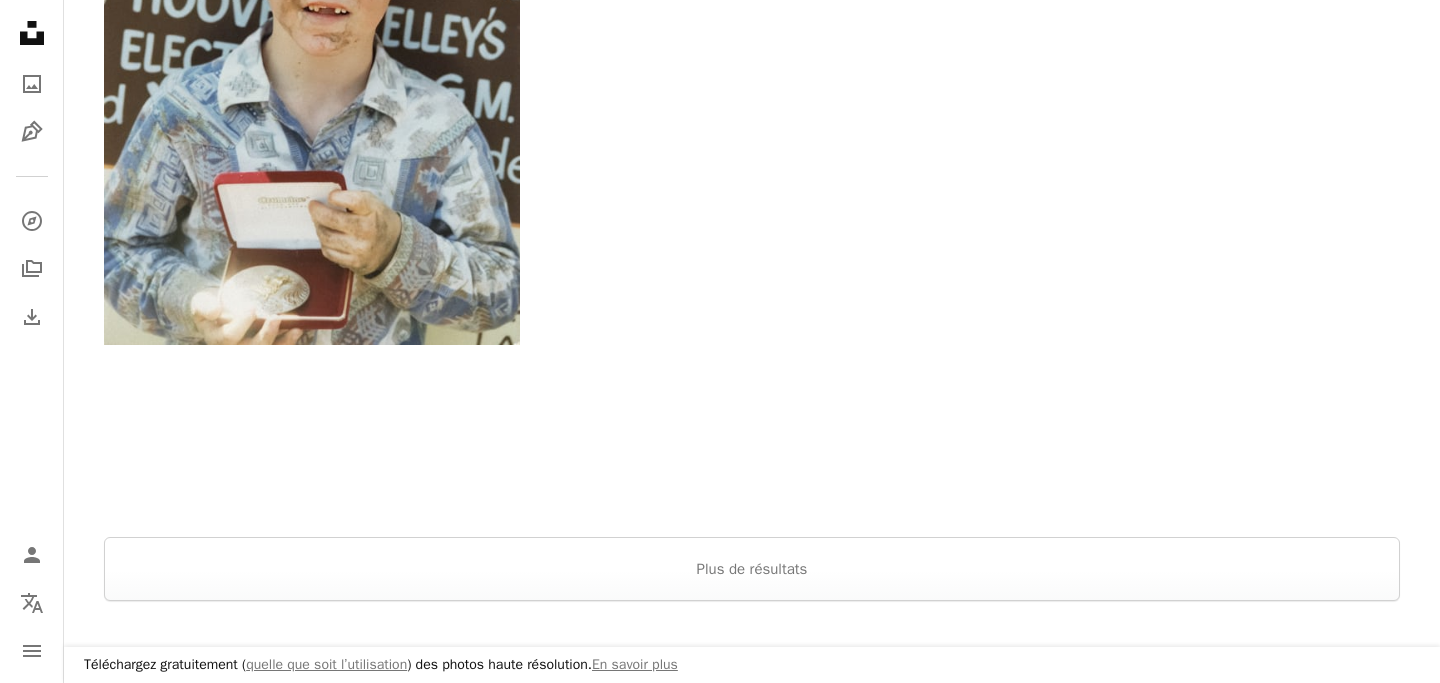 scroll, scrollTop: 4197, scrollLeft: 0, axis: vertical 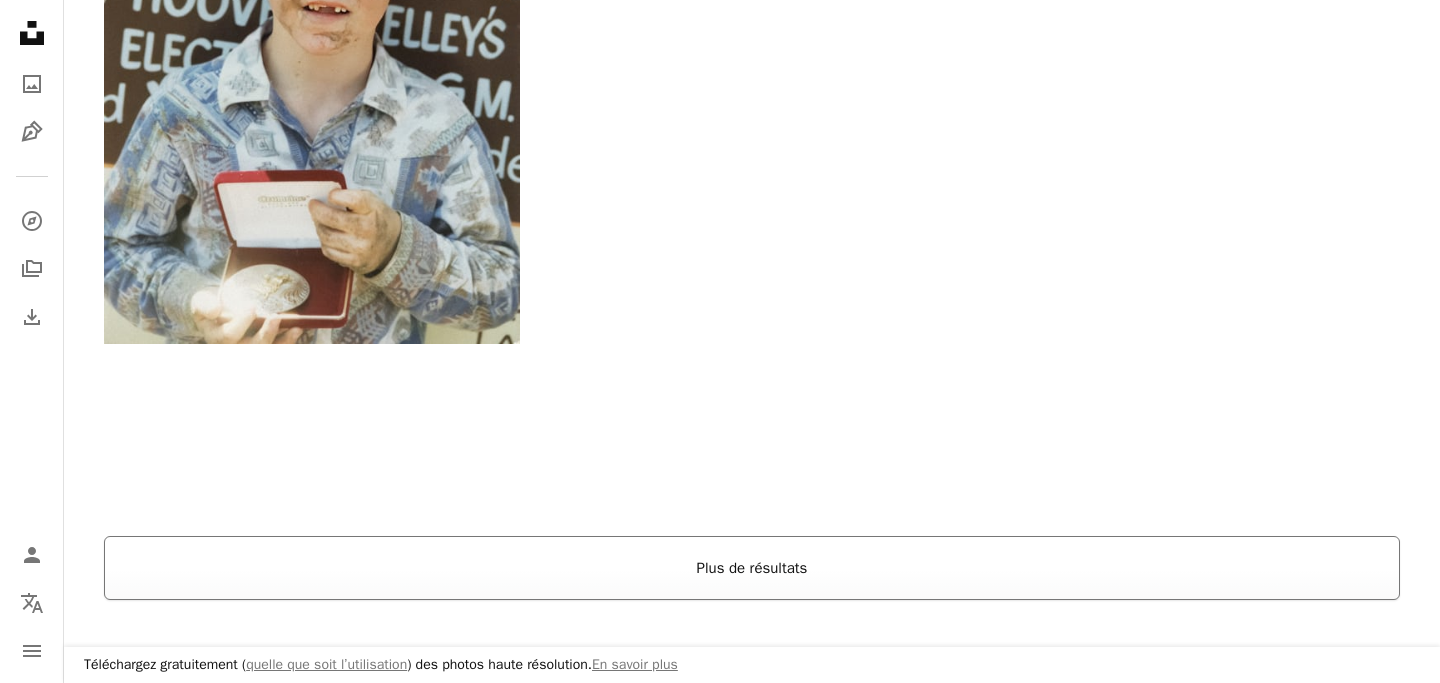 click on "Plus de résultats" at bounding box center [752, 568] 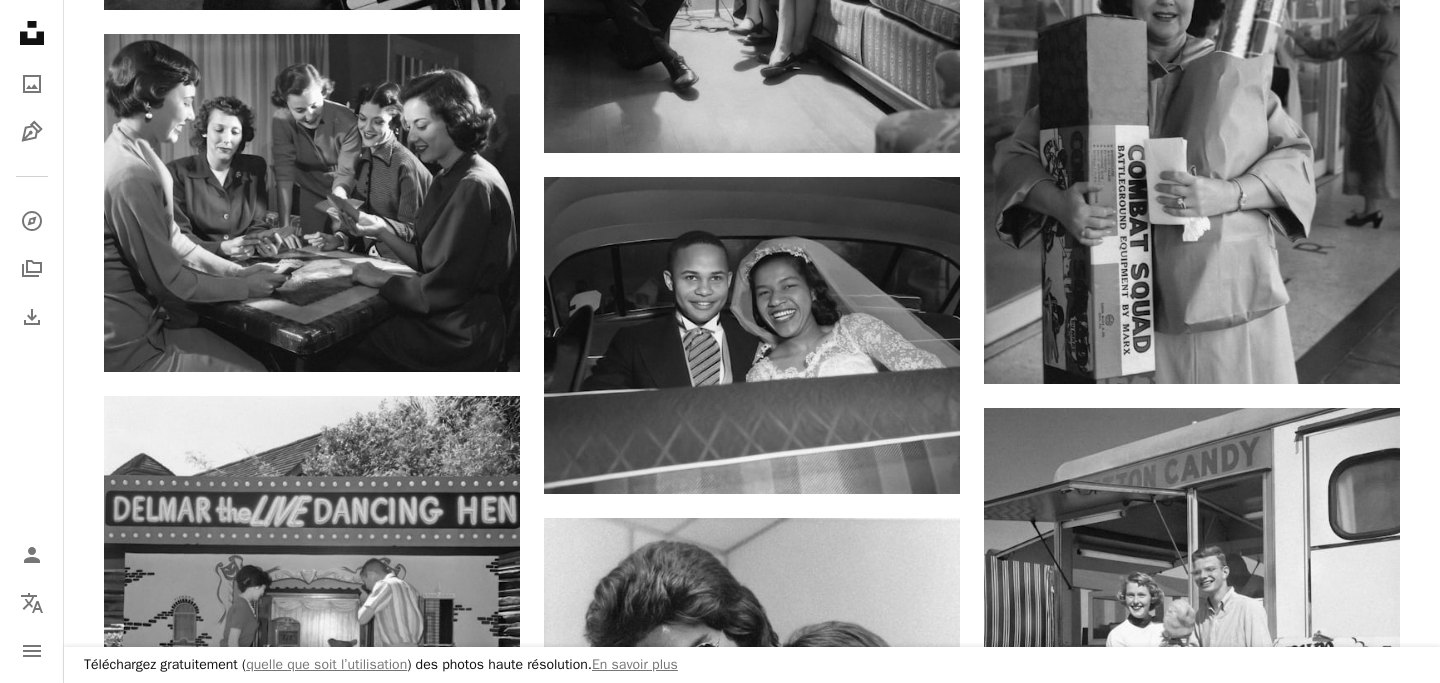 scroll, scrollTop: 9314, scrollLeft: 0, axis: vertical 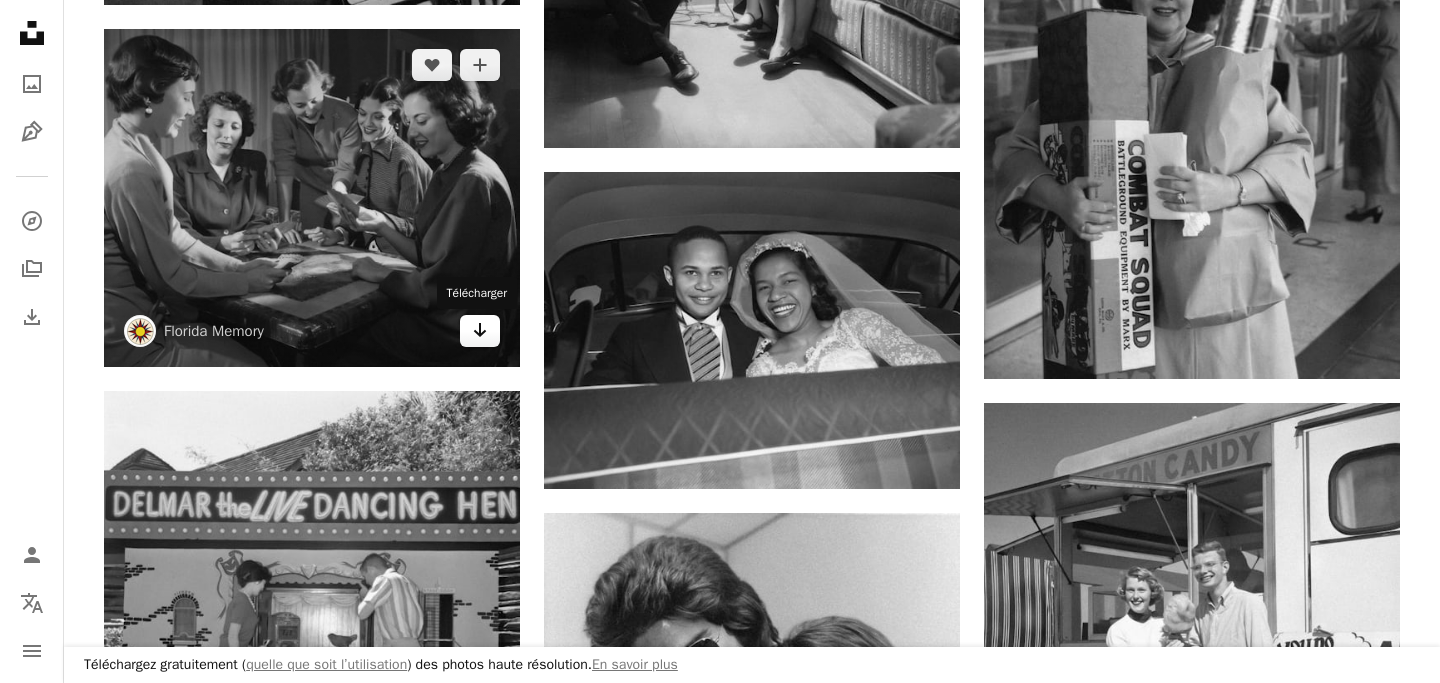 click on "Arrow pointing down" 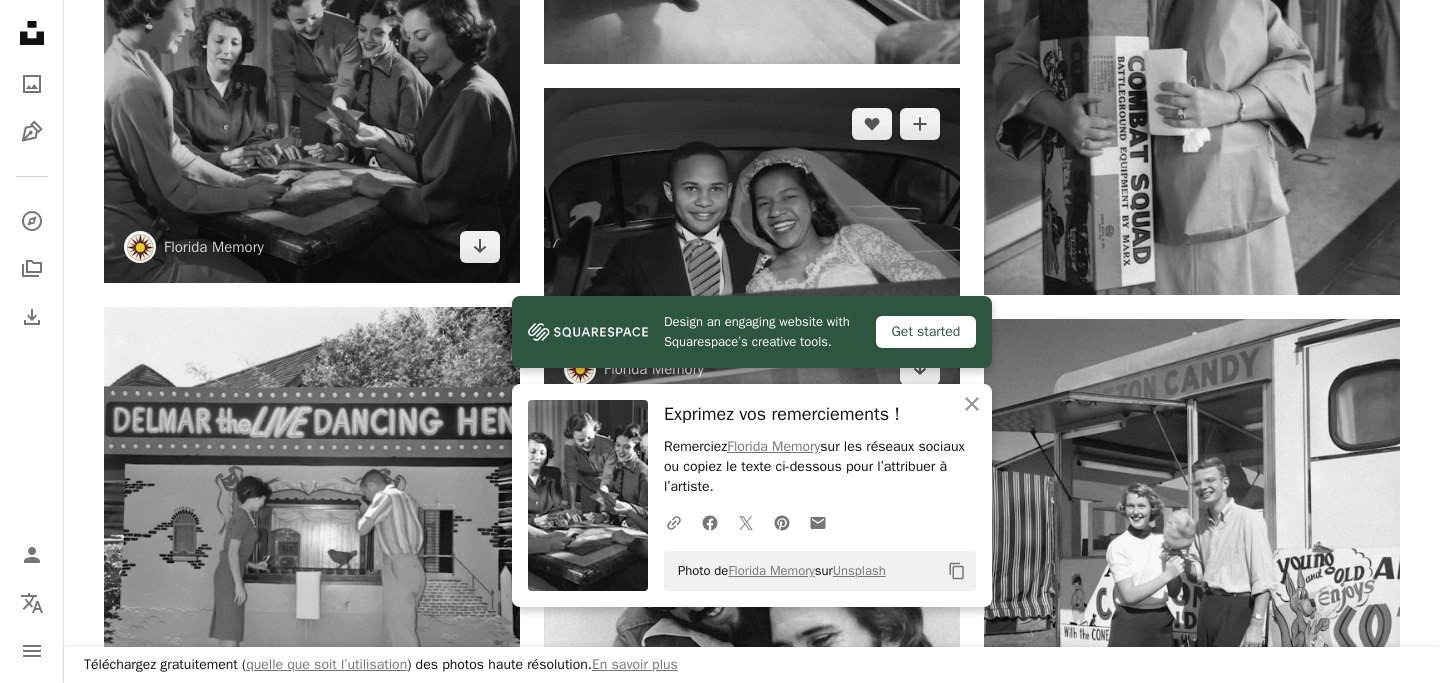 scroll, scrollTop: 9645, scrollLeft: 0, axis: vertical 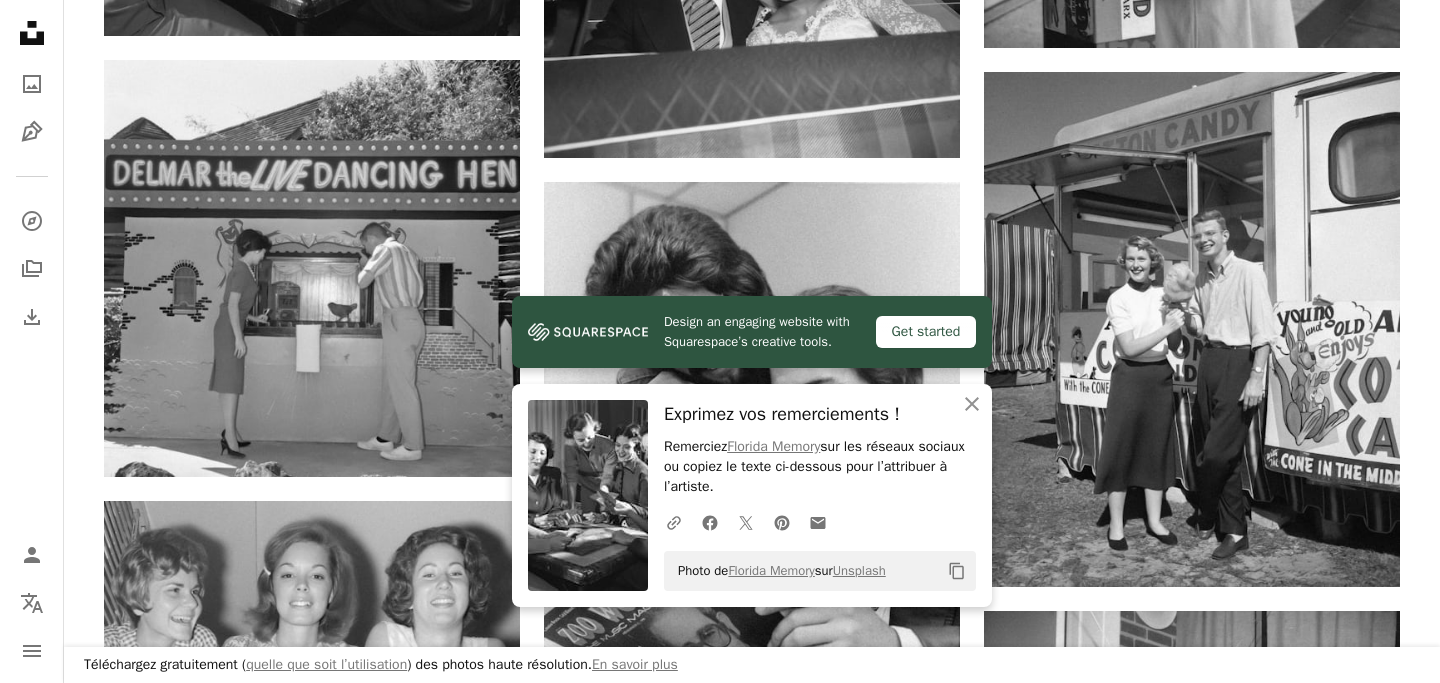 click on "A heart A plus sign Florida Memory Arrow pointing down A heart A plus sign Florida Memory Arrow pointing down A heart A plus sign Florida Memory Arrow pointing down A heart A plus sign Florida Memory Arrow pointing down A heart A plus sign Florida Memory Arrow pointing down A heart A plus sign Florida Memory Arrow pointing down A heart A plus sign Florida Memory Arrow pointing down A heart A plus sign Florida Memory Arrow pointing down A heart A plus sign Florida Memory Arrow pointing down A heart A plus sign Florida Memory Arrow pointing down A heart A plus sign Florida Memory Arrow pointing down A heart A plus sign Florida Memory Arrow pointing down A heart A plus sign Florida Memory Arrow pointing down A heart A plus sign Florida Memory Arrow pointing down A heart A plus sign Florida Memory Arrow pointing down A heart A plus sign Florida Memory Arrow pointing down A heart A plus sign Florida Memory Arrow pointing down A heart A plus sign Florida Memory Arrow pointing down A heart A plus sign Florida Memory" at bounding box center (752, -2783) 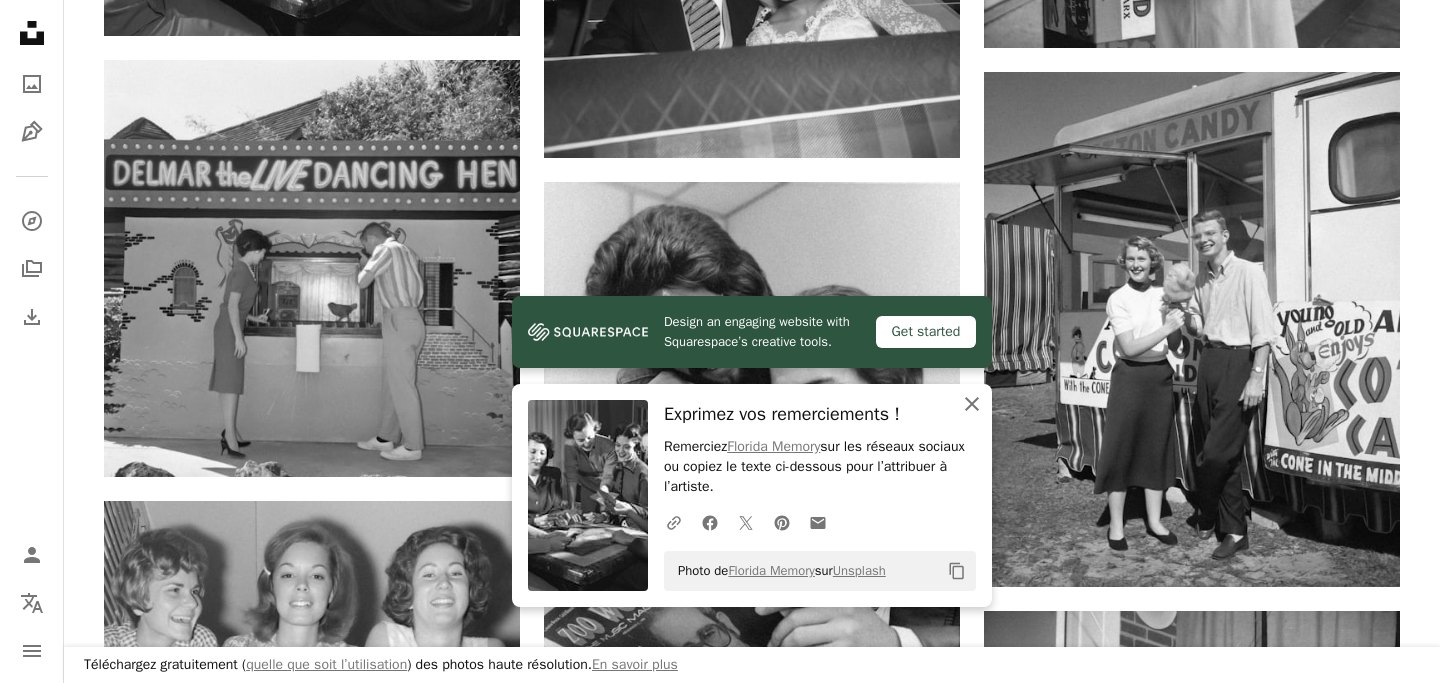 click 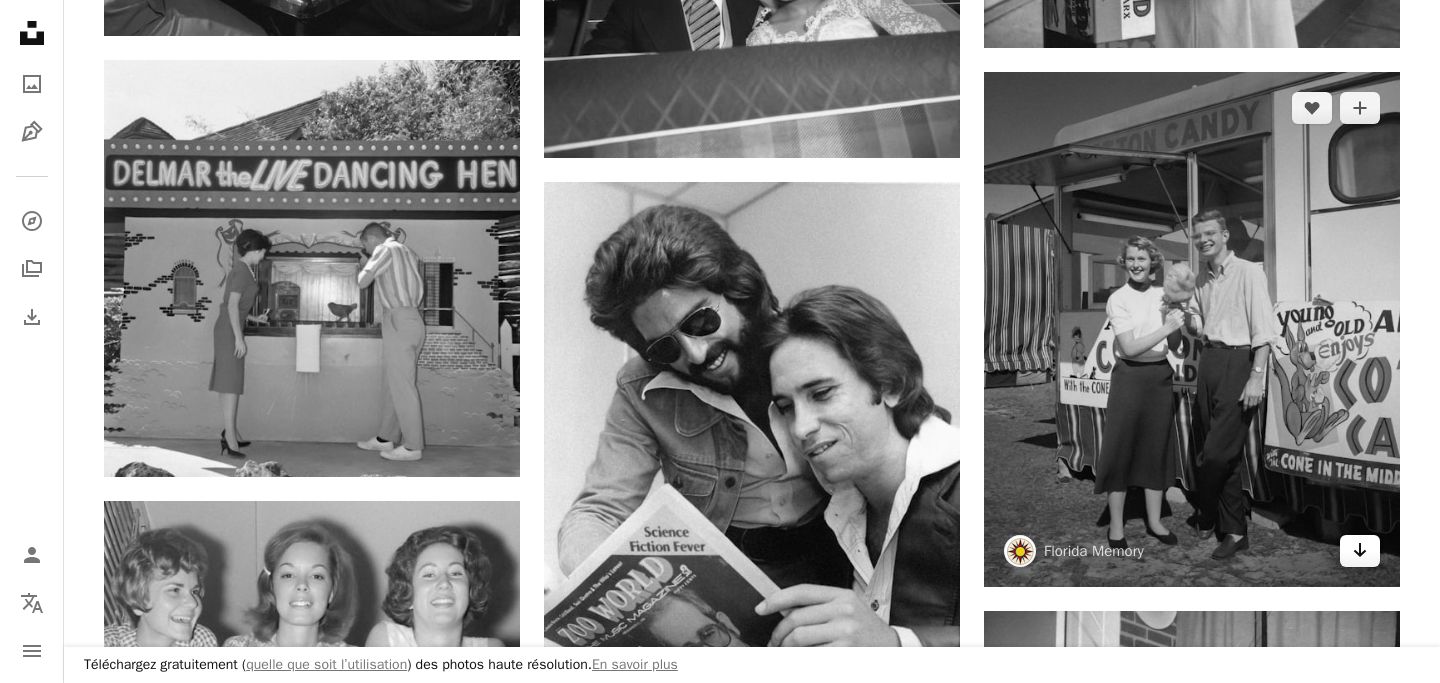 click on "Arrow pointing down" 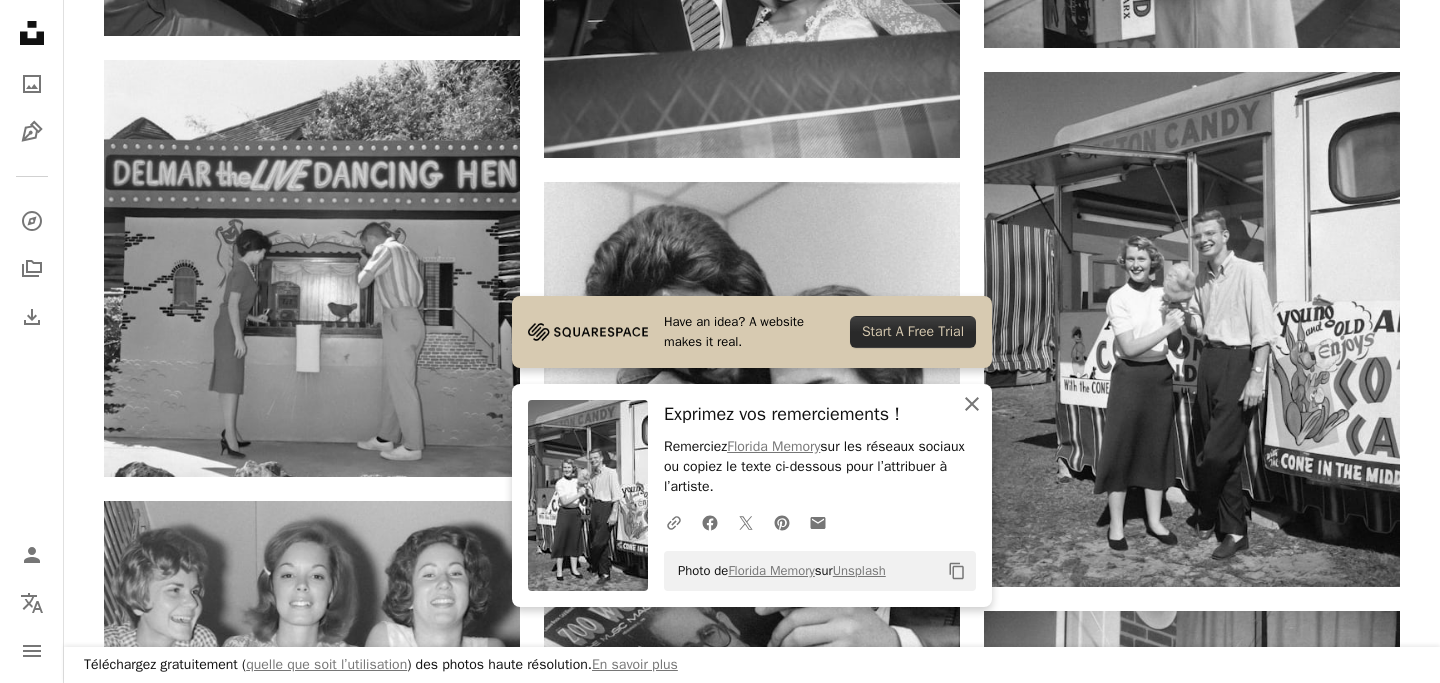 click on "An X shape" 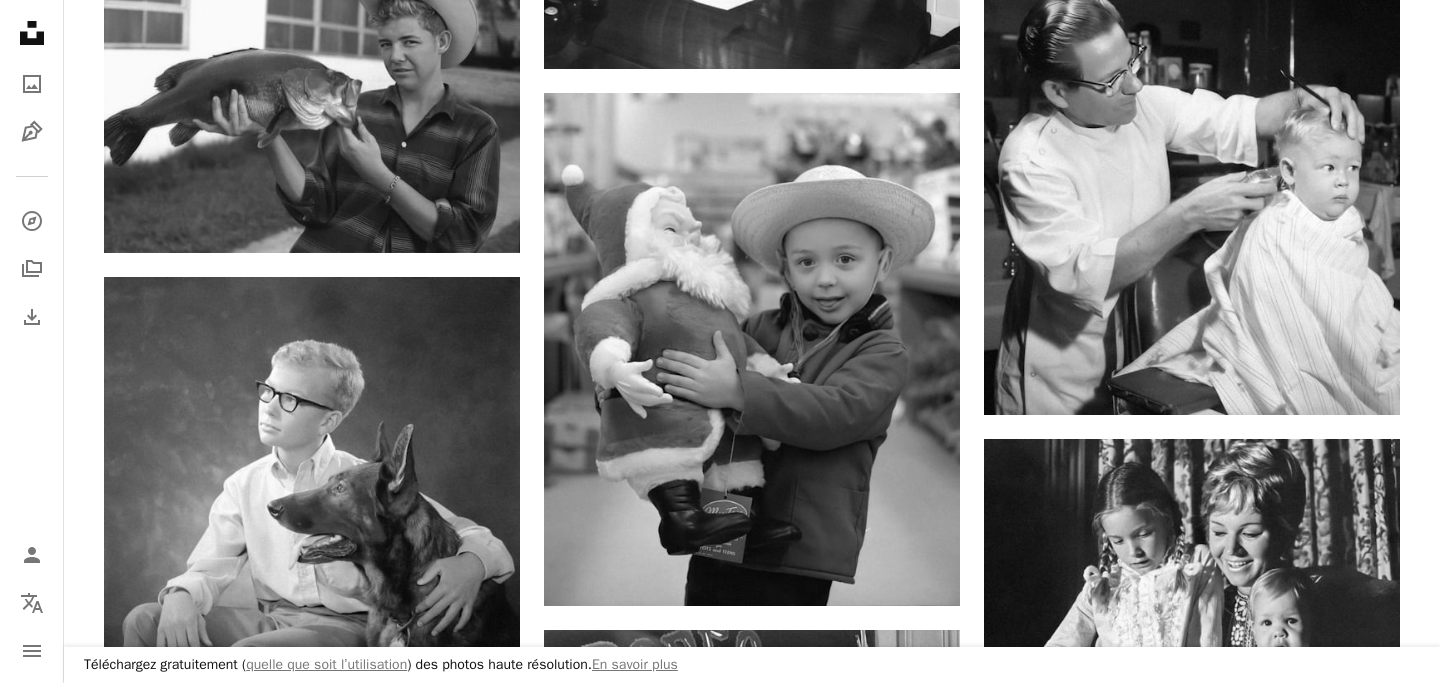 scroll, scrollTop: 10824, scrollLeft: 0, axis: vertical 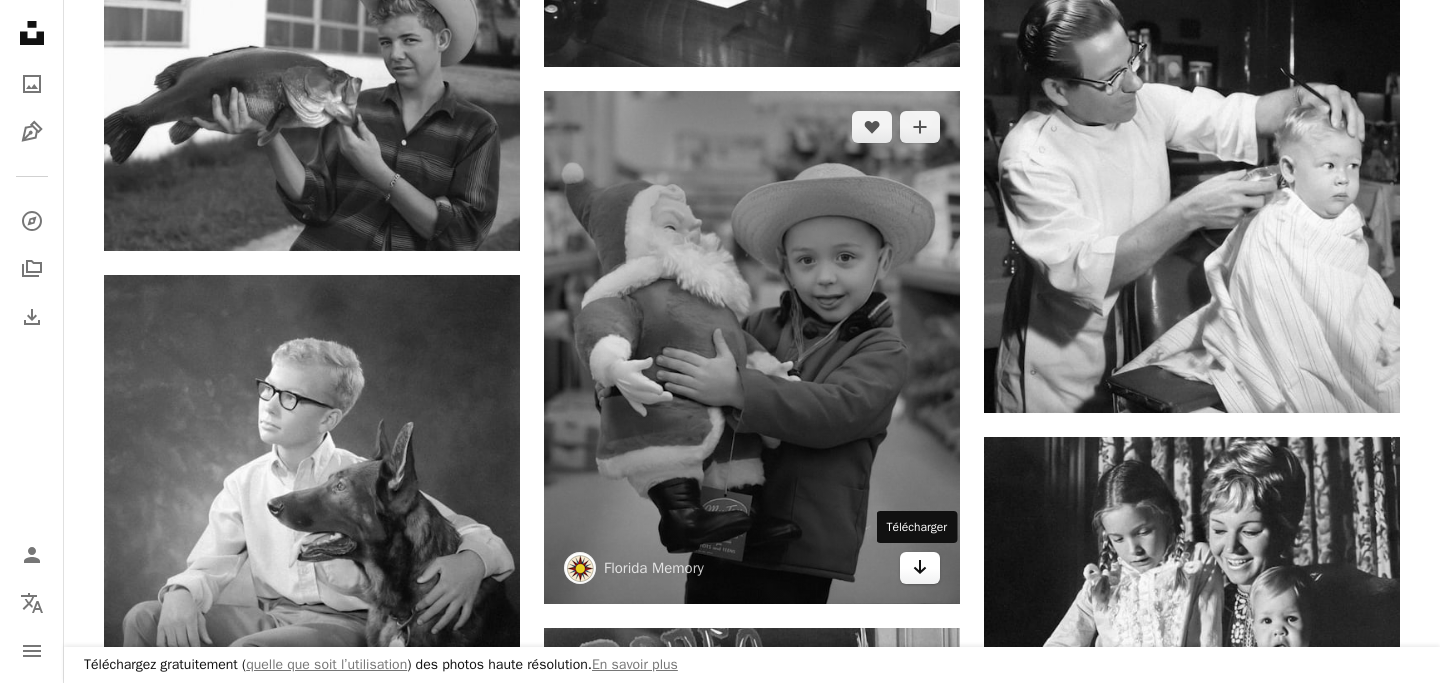 click on "Arrow pointing down" at bounding box center (920, 568) 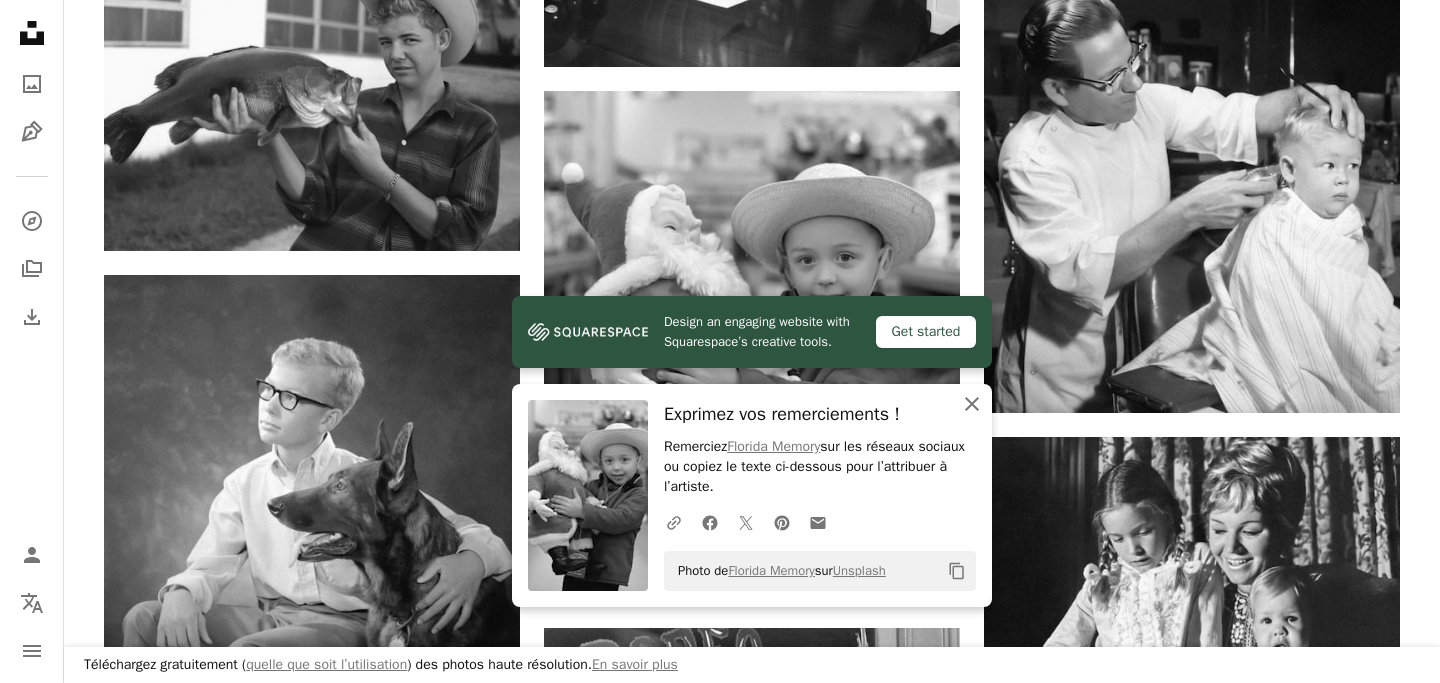 click 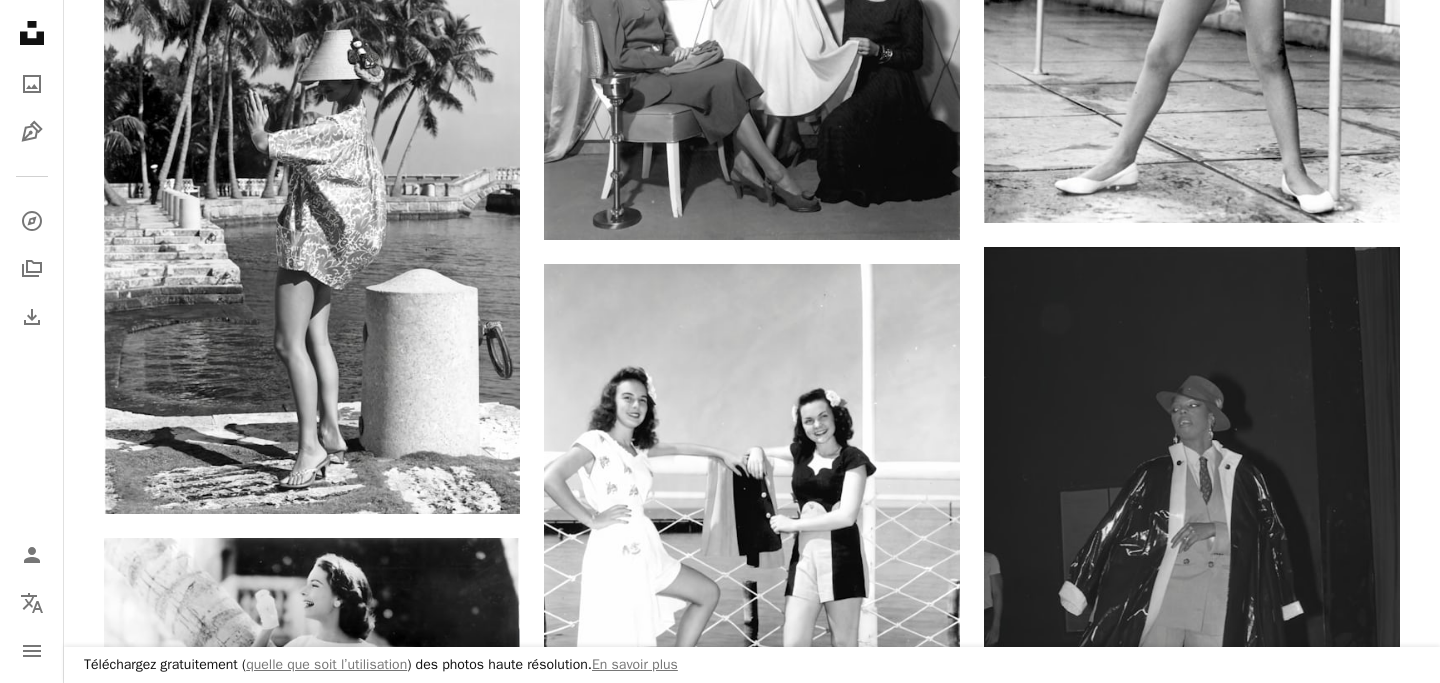 scroll, scrollTop: 14862, scrollLeft: 0, axis: vertical 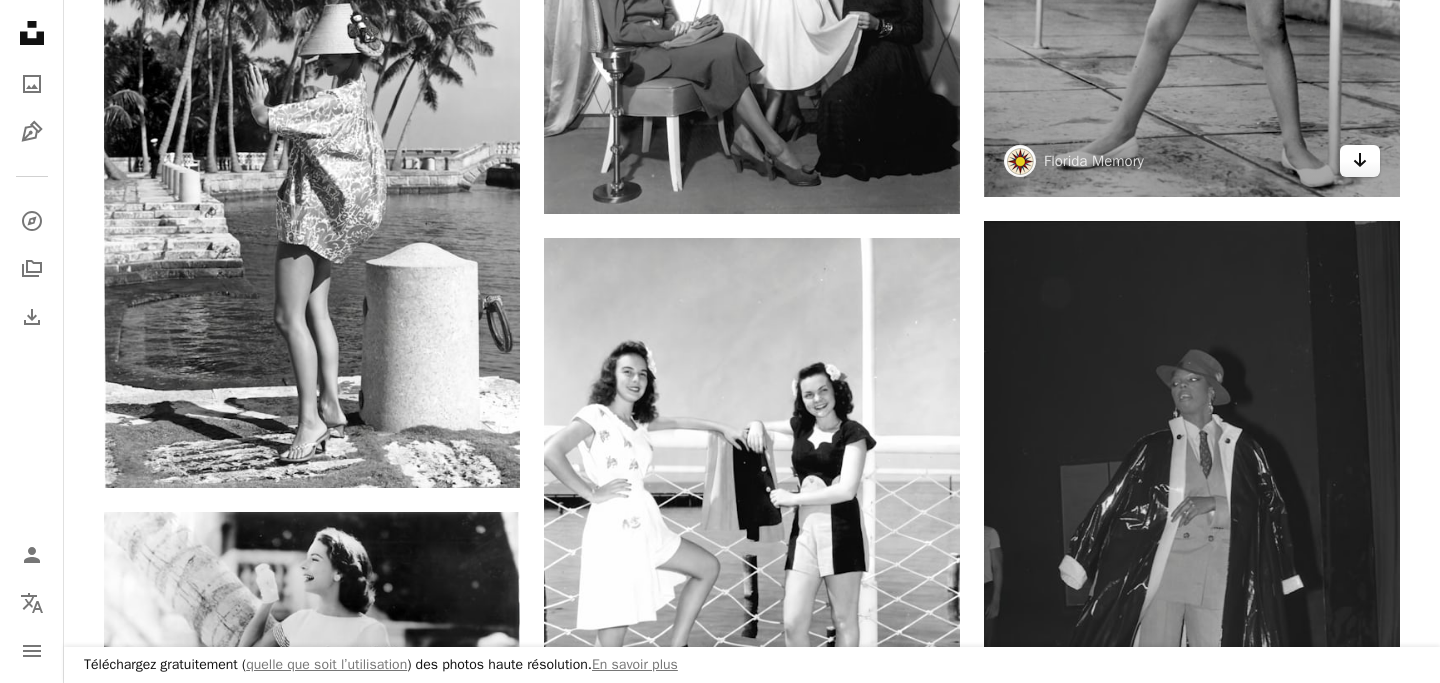 click on "Arrow pointing down" 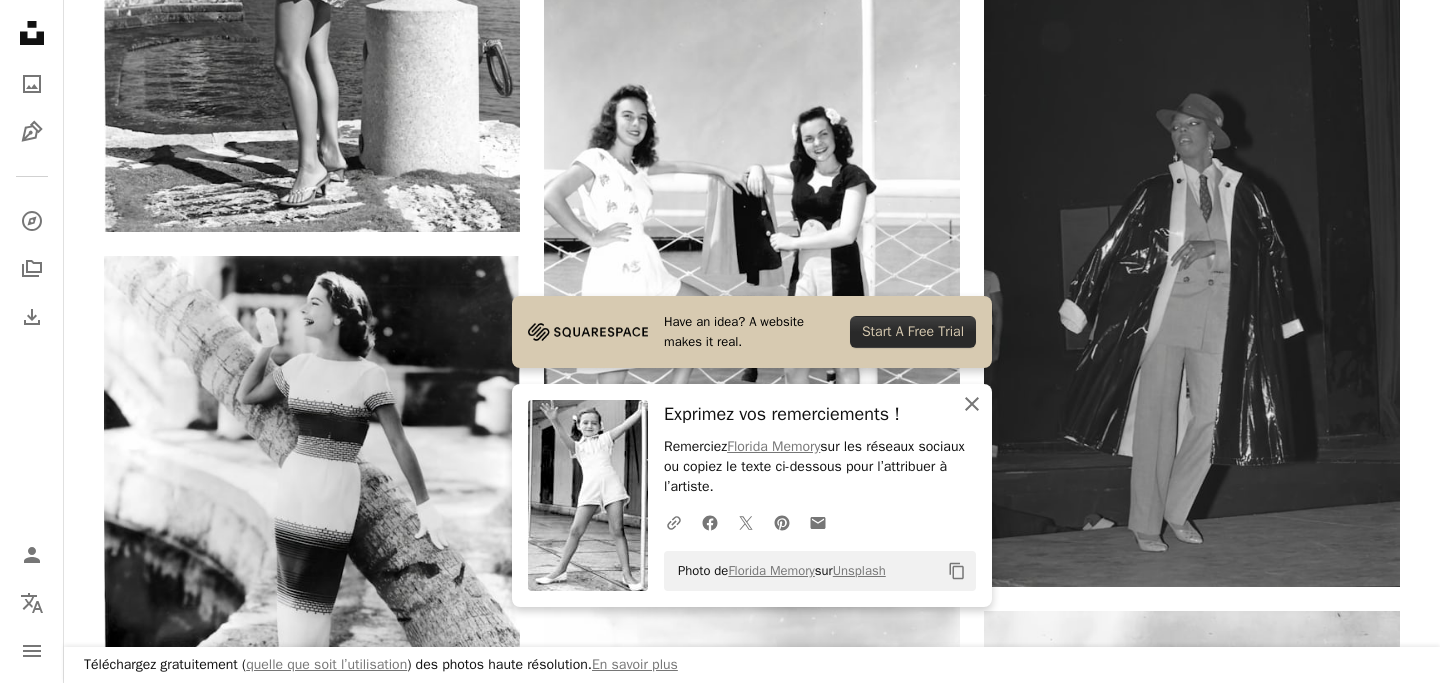 scroll, scrollTop: 15152, scrollLeft: 0, axis: vertical 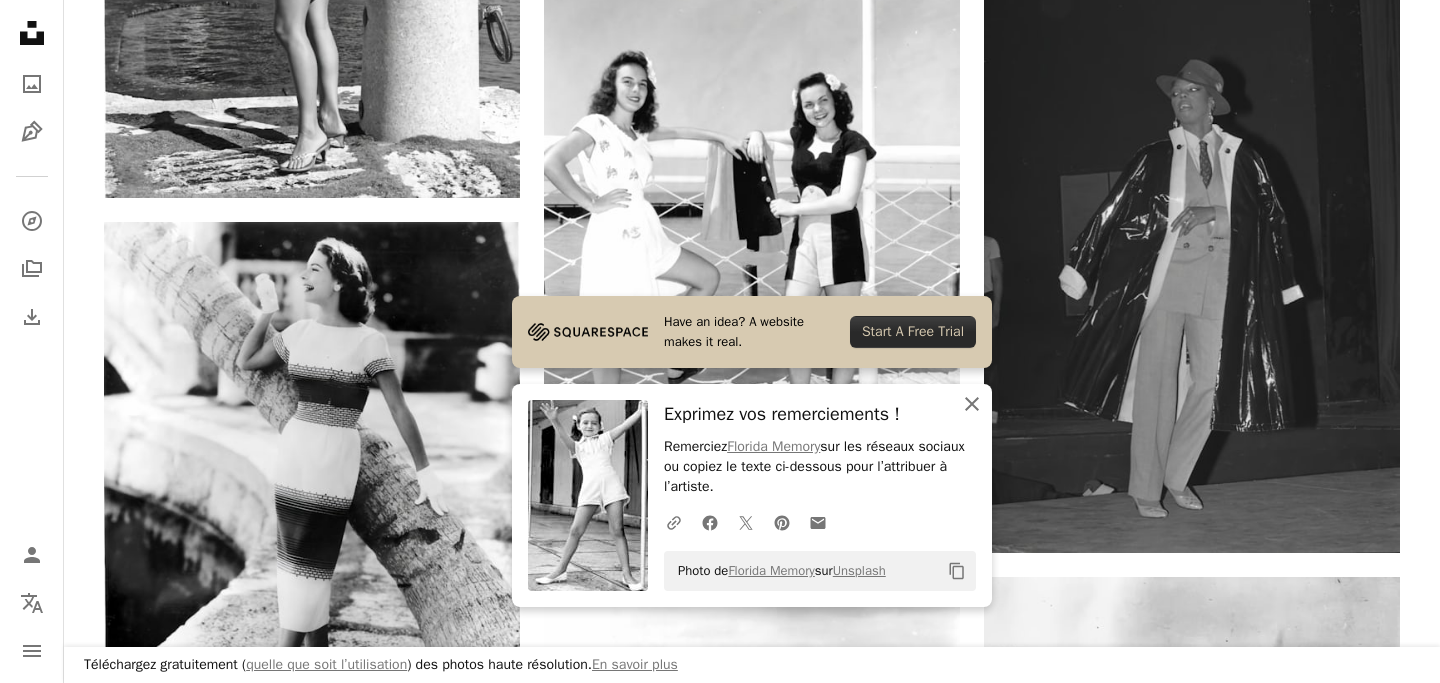 click on "An X shape" 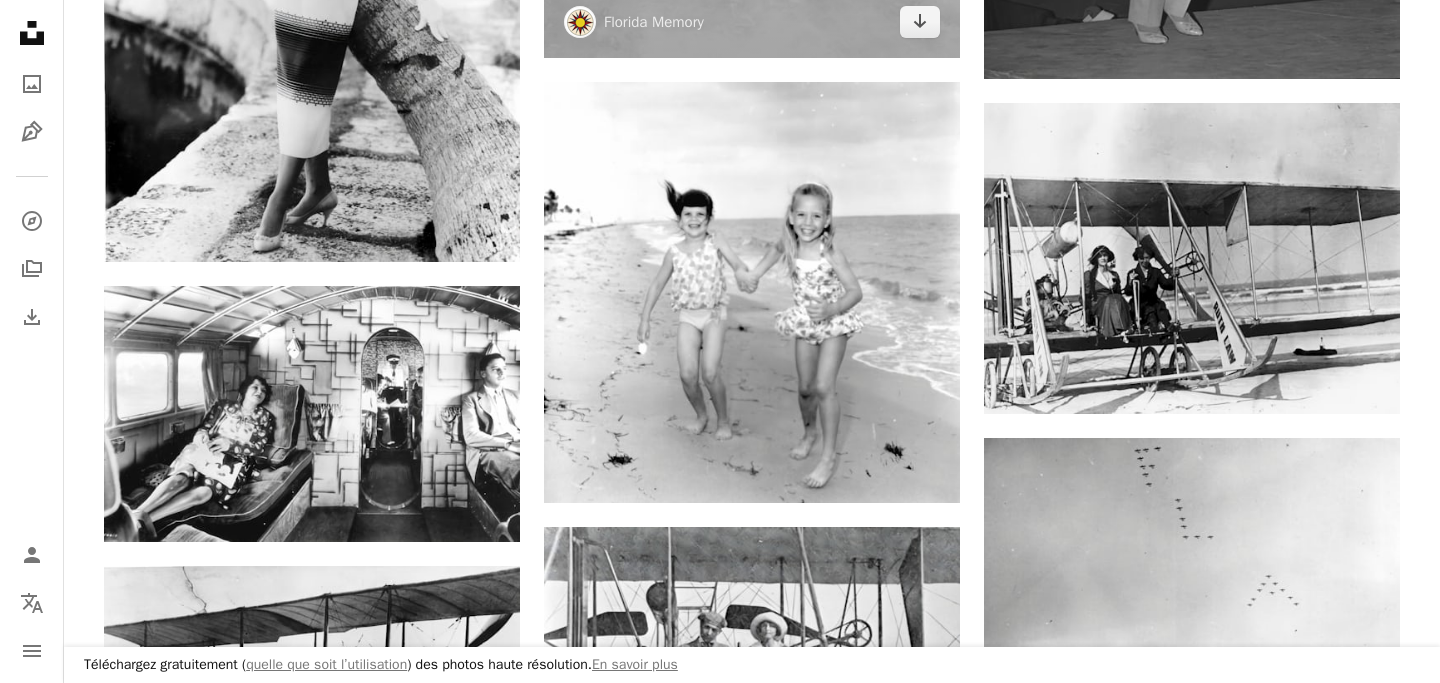 scroll, scrollTop: 15727, scrollLeft: 0, axis: vertical 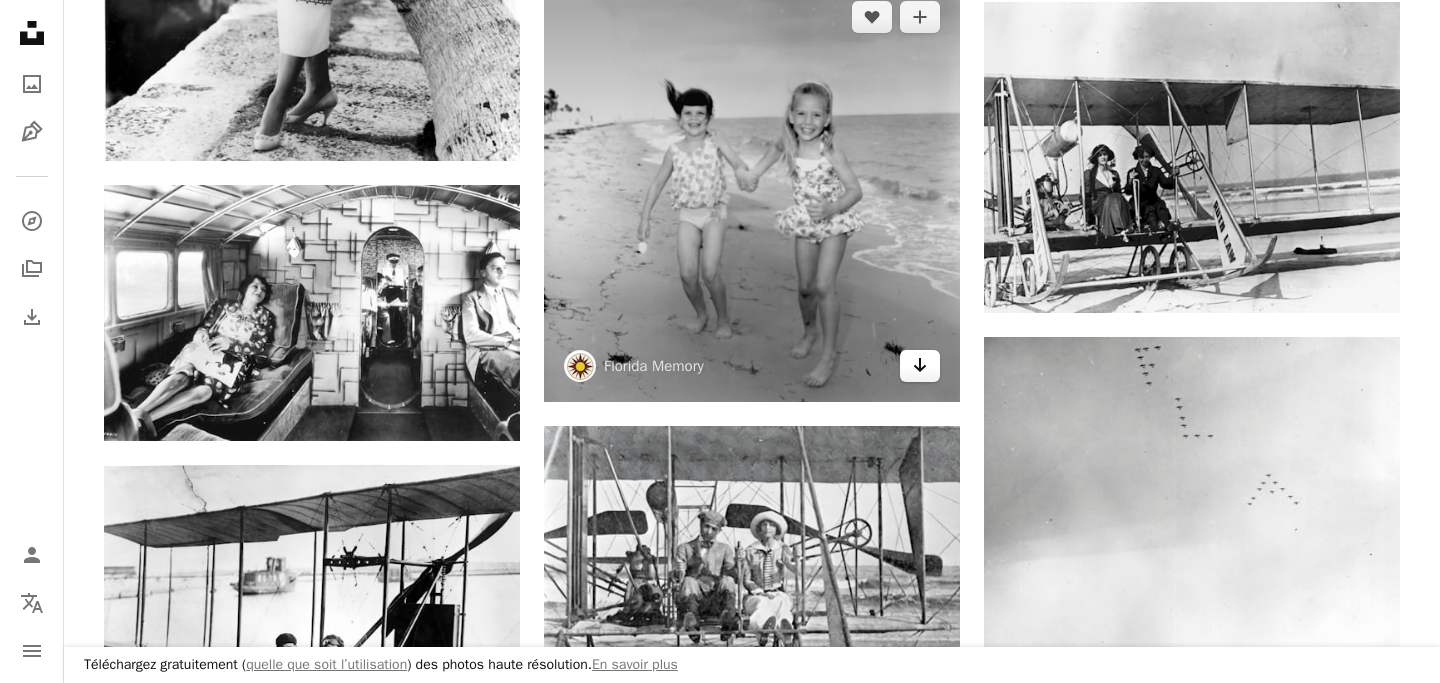 click on "Arrow pointing down" 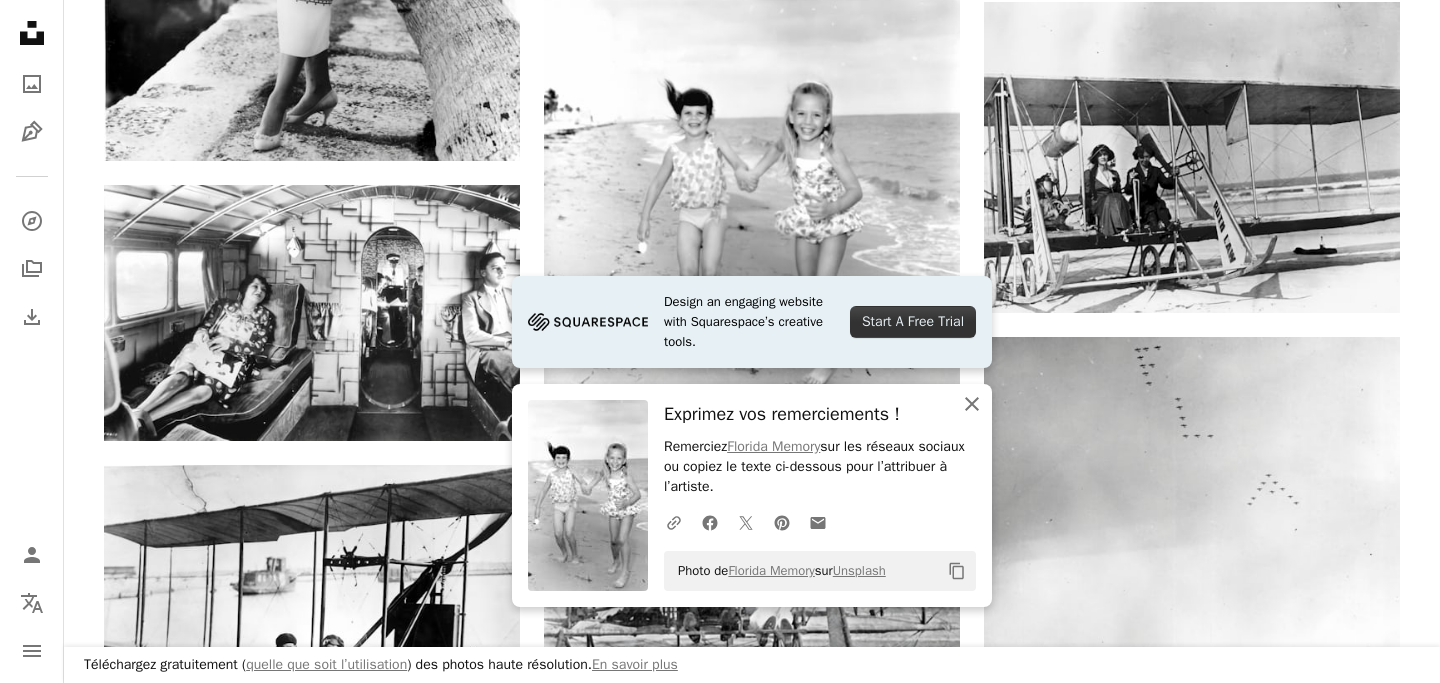 click on "An X shape" 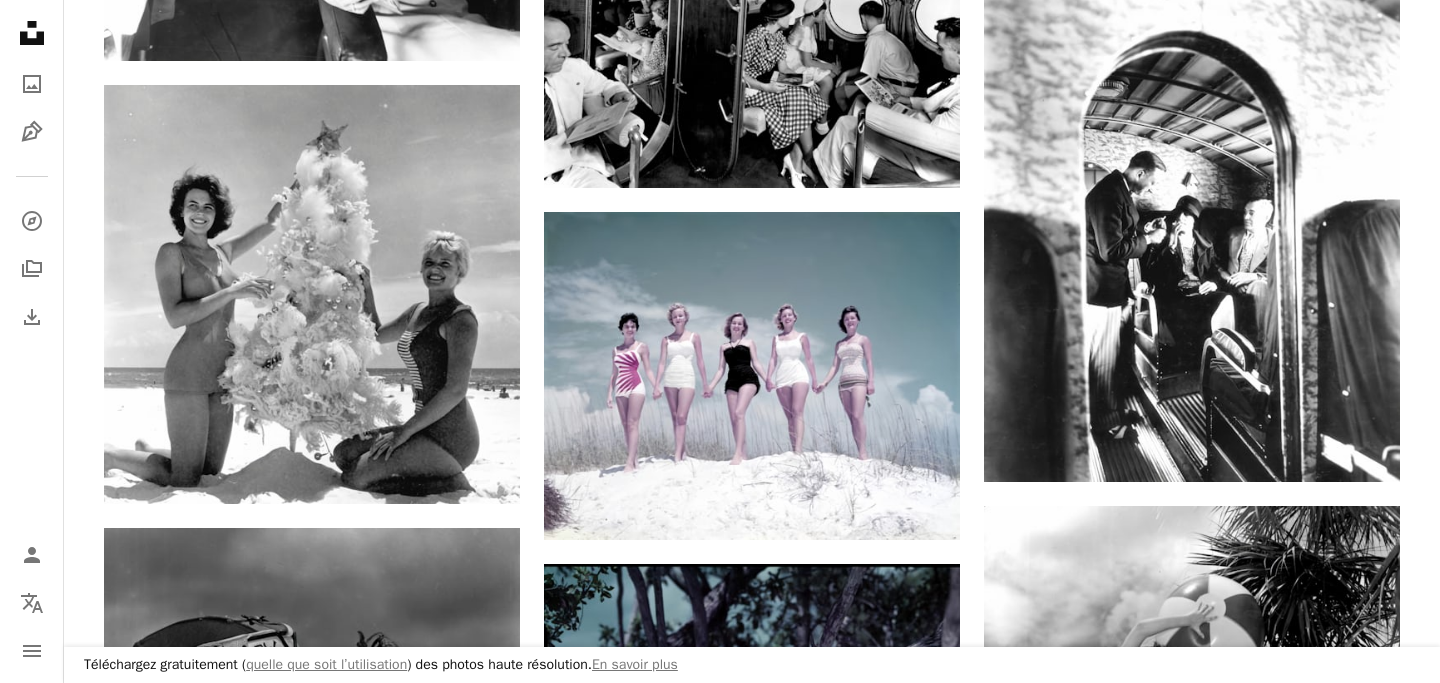 scroll, scrollTop: 17103, scrollLeft: 0, axis: vertical 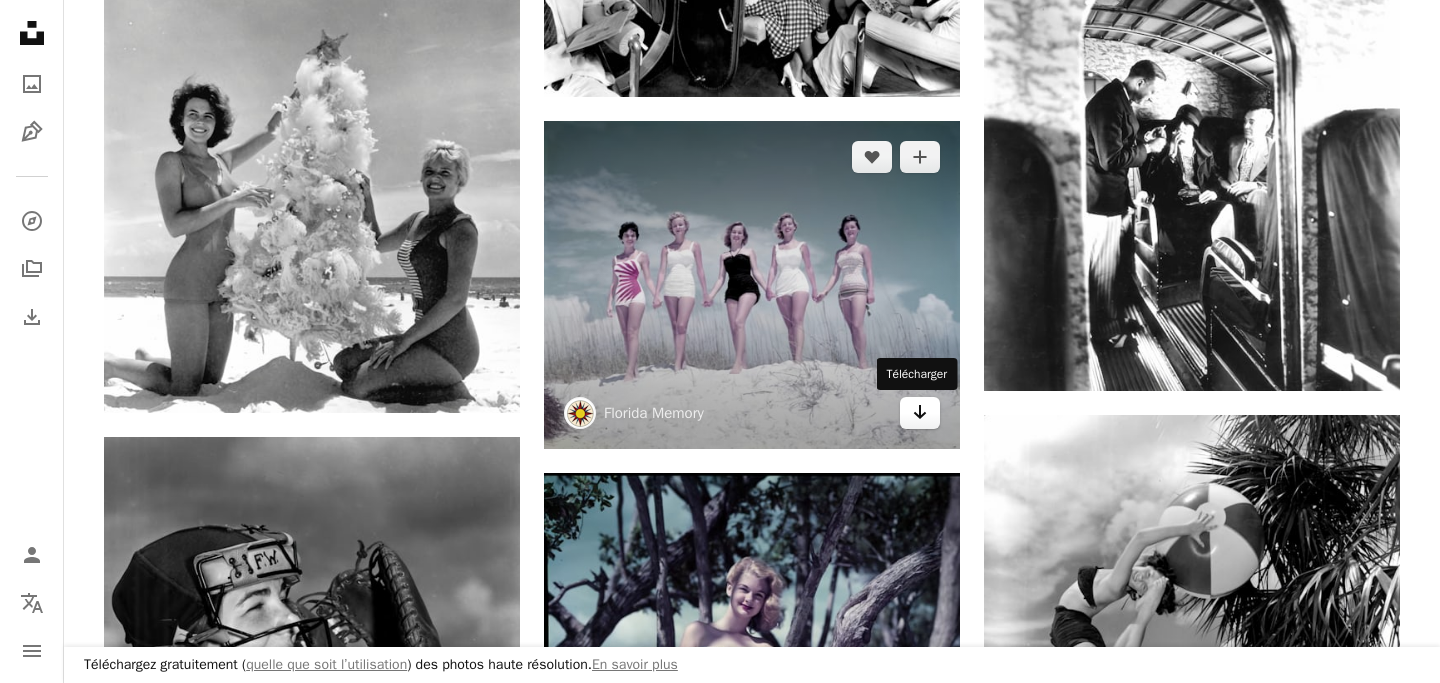click on "Arrow pointing down" 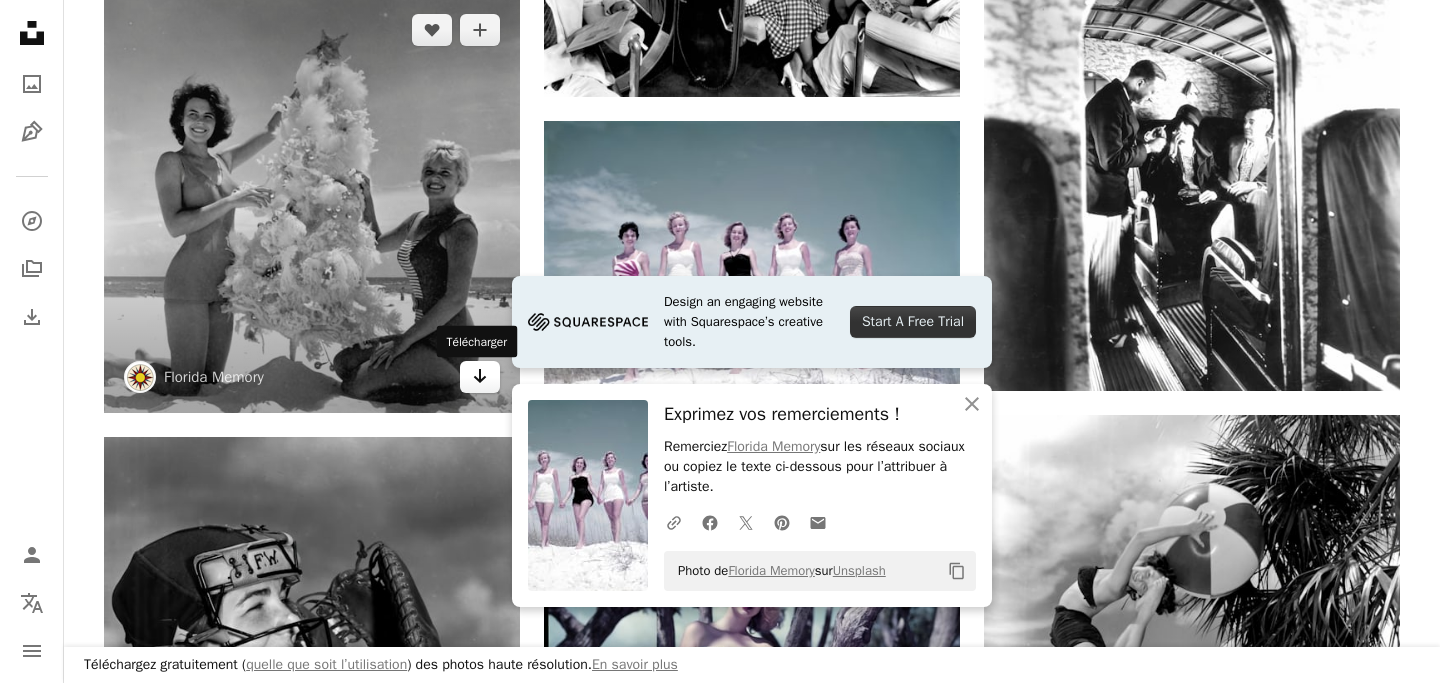click on "Arrow pointing down" 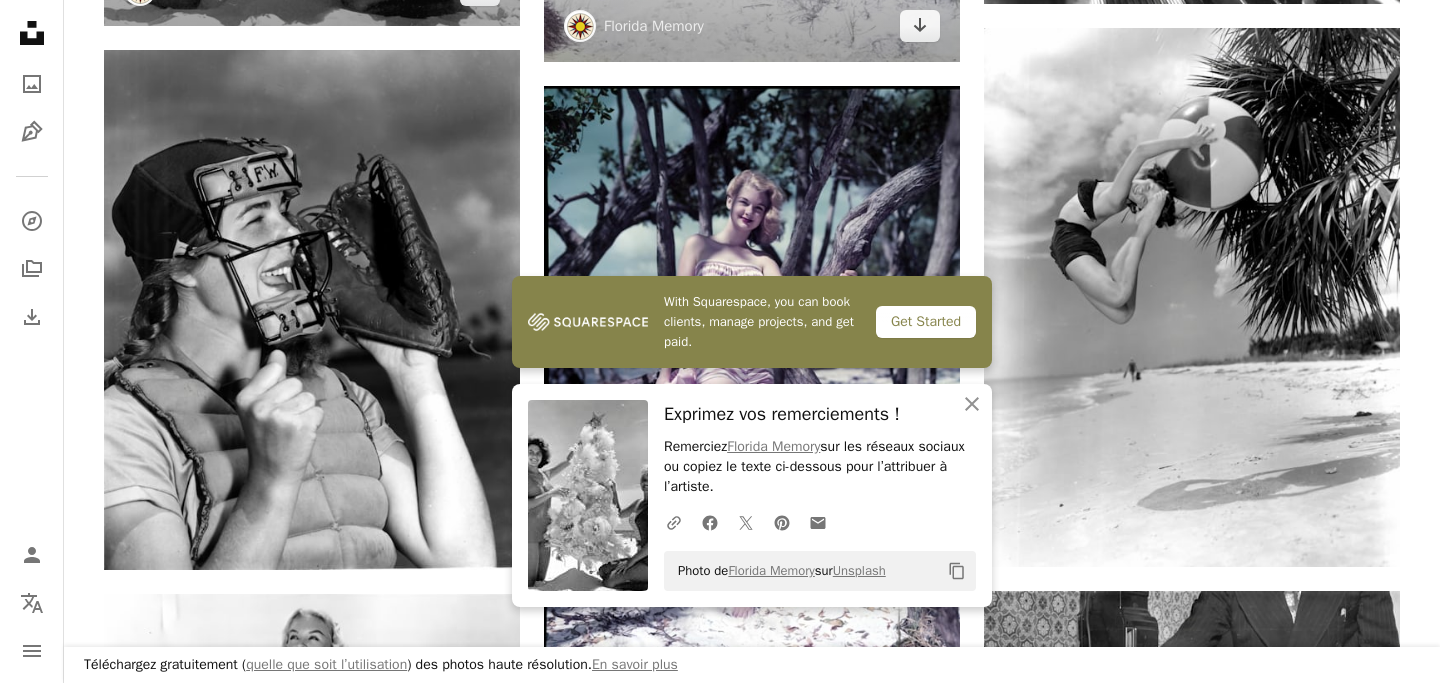 scroll, scrollTop: 17491, scrollLeft: 0, axis: vertical 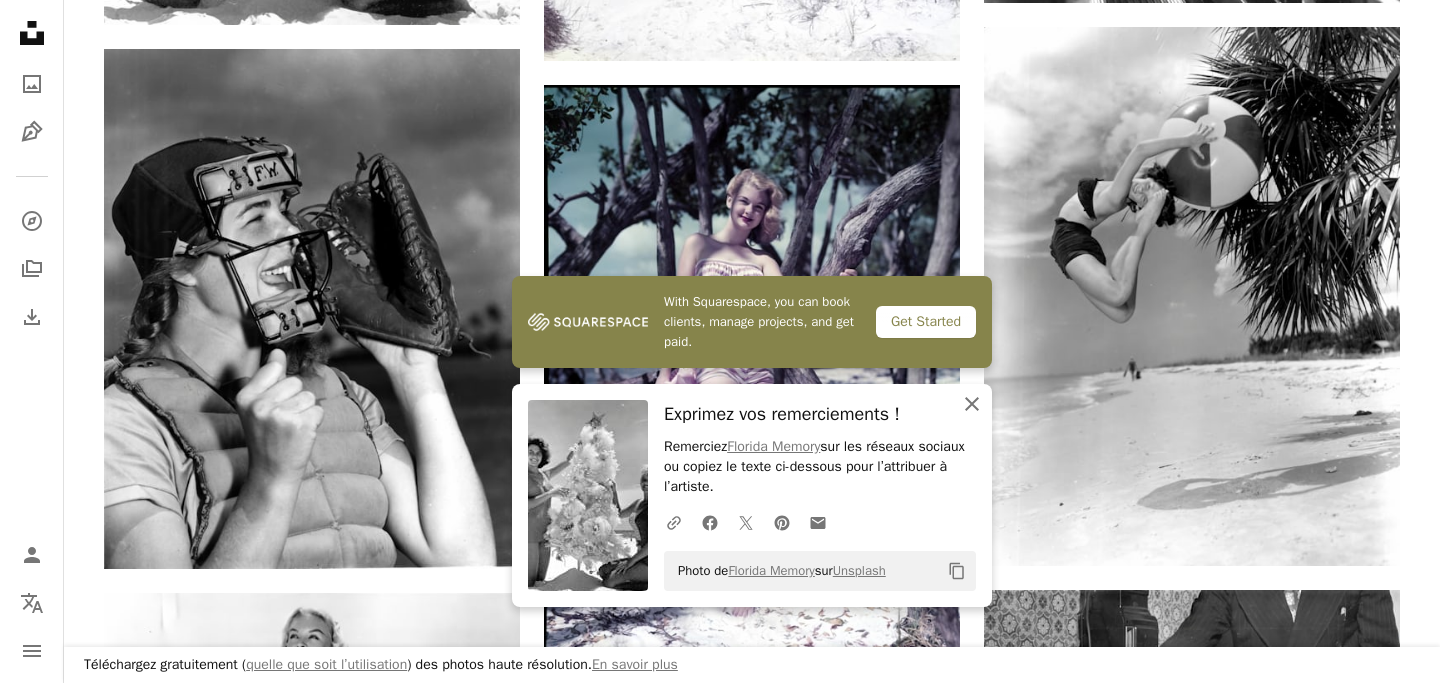 click on "An X shape" 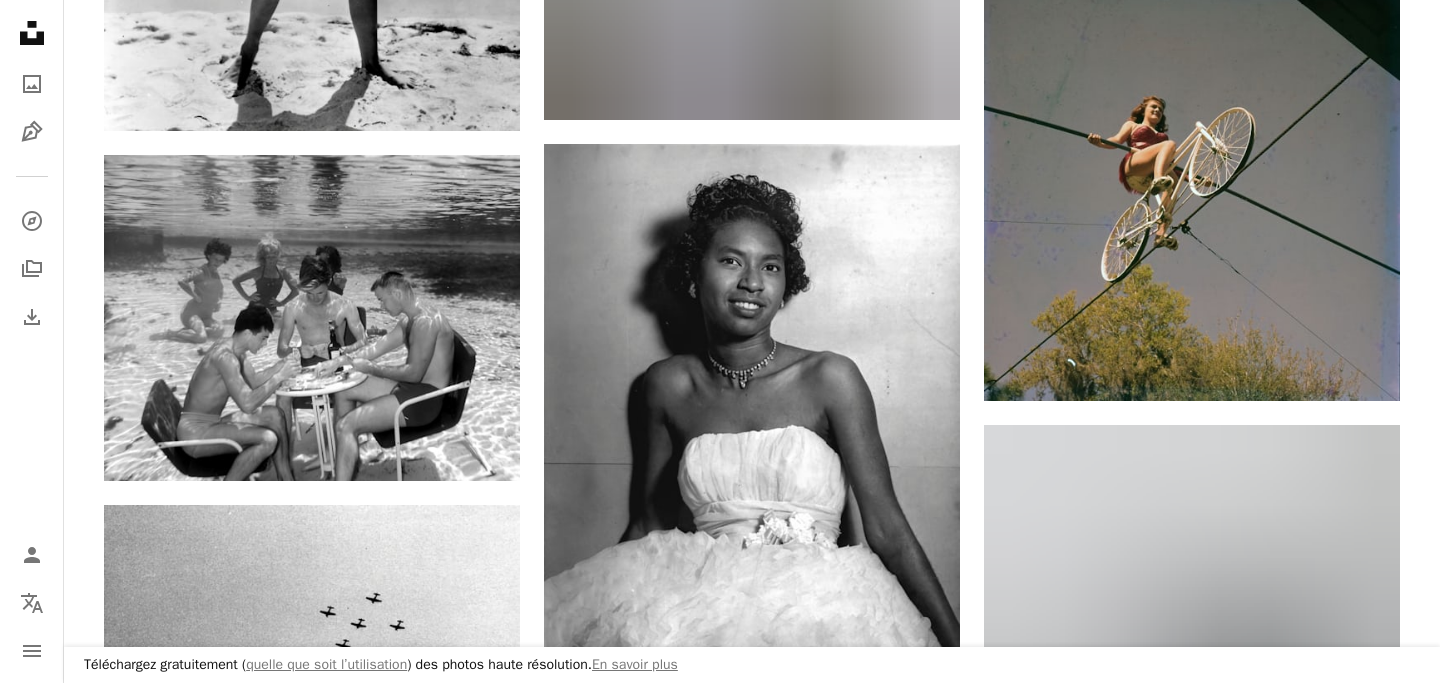 scroll, scrollTop: 18483, scrollLeft: 0, axis: vertical 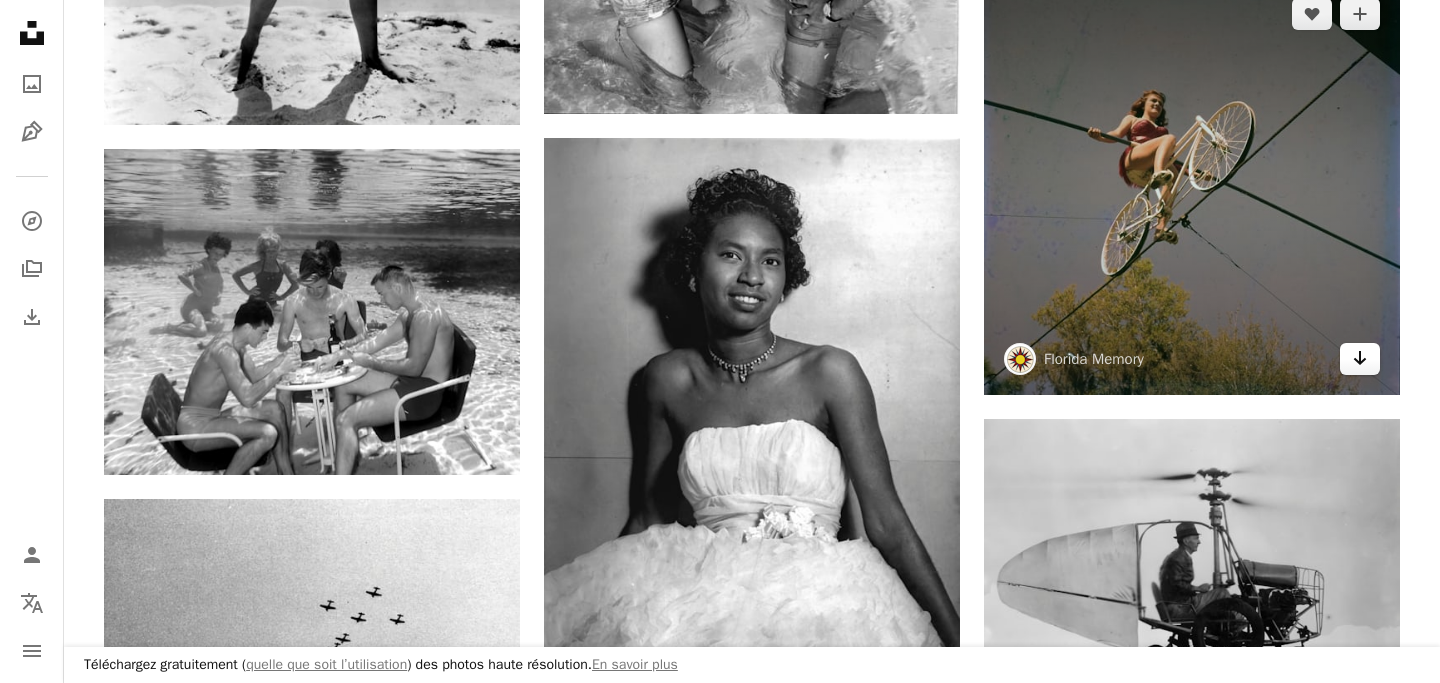click on "Arrow pointing down" 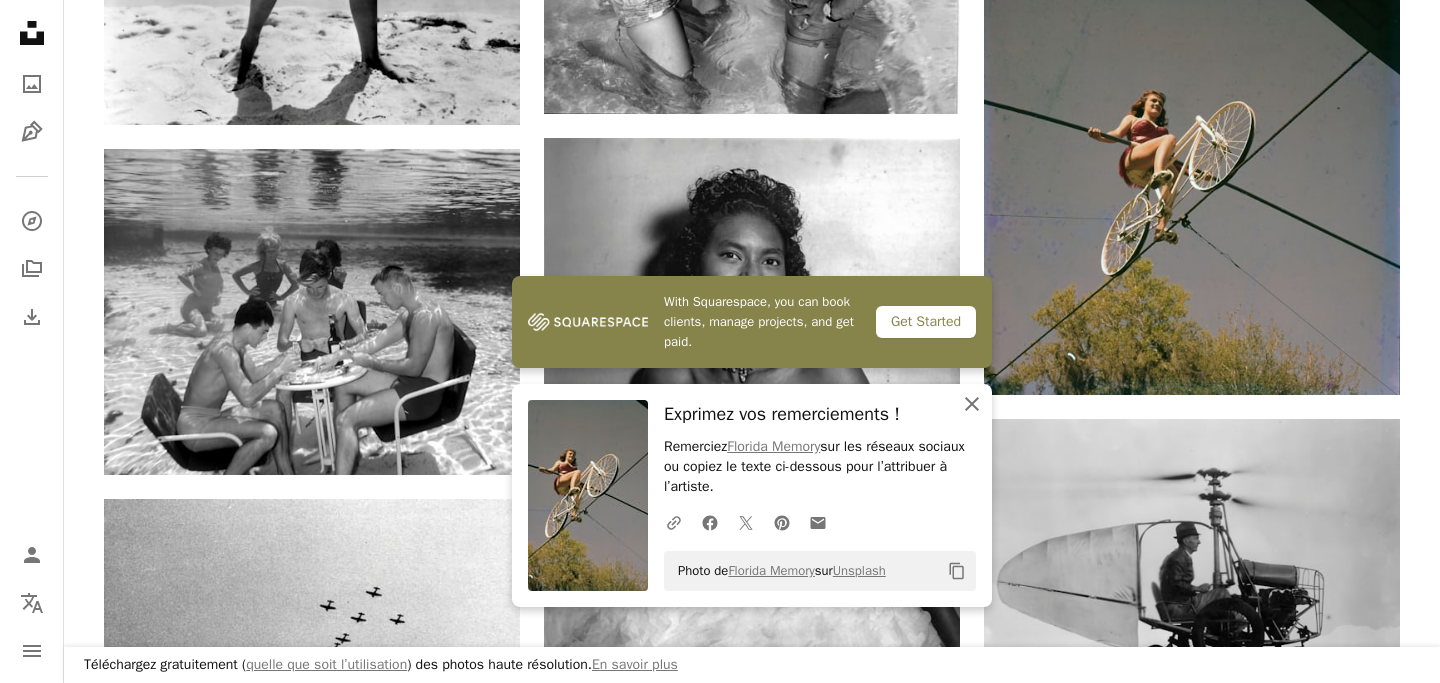 click 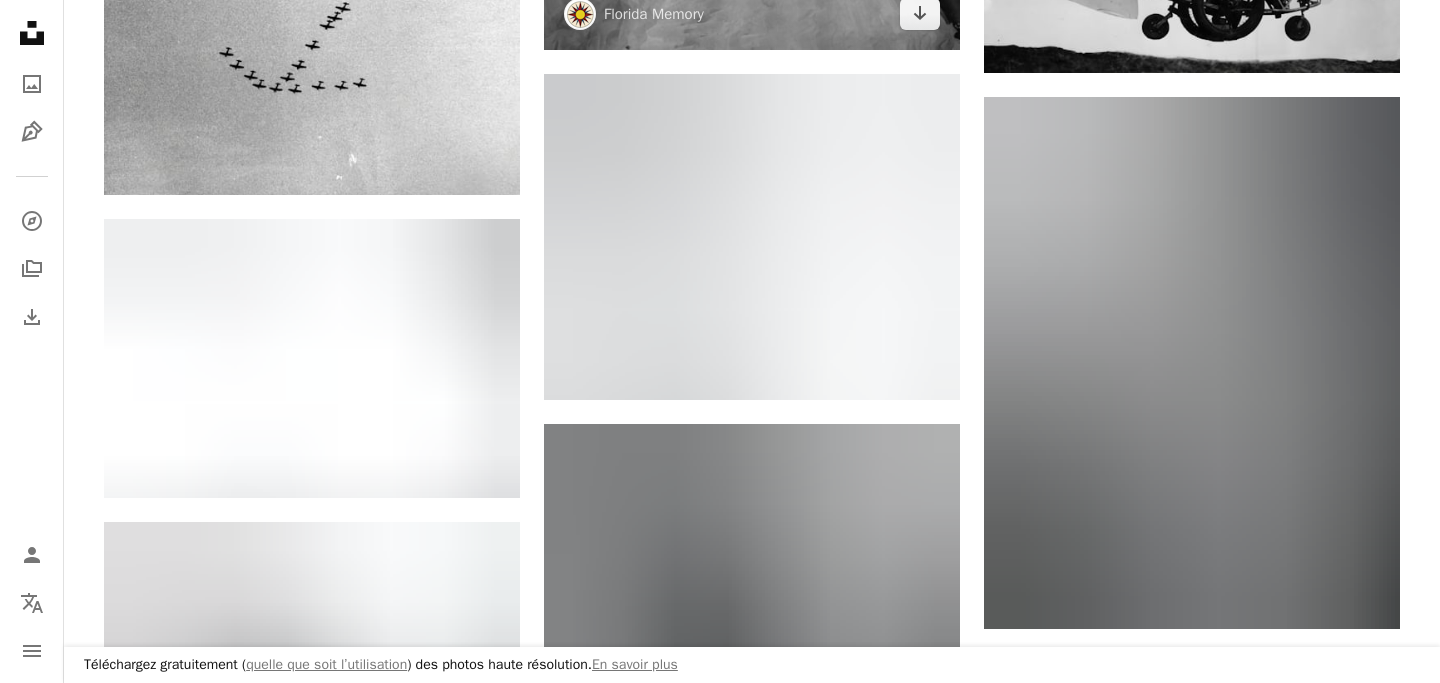 scroll, scrollTop: 19180, scrollLeft: 0, axis: vertical 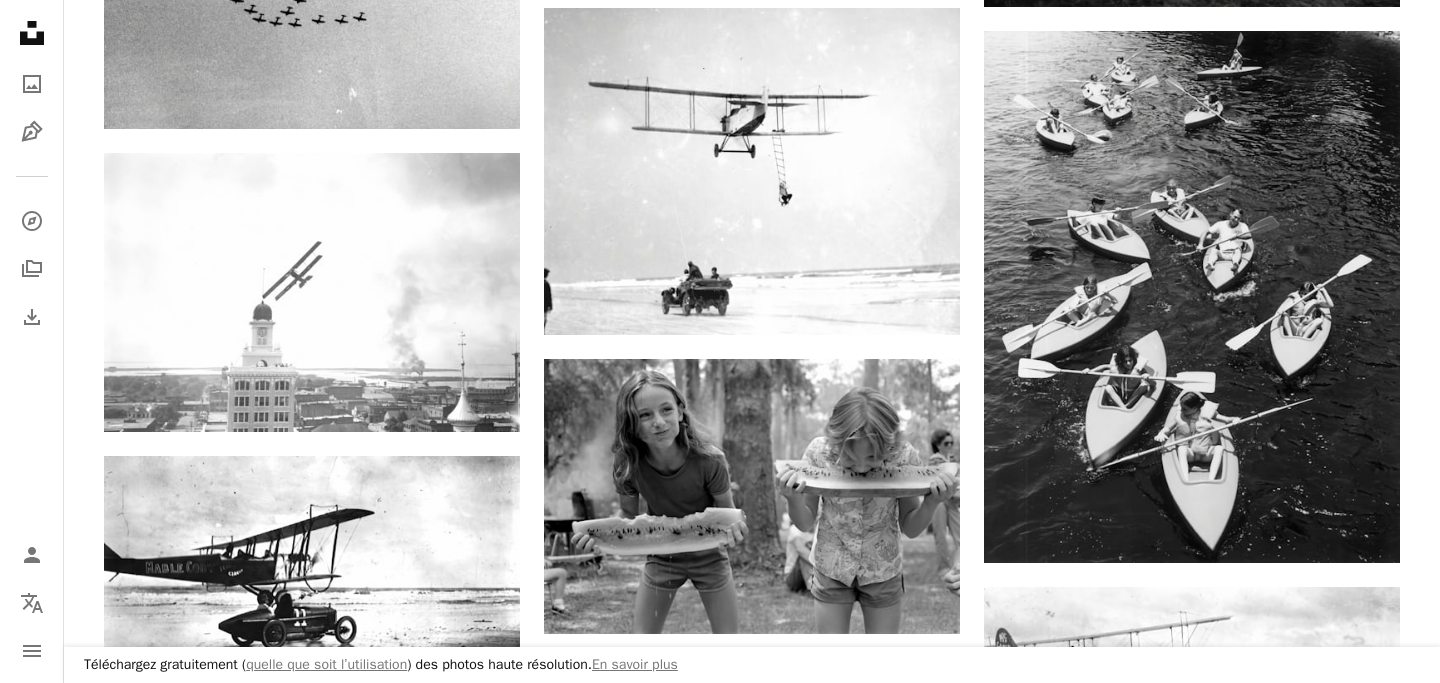 click on "A heart A plus sign Florida Memory Arrow pointing down A heart A plus sign Florida Memory Arrow pointing down A heart A plus sign Florida Memory Arrow pointing down A heart A plus sign Florida Memory Arrow pointing down A heart A plus sign Florida Memory Arrow pointing down A heart A plus sign Florida Memory Arrow pointing down A heart A plus sign Florida Memory Arrow pointing down A heart A plus sign Florida Memory Arrow pointing down A heart A plus sign Florida Memory Arrow pointing down A heart A plus sign Florida Memory Arrow pointing down A heart A plus sign Florida Memory Arrow pointing down A heart A plus sign Florida Memory Arrow pointing down A heart A plus sign Florida Memory Arrow pointing down A heart A plus sign Florida Memory Arrow pointing down A heart A plus sign Florida Memory Arrow pointing down A heart A plus sign Florida Memory Arrow pointing down A heart A plus sign Florida Memory Arrow pointing down A heart A plus sign Florida Memory Arrow pointing down A heart A plus sign Florida Memory" at bounding box center [752, -8572] 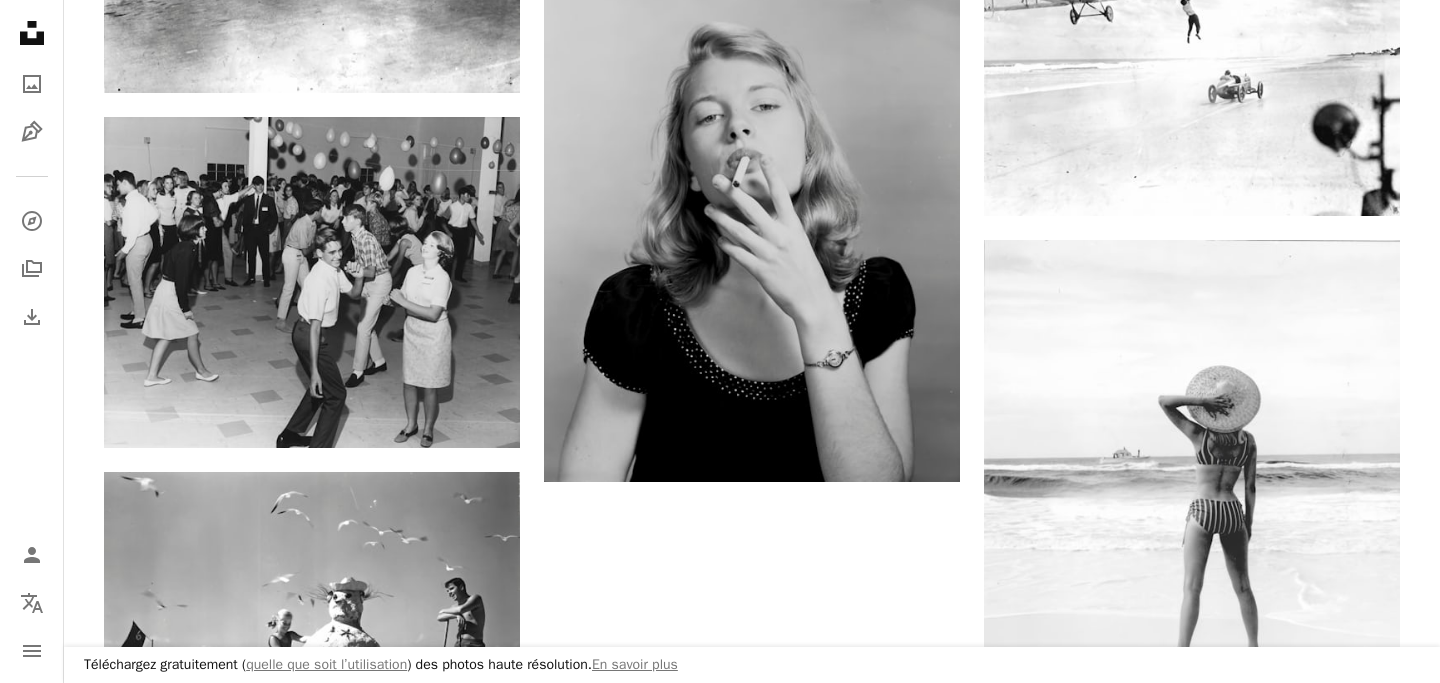 scroll, scrollTop: 19858, scrollLeft: 0, axis: vertical 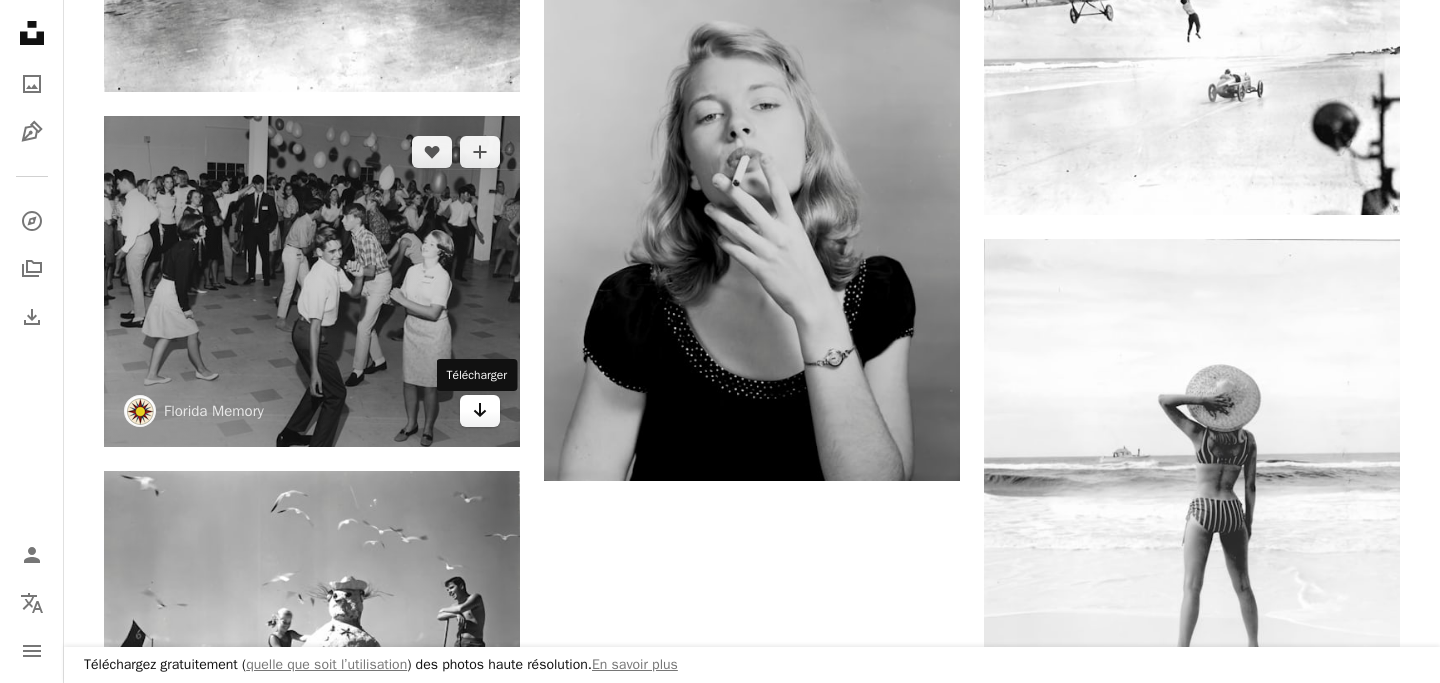 click on "Arrow pointing down" at bounding box center (480, 411) 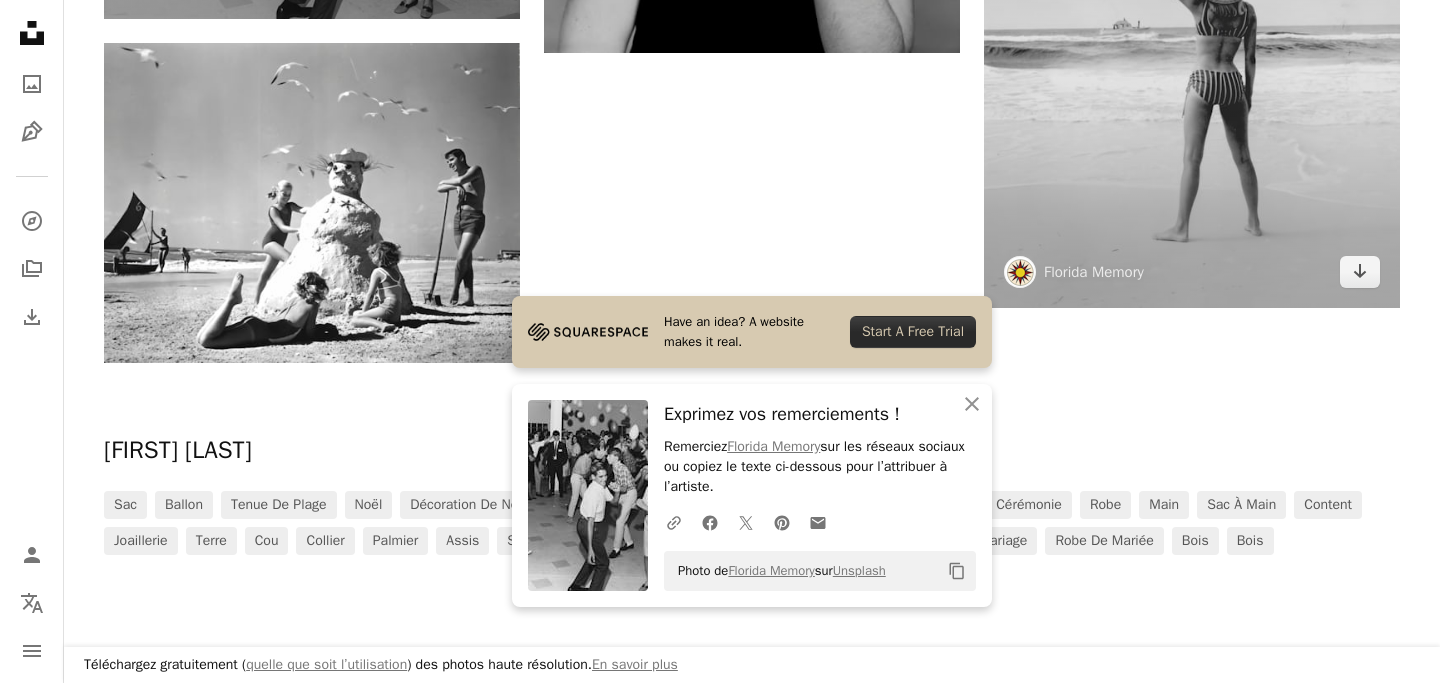 scroll, scrollTop: 20301, scrollLeft: 0, axis: vertical 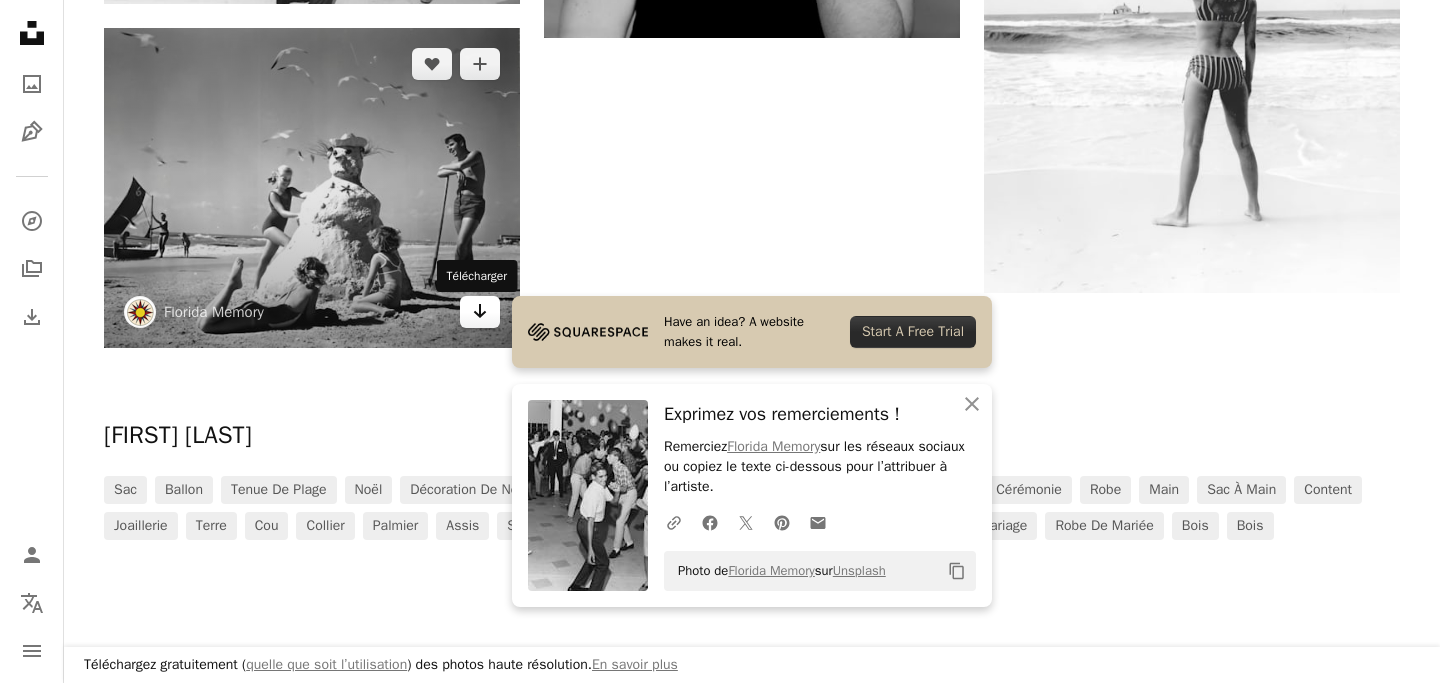 click on "Arrow pointing down" 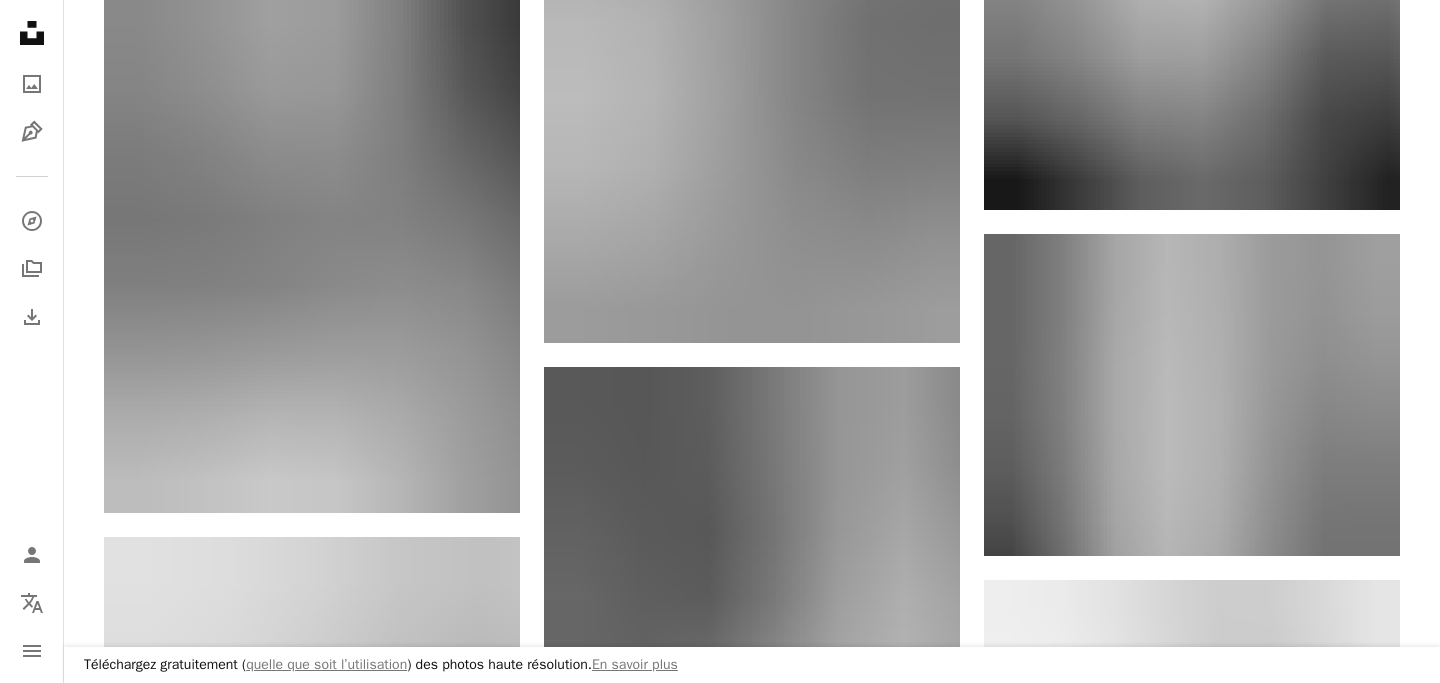 scroll, scrollTop: 4413, scrollLeft: 0, axis: vertical 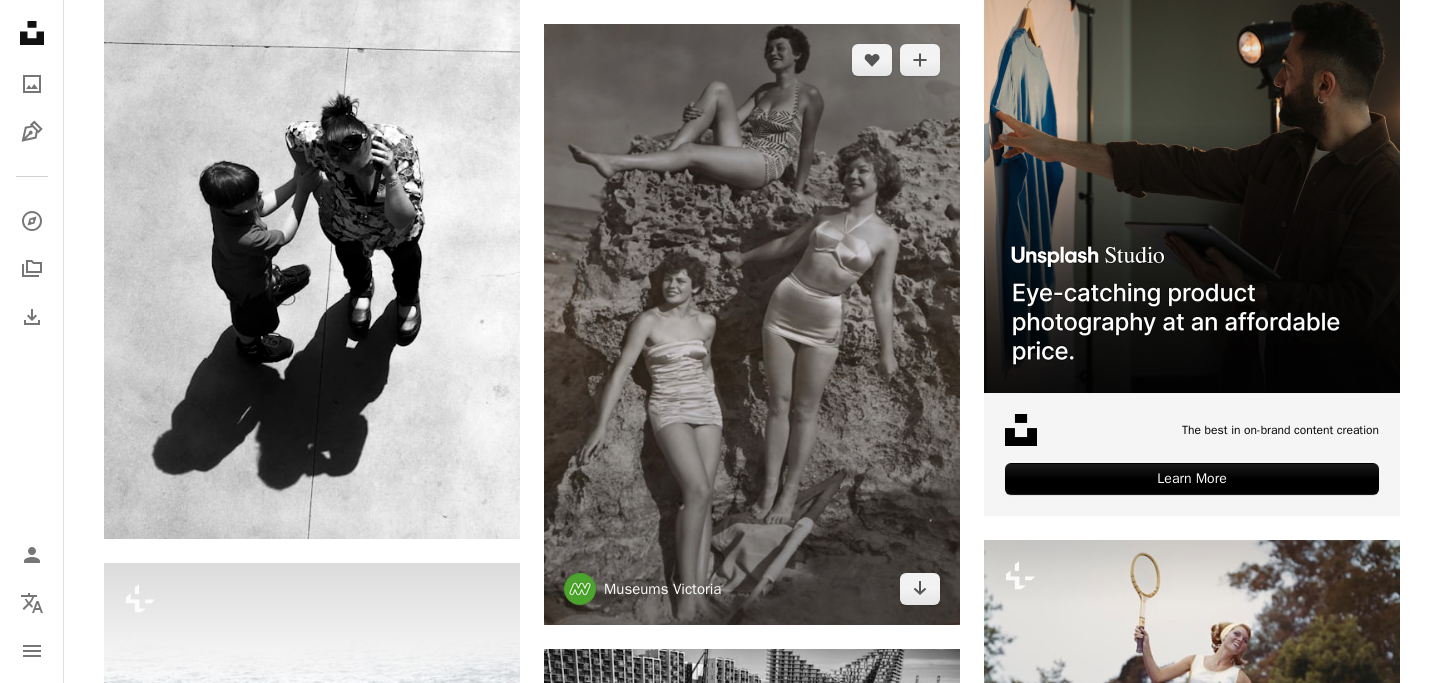click on "Museums Victoria" at bounding box center [662, 589] 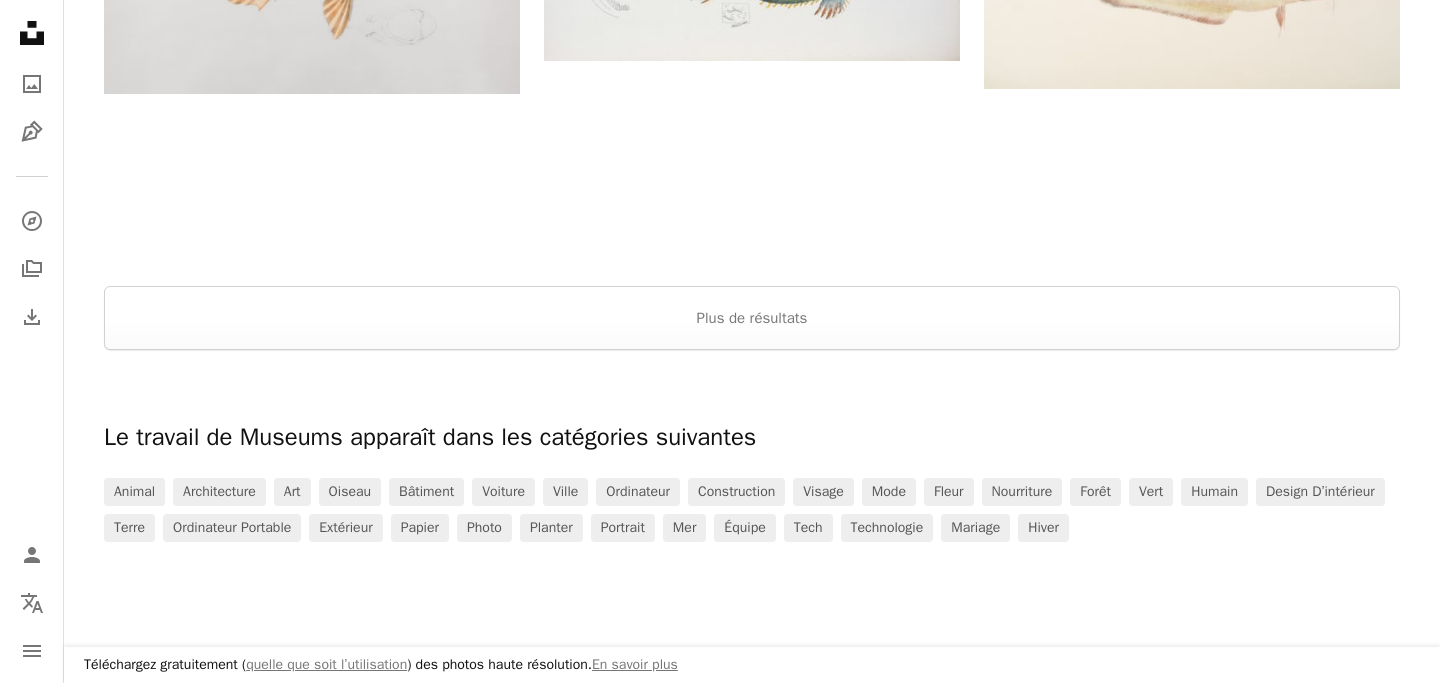 scroll, scrollTop: 3280, scrollLeft: 0, axis: vertical 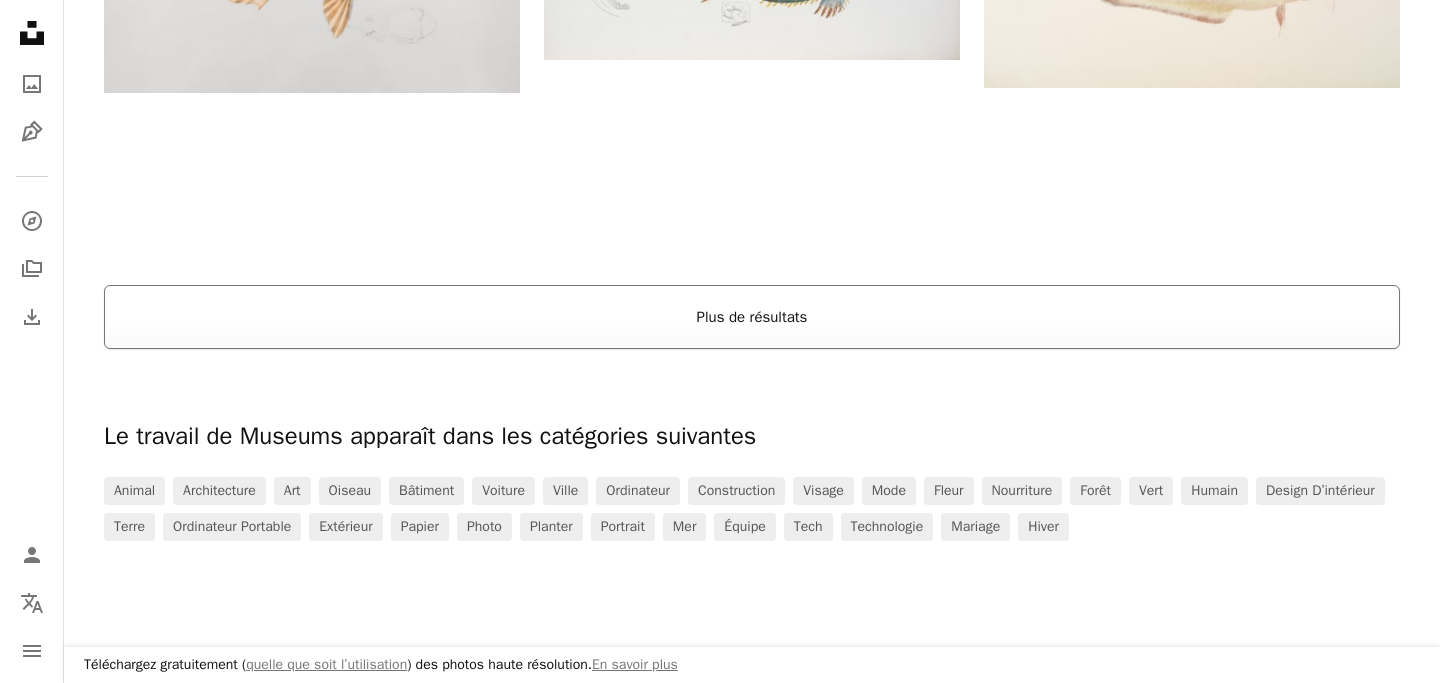 click on "Plus de résultats" at bounding box center [752, 317] 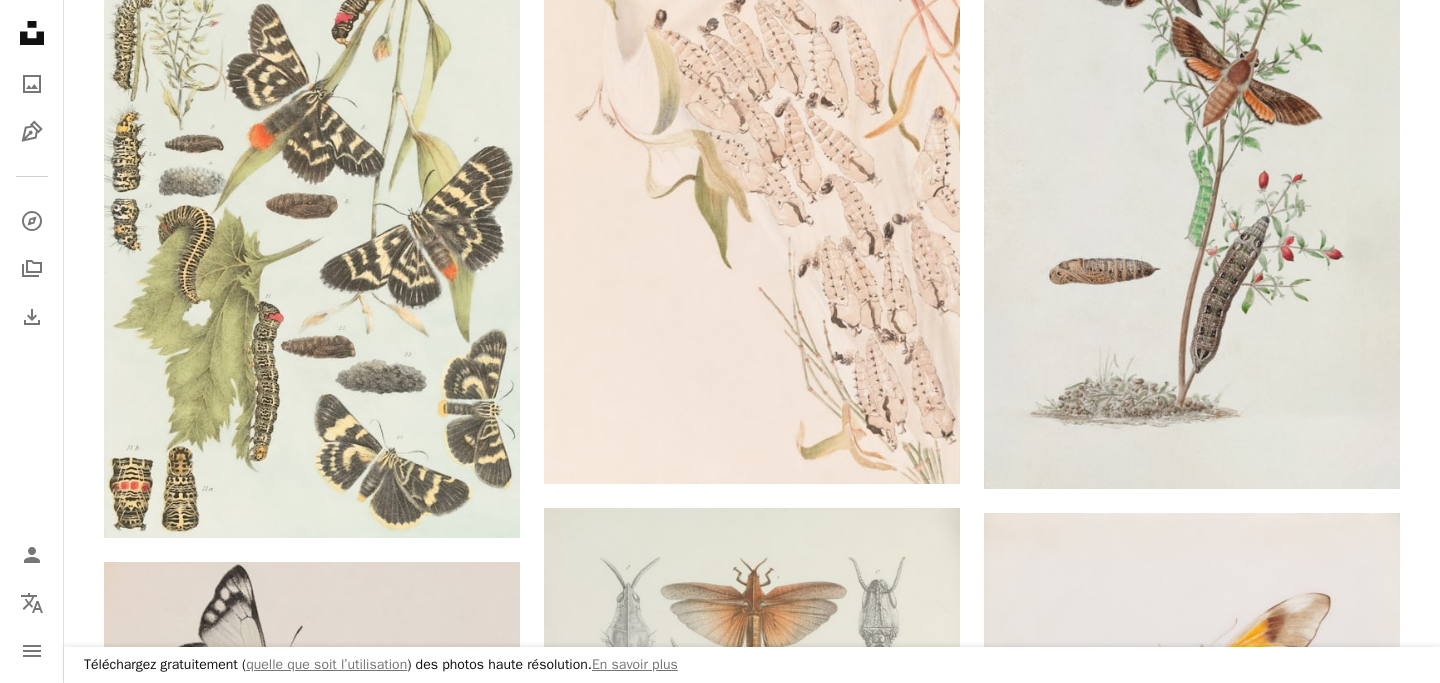 scroll, scrollTop: 6948, scrollLeft: 0, axis: vertical 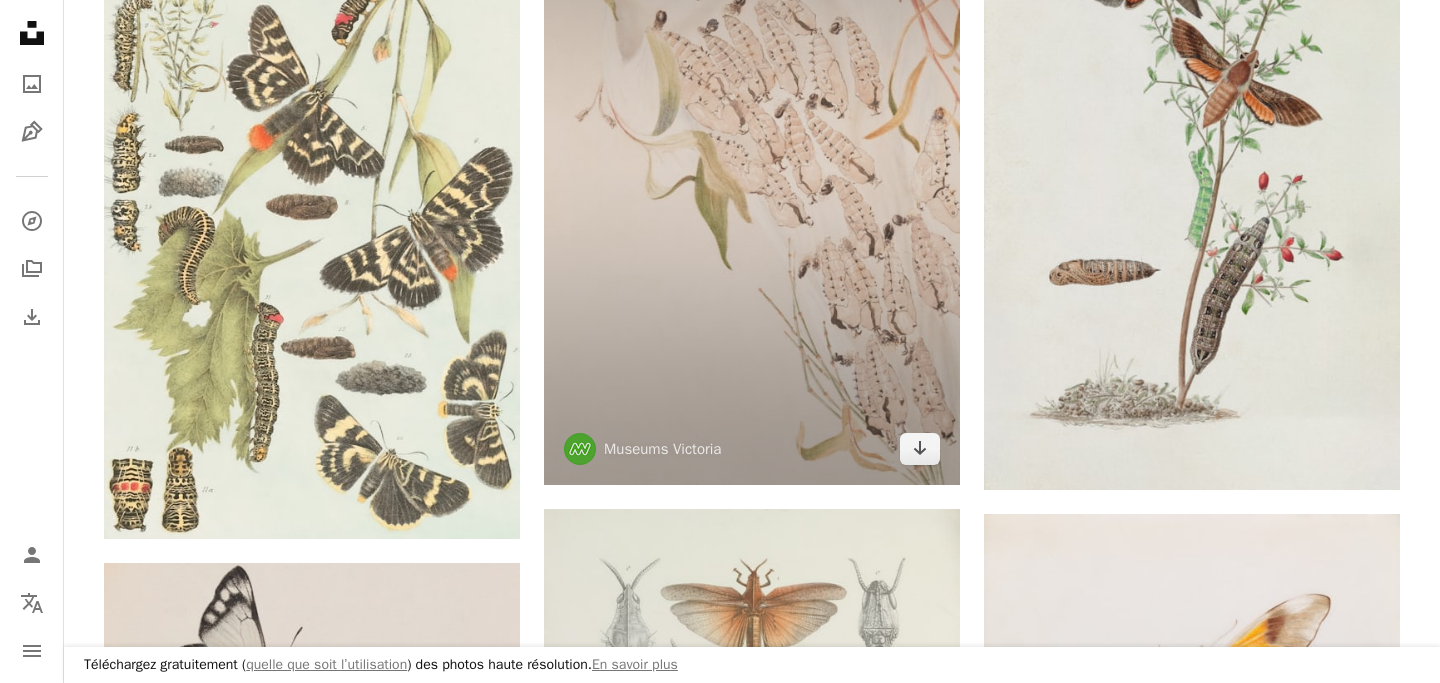 click at bounding box center [752, 153] 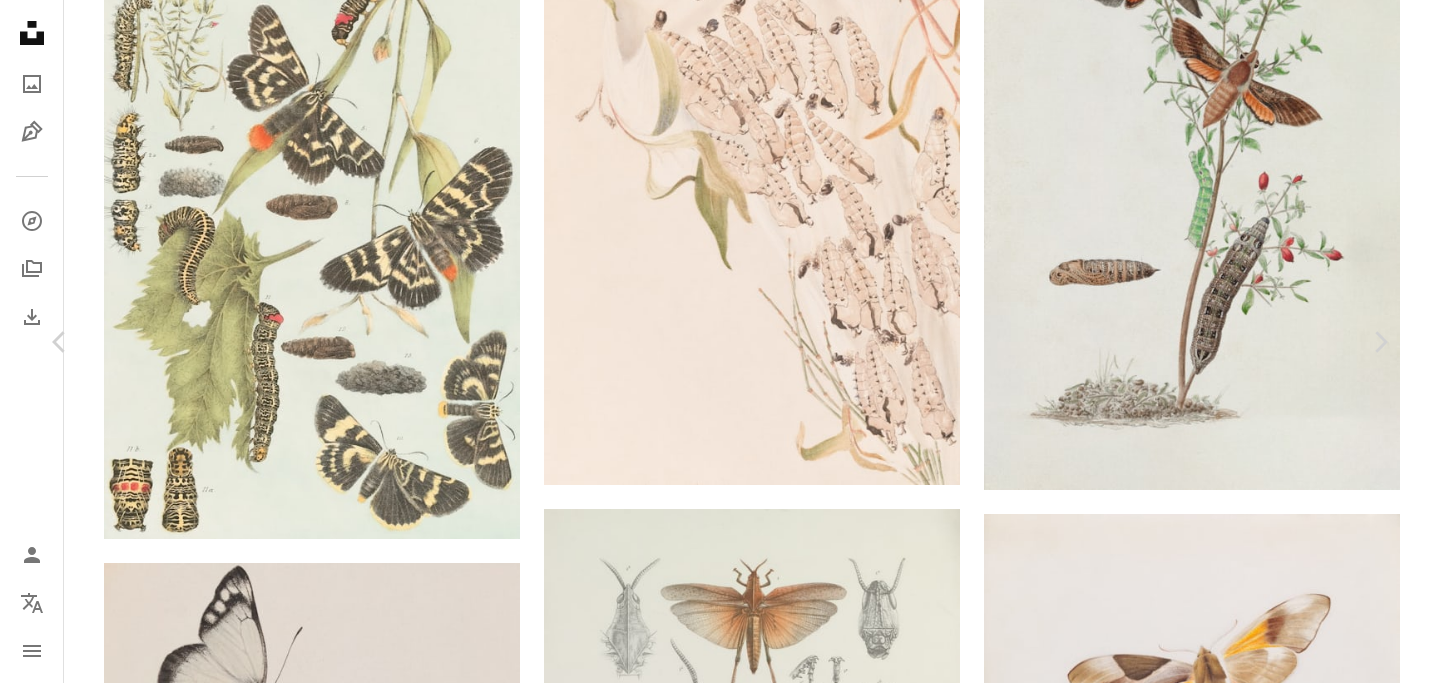 click on "An X shape Chevron left Chevron right Museums Victoria museumsvictoria A heart A plus sign Télécharger gratuitement Chevron down Zoom in Vues 12 870 Téléchargements 51 A forward-right arrow Partager Info icon Infos More Actions Calendar outlined Publiée le  22 juillet 2024 Safety Utilisation gratuite sous la  Licence Unsplash illustration biologie insecte zoologie chrysalide entomologie art animal planter peinture dessin dessin illustré Fonds d’écran HD Parcourez des images premium sur iStock  |  - 20 % avec le code UNSPLASH20 Rendez-vous sur iStock  ↗ Images associées A heart A plus sign The Cleveland Museum of Art Arrow pointing down Plus sign for Unsplash+ A heart A plus sign JSB Co. Pour  Unsplash+ A lock Télécharger A heart A plus sign Europeana Arrow pointing down A heart A plus sign Museum of New Zealand Te Papa Tongarewa Arrow pointing down A heart A plus sign The New York Public Library Arrow pointing down A heart A plus sign Museum of New Zealand Te Papa Tongarewa A heart Pour" at bounding box center (720, 3842) 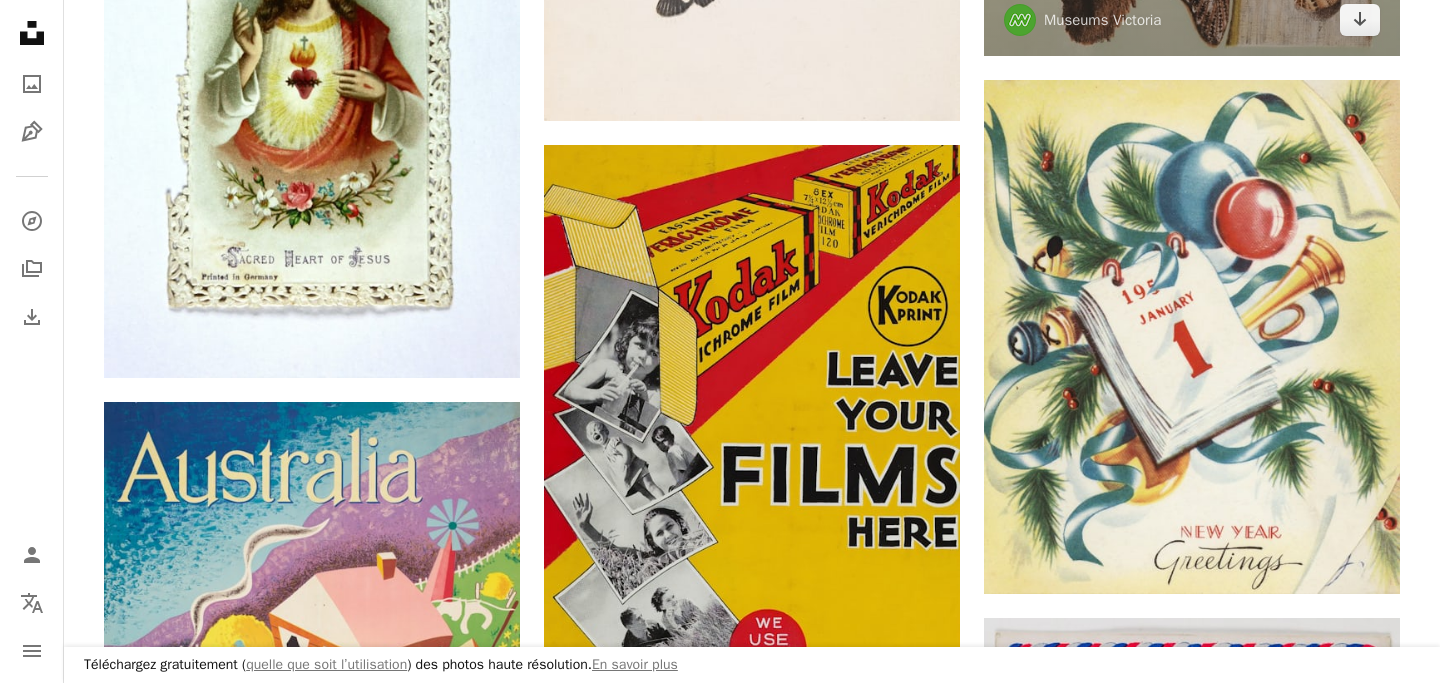 scroll, scrollTop: 10598, scrollLeft: 0, axis: vertical 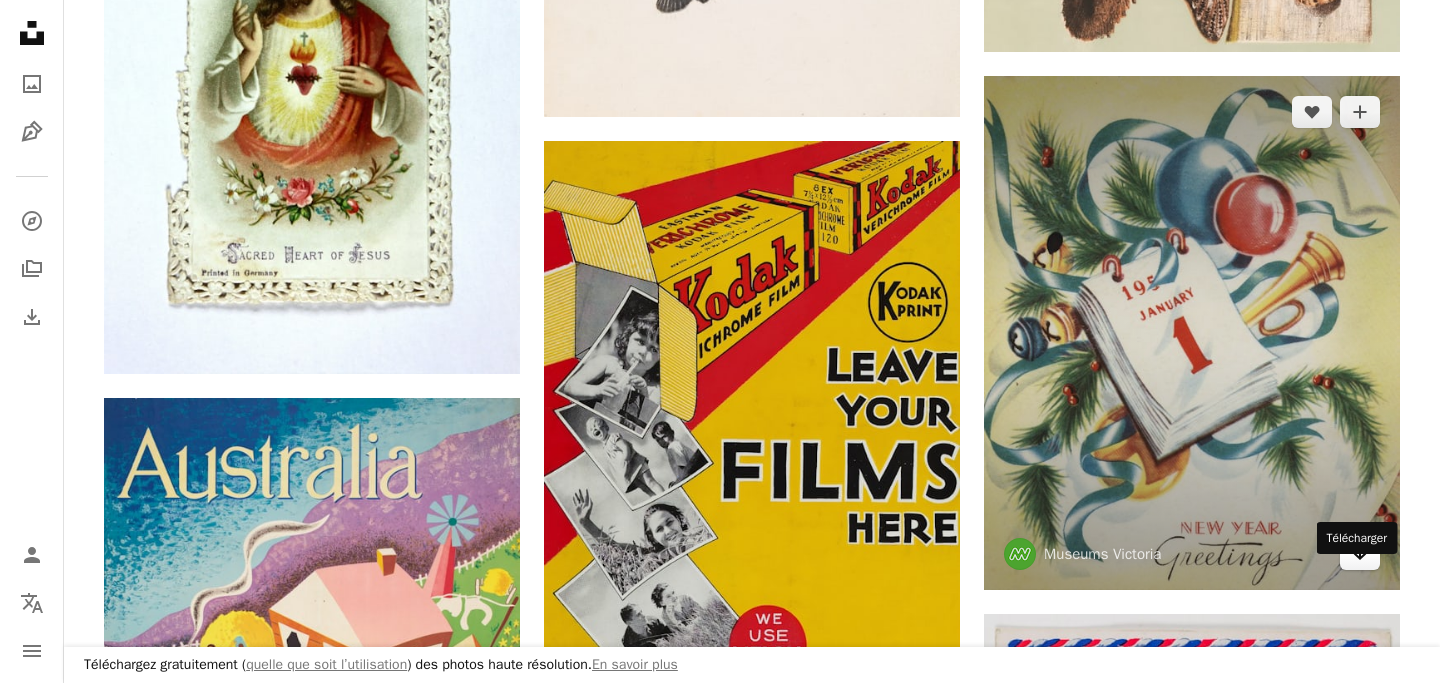 click on "Arrow pointing down" 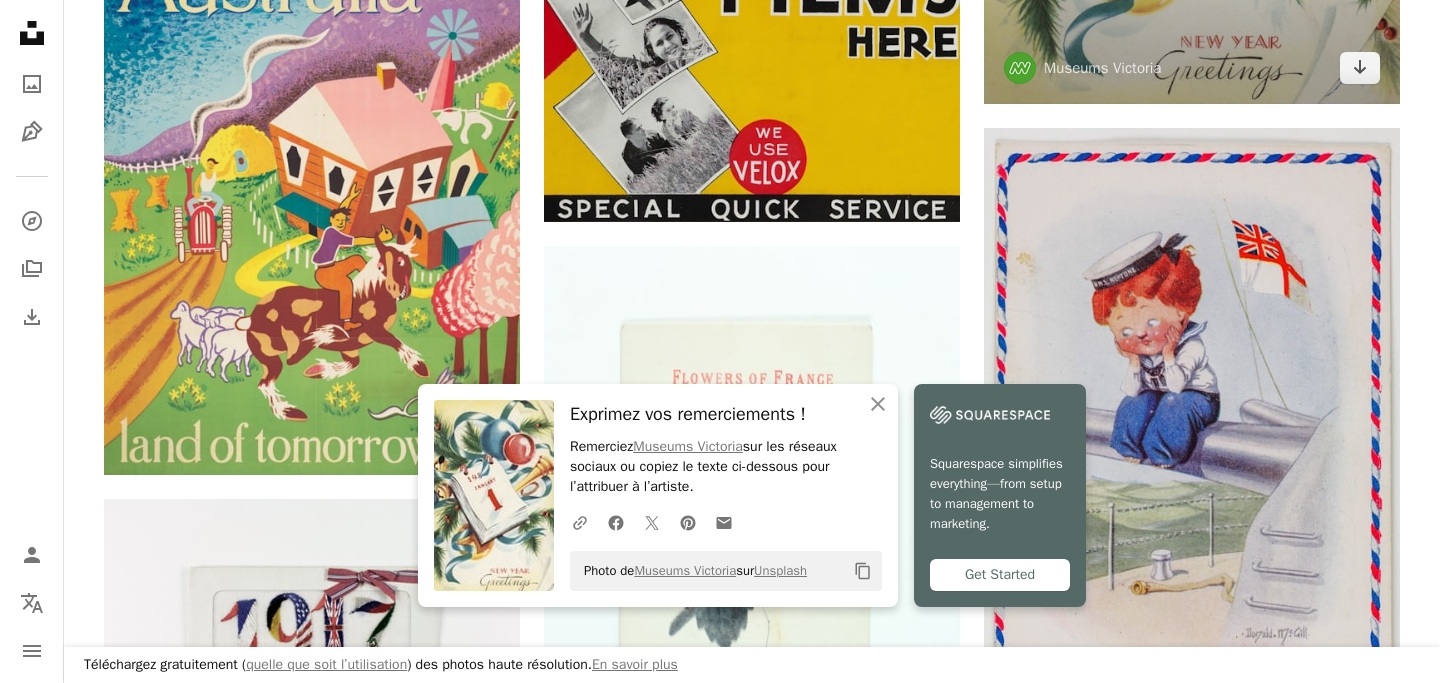 scroll, scrollTop: 11087, scrollLeft: 0, axis: vertical 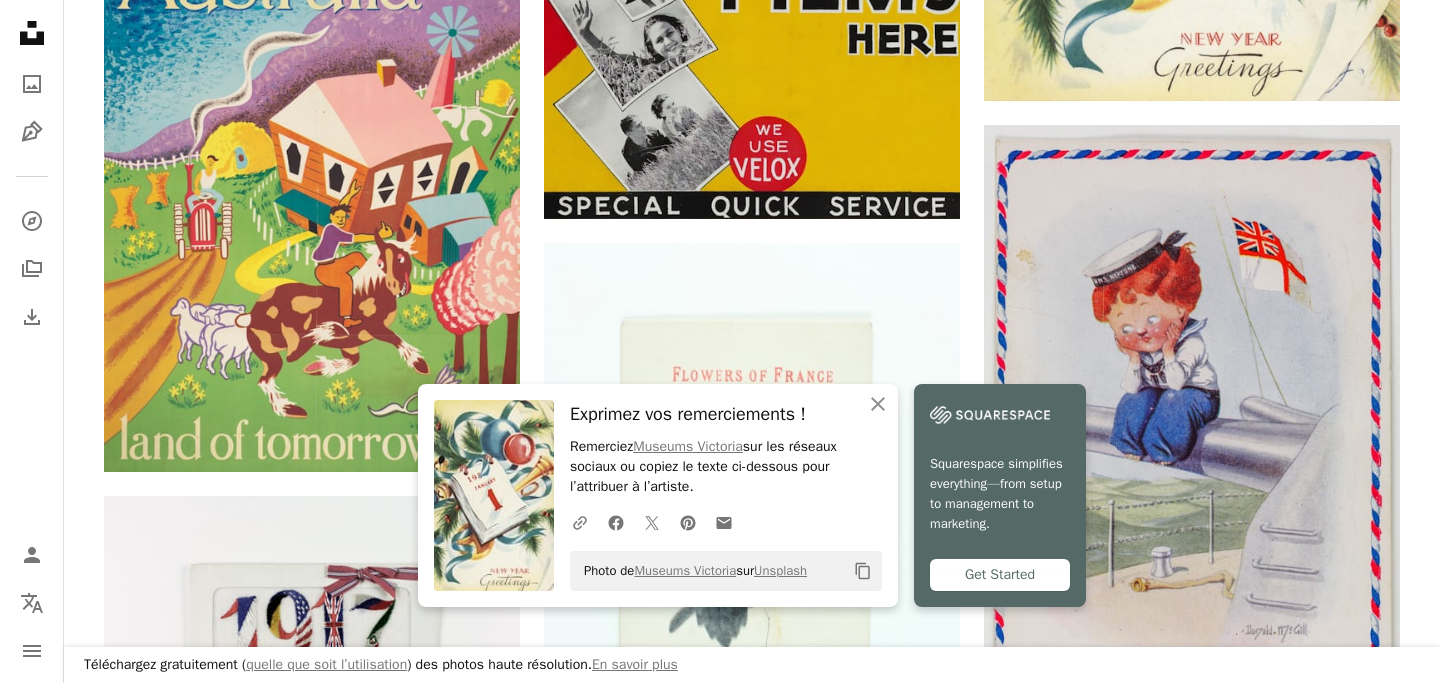 click on "A heart A plus sign Museums Victoria Arrow pointing down A heart A plus sign Museums Victoria Arrow pointing down A heart A plus sign Museums Victoria Arrow pointing down A heart A plus sign Museums Victoria Arrow pointing down A heart A plus sign Museums Victoria Arrow pointing down A heart A plus sign Museums Victoria Arrow pointing down A heart A plus sign Museums Victoria Arrow pointing down A heart A plus sign Museums Victoria Arrow pointing down A heart A plus sign Museums Victoria Arrow pointing down A heart A plus sign Museums Victoria Arrow pointing down A heart A plus sign Museums Victoria Arrow pointing down A heart A plus sign Museums Victoria Arrow pointing down A heart A plus sign Museums Victoria Arrow pointing down A heart A plus sign Museums Victoria Arrow pointing down A heart A plus sign Museums Victoria Arrow pointing down A heart A plus sign Museums Victoria Arrow pointing down A heart A plus sign Museums Victoria Arrow pointing down A heart A plus sign Museums Victoria A heart A heart" at bounding box center (752, -3321) 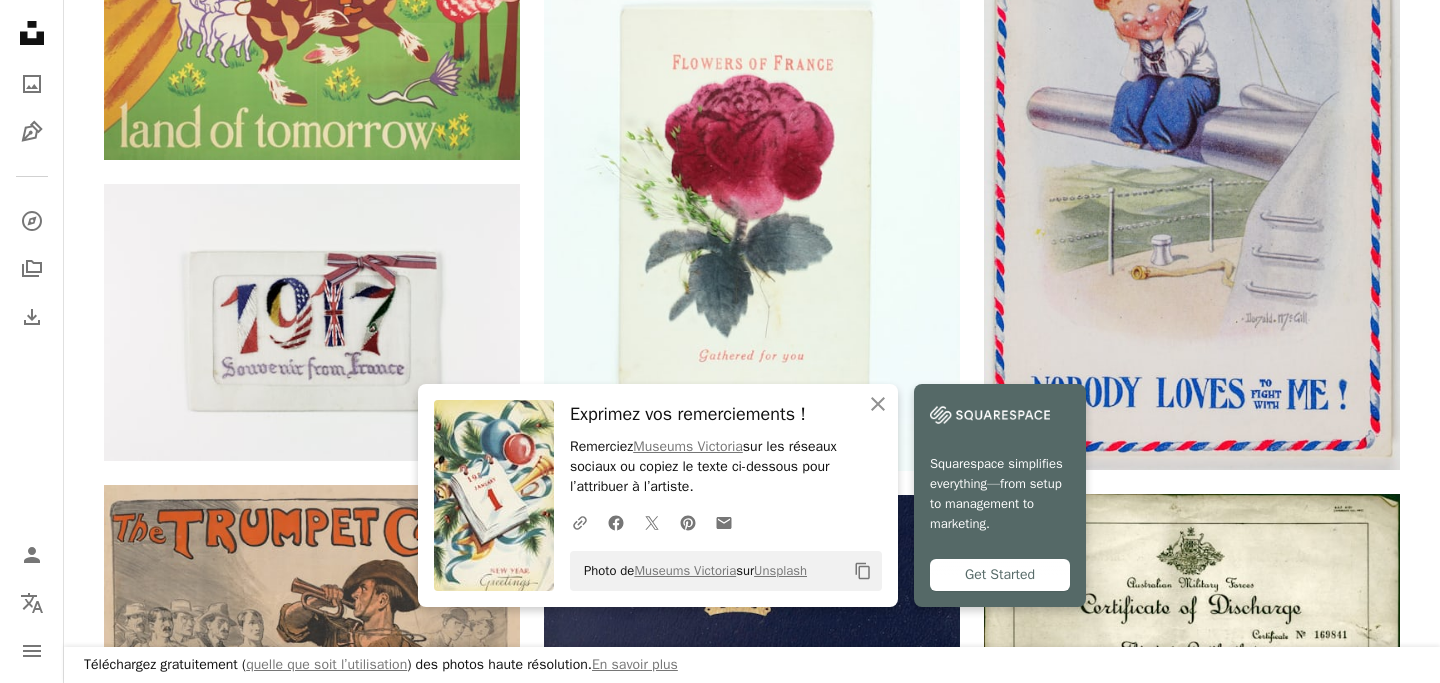 scroll, scrollTop: 11427, scrollLeft: 0, axis: vertical 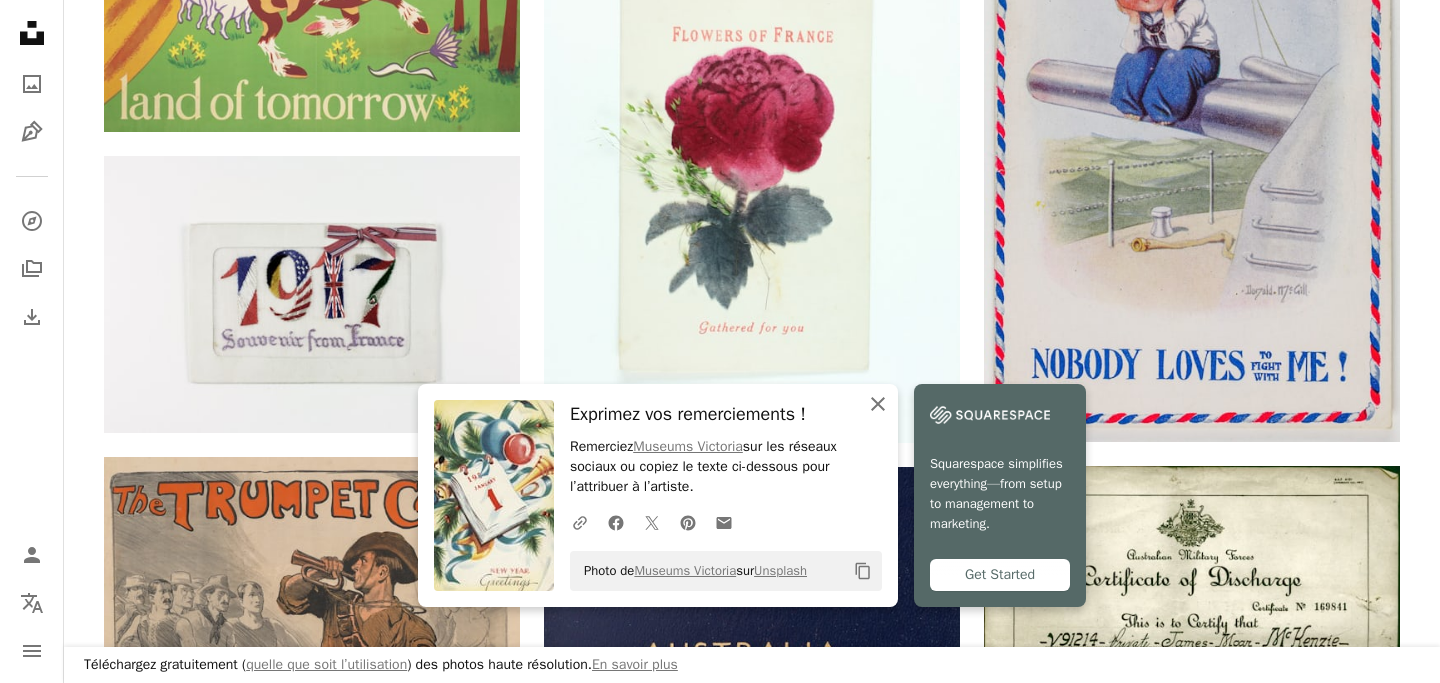 click on "An X shape" 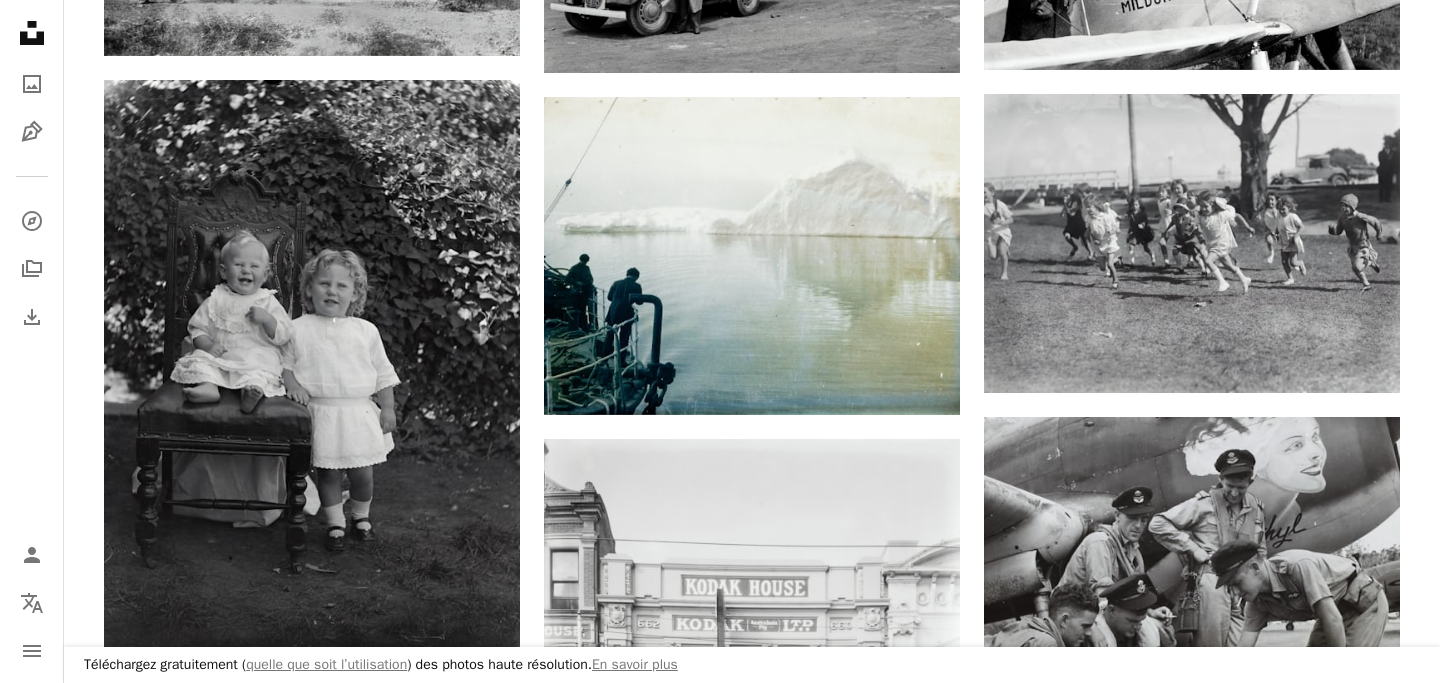 scroll, scrollTop: 15187, scrollLeft: 0, axis: vertical 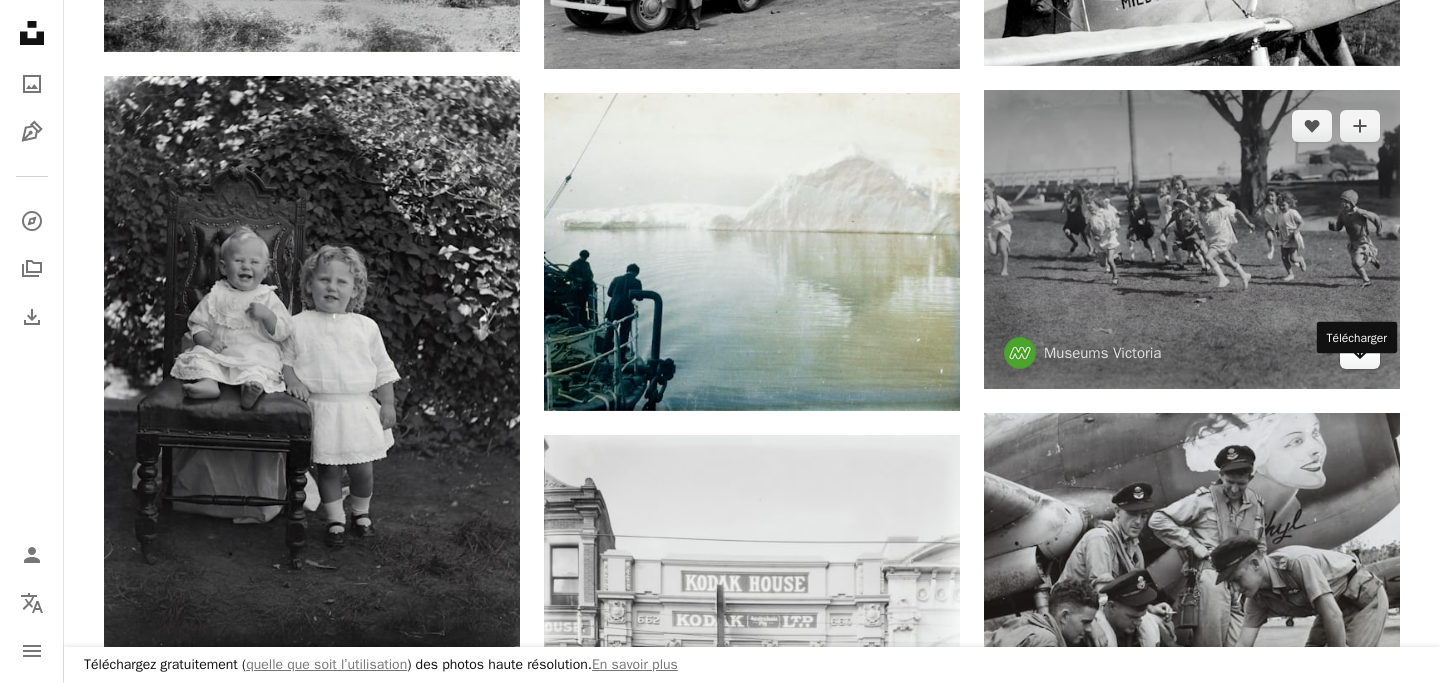click 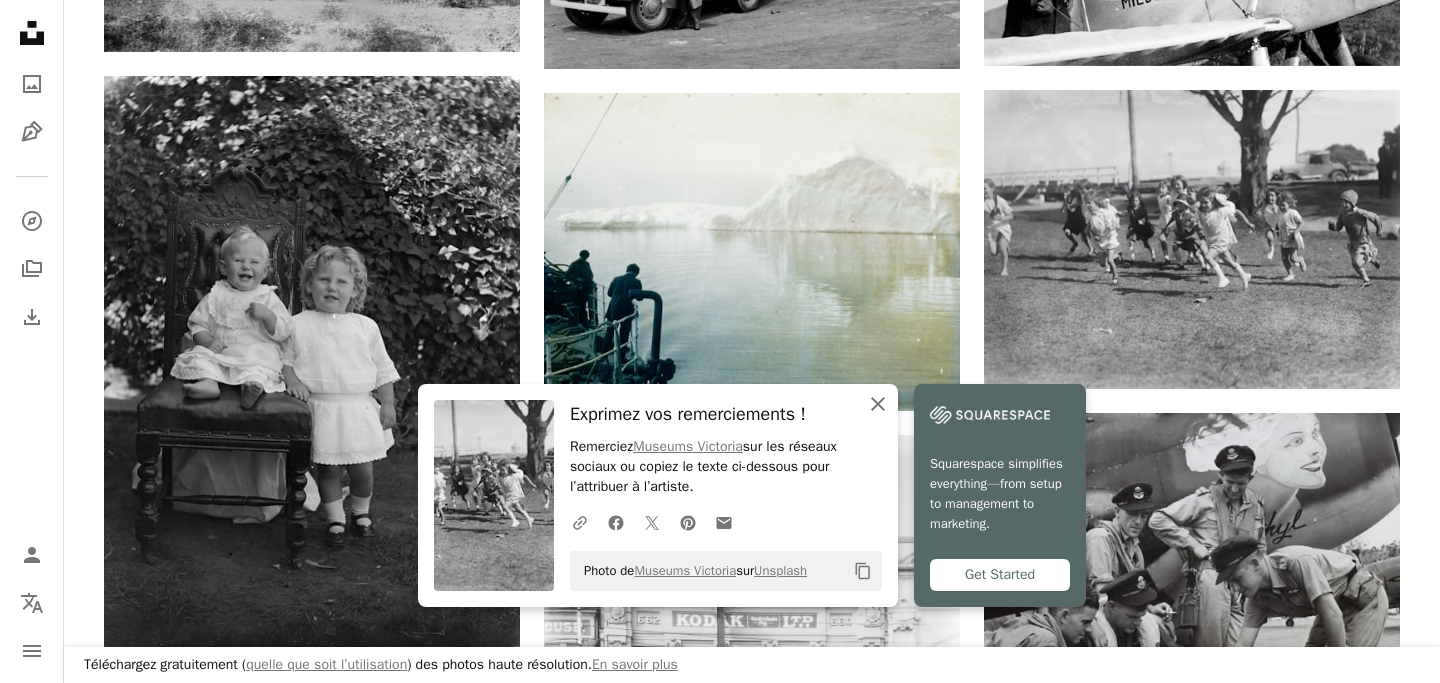 click on "An X shape" 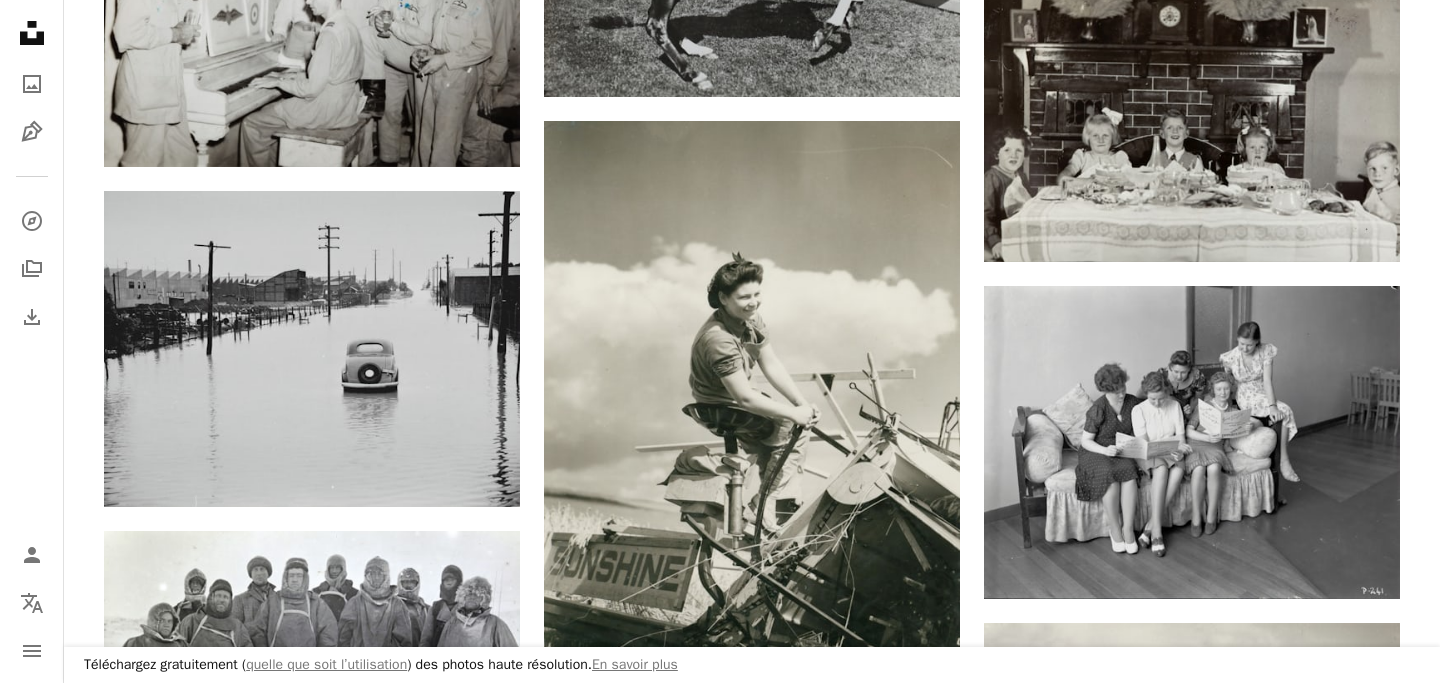 scroll, scrollTop: 16875, scrollLeft: 0, axis: vertical 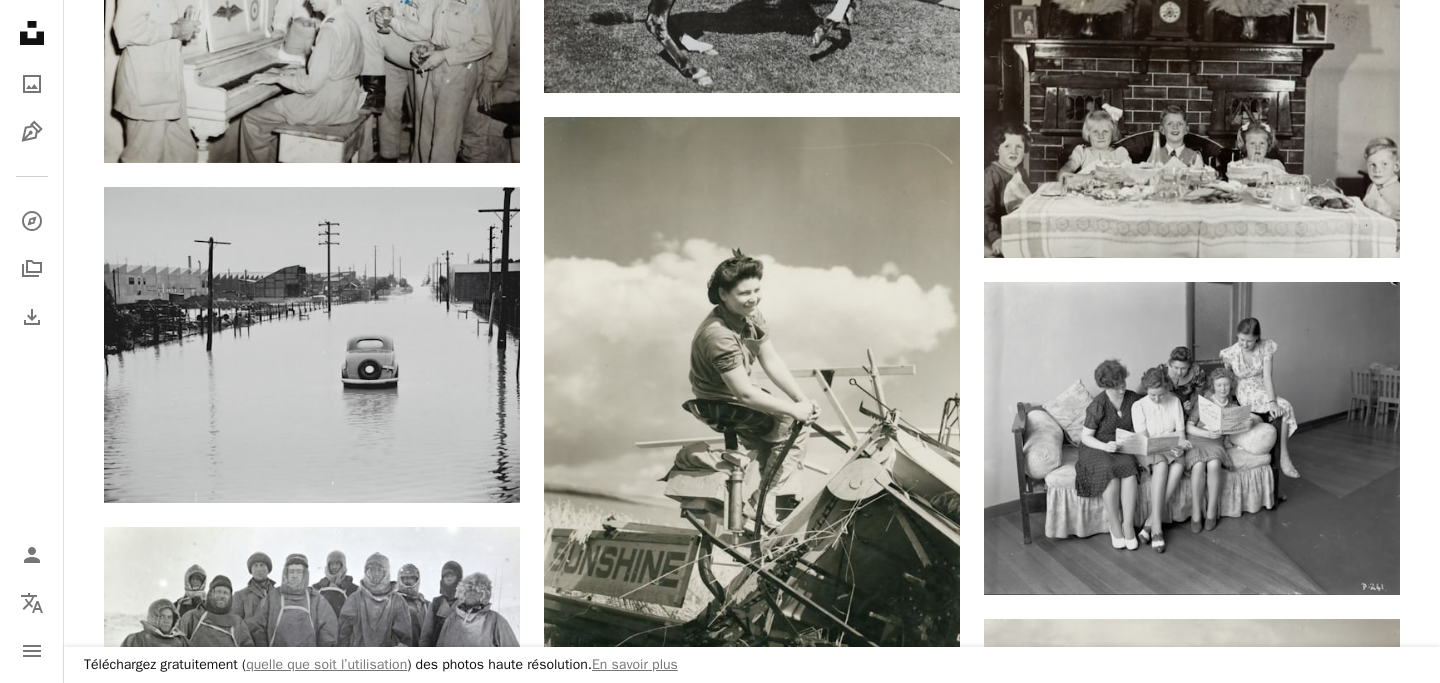 click on "A heart A plus sign Museums Victoria Arrow pointing down A heart A plus sign Museums Victoria Arrow pointing down A heart A plus sign Museums Victoria Arrow pointing down A heart A plus sign Museums Victoria Arrow pointing down A heart A plus sign Museums Victoria Arrow pointing down A heart A plus sign Museums Victoria Arrow pointing down A heart A plus sign Museums Victoria Arrow pointing down A heart A plus sign Museums Victoria Arrow pointing down A heart A plus sign Museums Victoria Arrow pointing down A heart A plus sign Museums Victoria Arrow pointing down A heart A plus sign Museums Victoria Arrow pointing down A heart A plus sign Museums Victoria Arrow pointing down A heart A plus sign Museums Victoria Arrow pointing down A heart A plus sign Museums Victoria Arrow pointing down A heart A plus sign Museums Victoria Arrow pointing down A heart A plus sign Museums Victoria Arrow pointing down A heart A plus sign Museums Victoria Arrow pointing down A heart A plus sign Museums Victoria A heart A heart" at bounding box center (752, -6183) 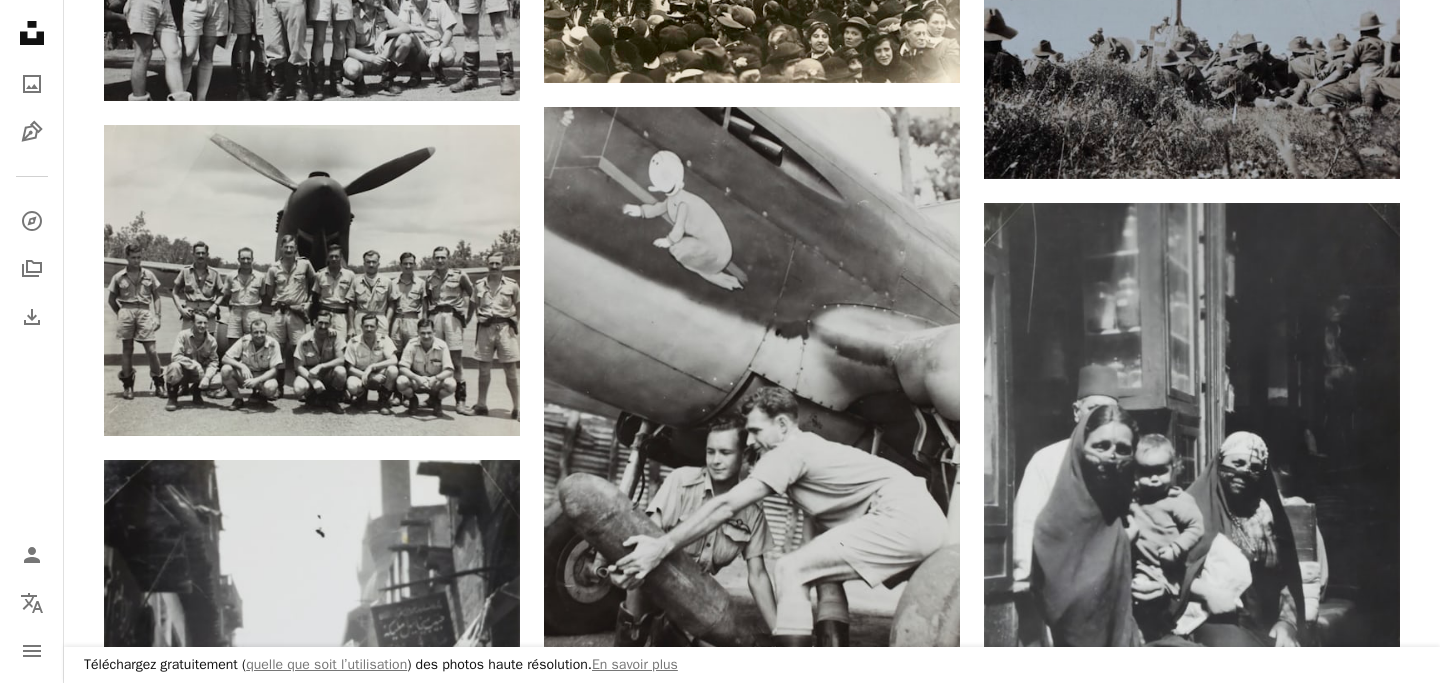 scroll, scrollTop: 35885, scrollLeft: 0, axis: vertical 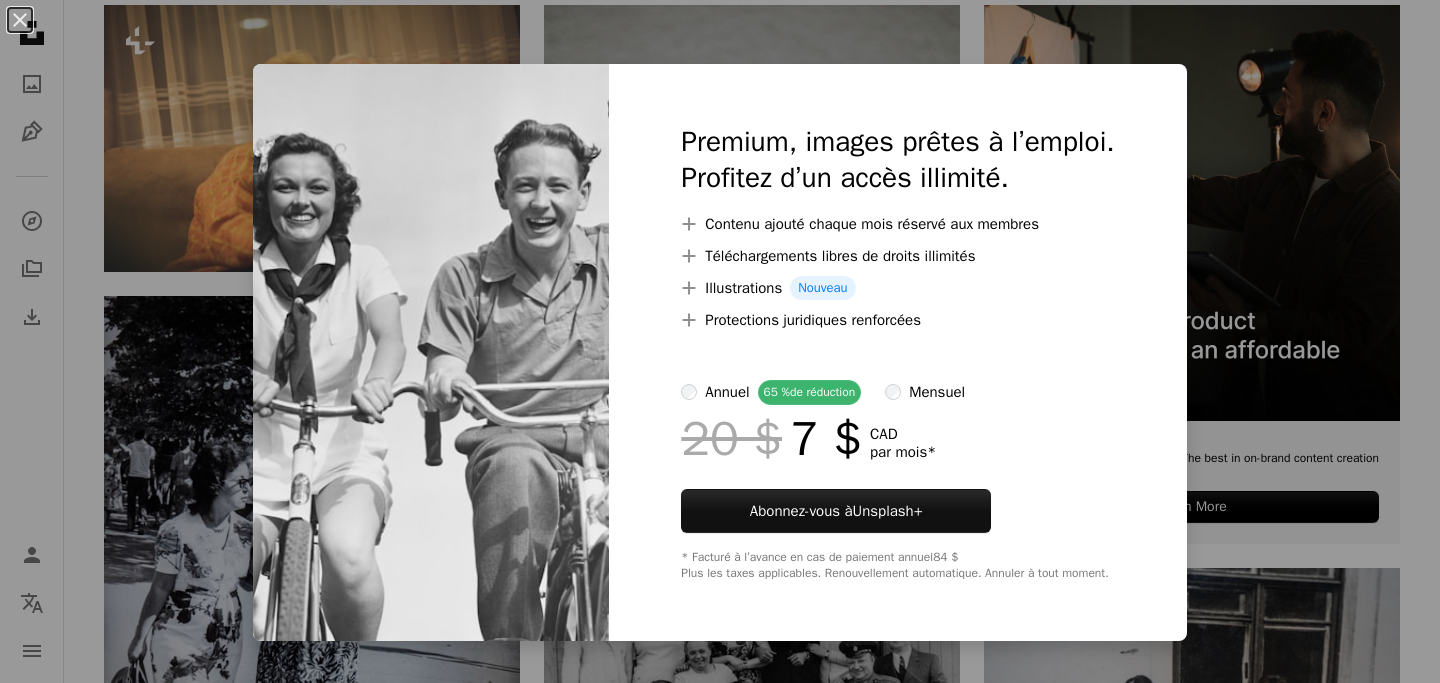 click on "An X shape Premium, images prêtes à l’emploi. Profitez d’un accès illimité. A plus sign Contenu ajouté chaque mois réservé aux membres A plus sign Téléchargements libres de droits illimités A plus sign Illustrations  Nouveau A plus sign Protections juridiques renforcées annuel 65 %  de réduction mensuel 20 $   7 $ CAD par mois * Abonnez-vous à  Unsplash+ * Facturé à l’avance en cas de paiement annuel  84 $ Plus les taxes applicables. Renouvellement automatique. Annuler à tout moment." at bounding box center (720, 341) 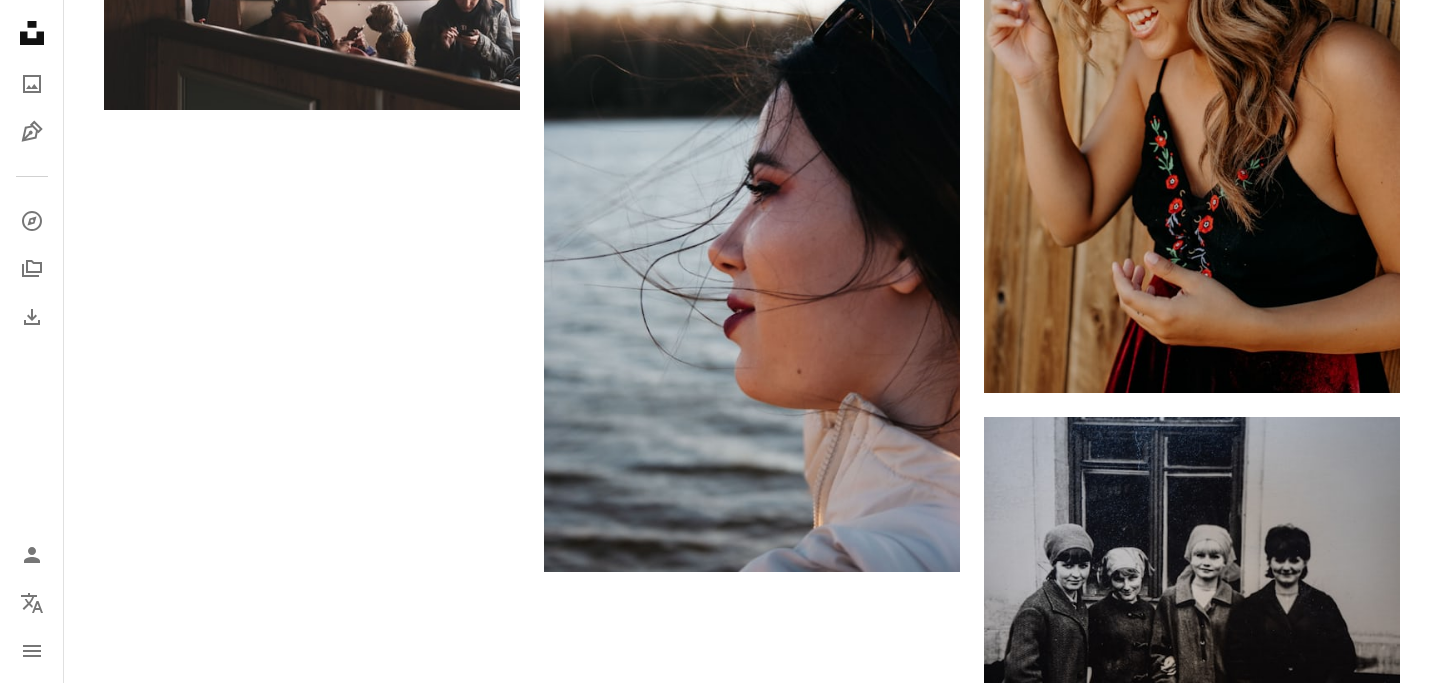 scroll, scrollTop: 3145, scrollLeft: 0, axis: vertical 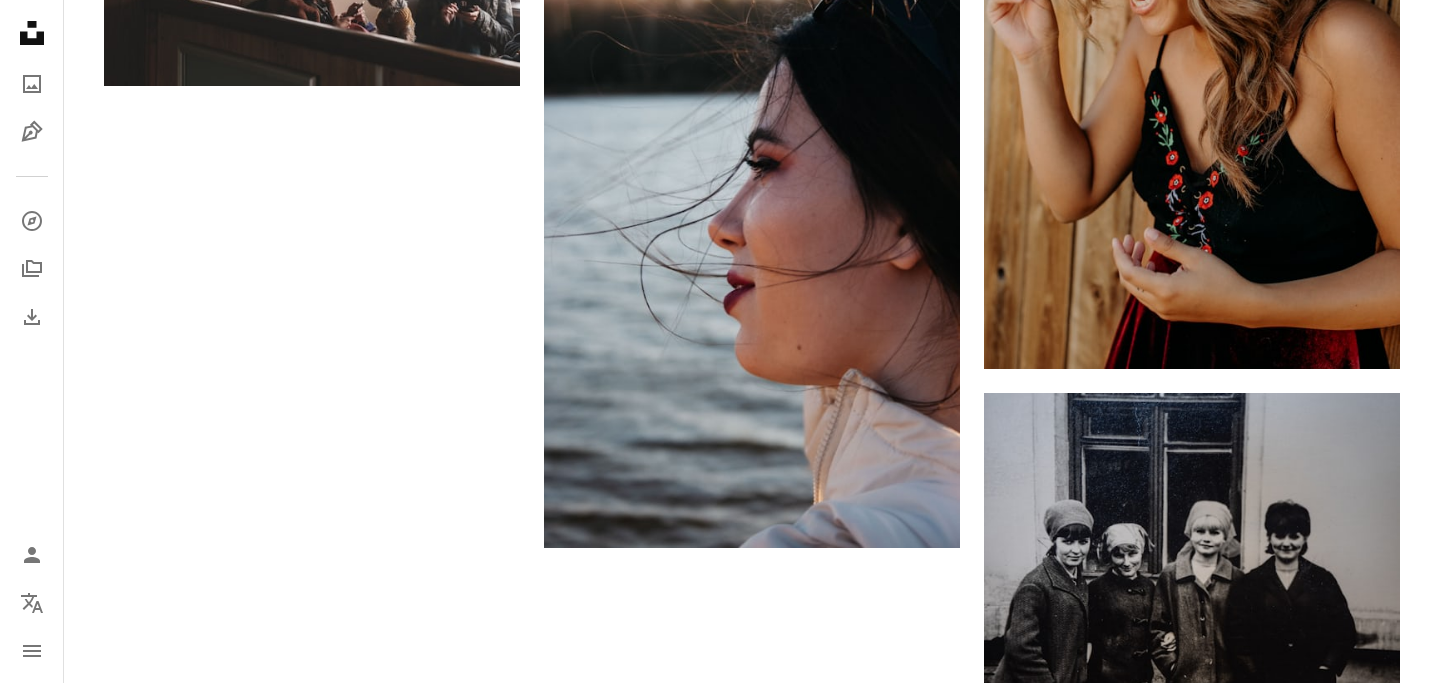 click on "Plus de résultats" at bounding box center (752, 779) 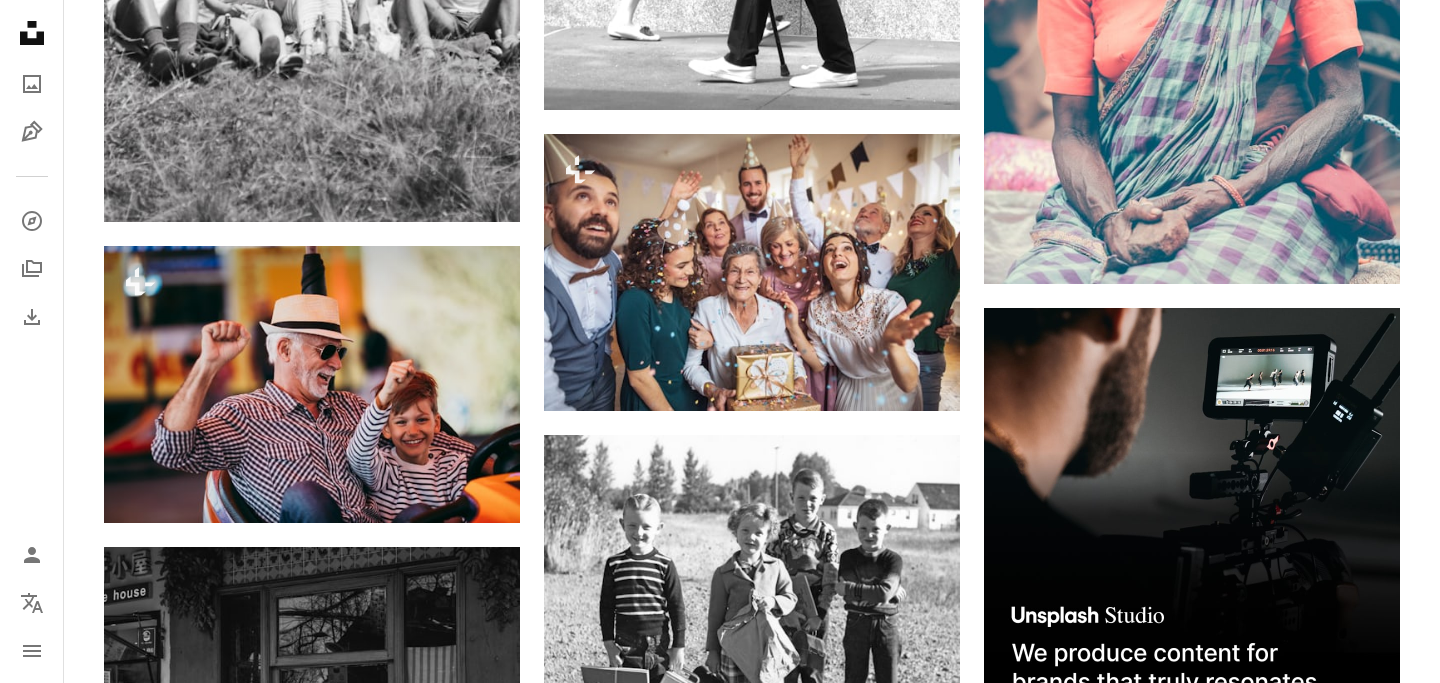 scroll, scrollTop: 9280, scrollLeft: 0, axis: vertical 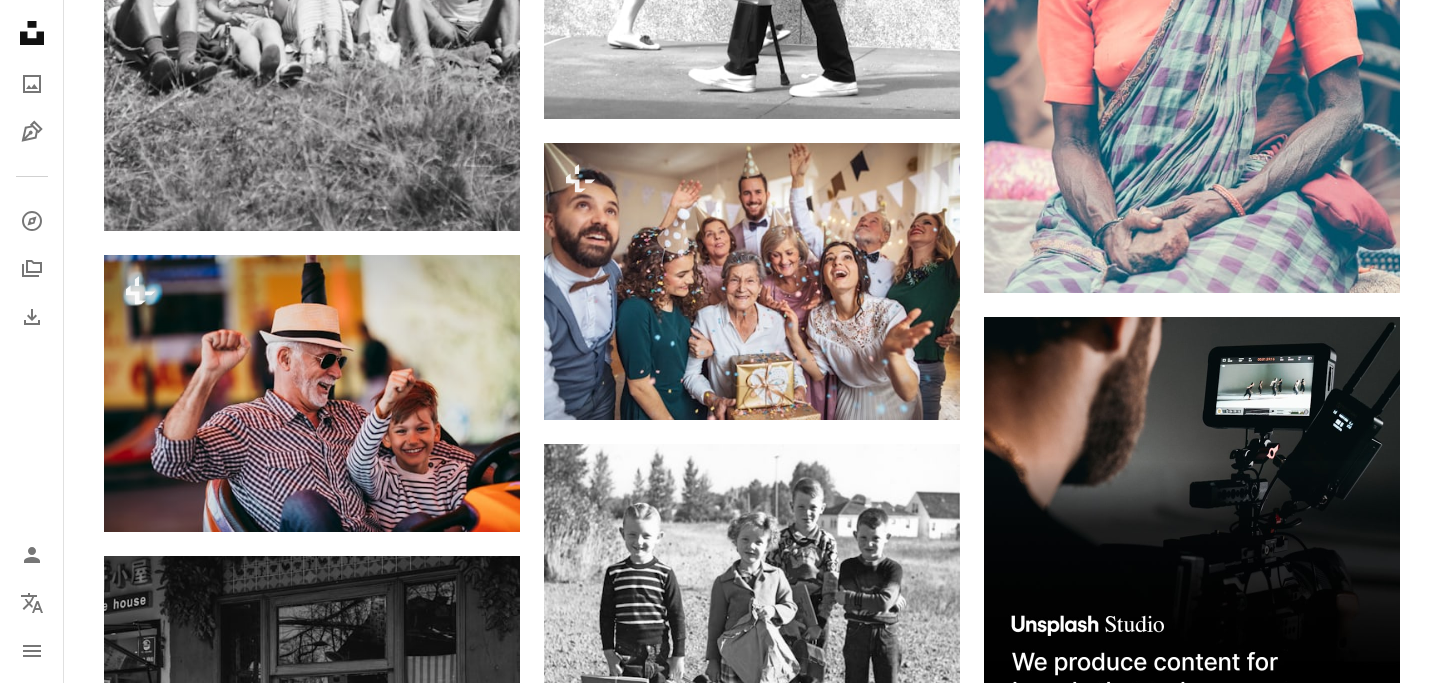 click on "Arrow pointing down" 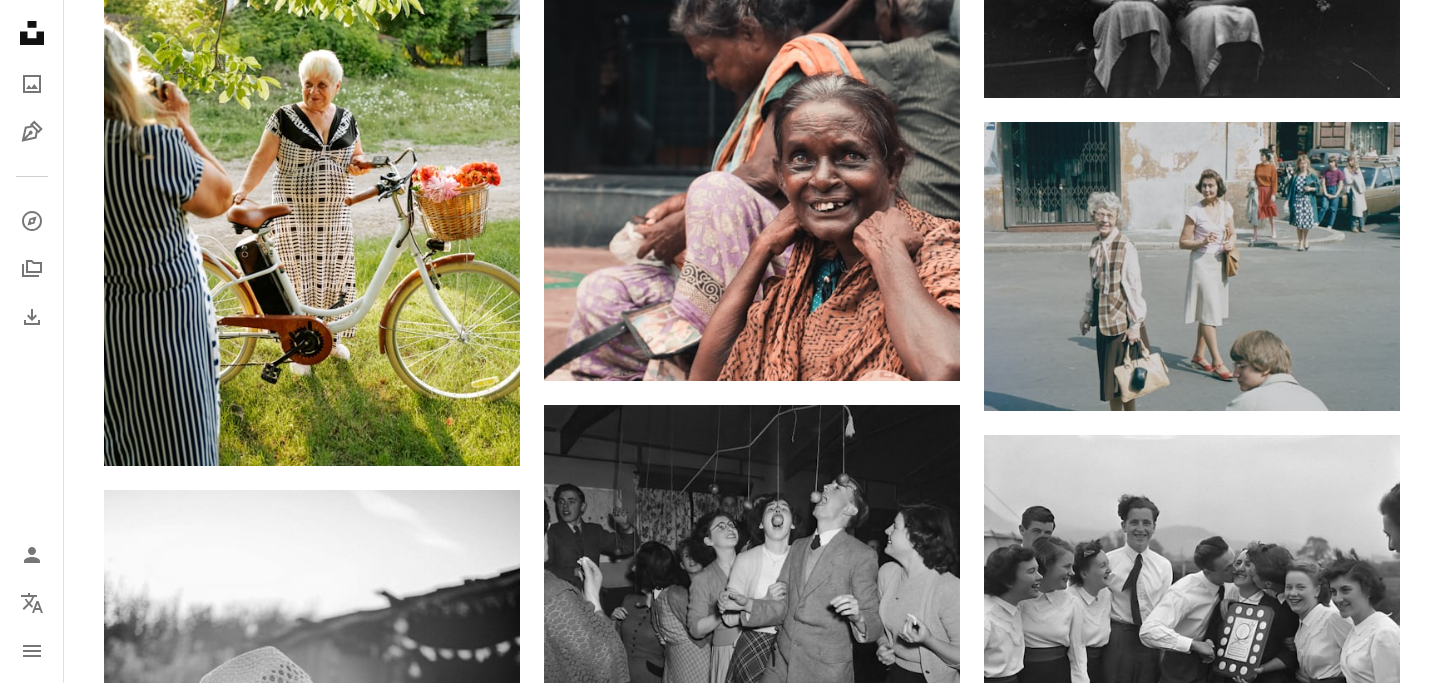 scroll, scrollTop: 20071, scrollLeft: 0, axis: vertical 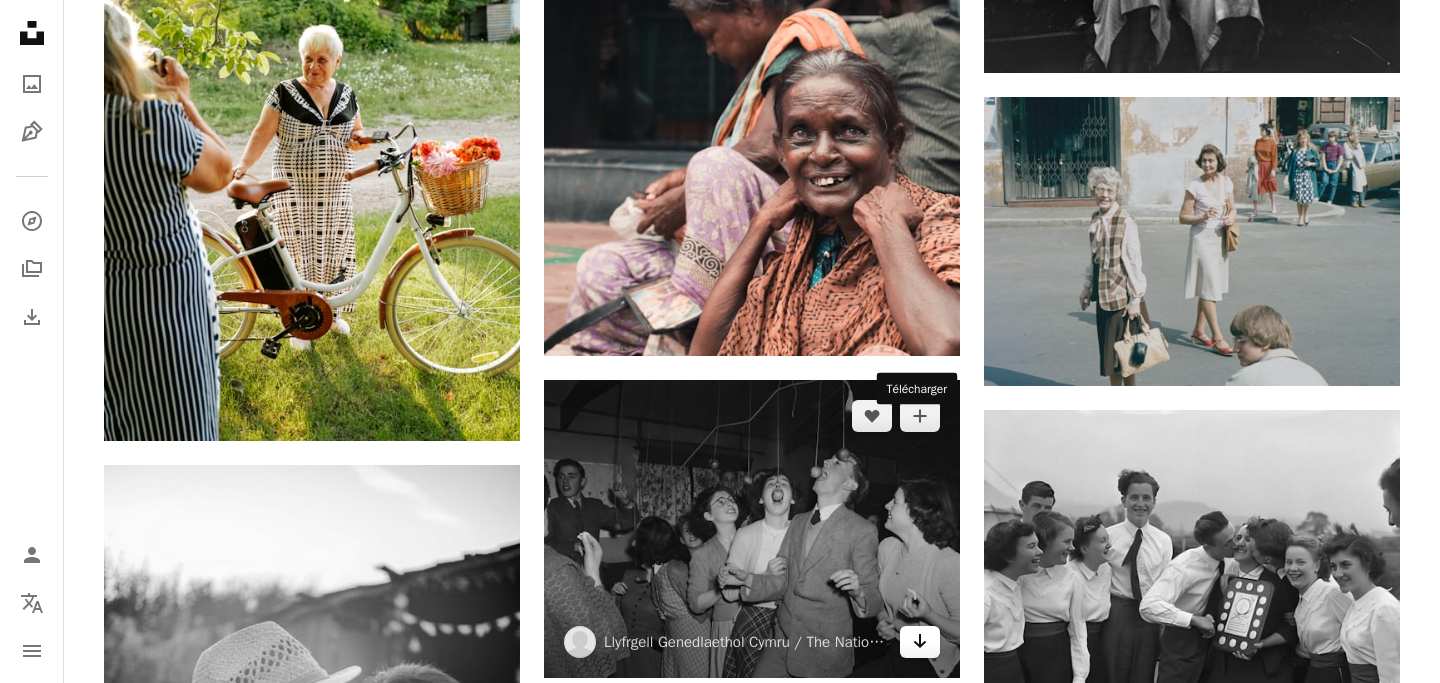 click on "Arrow pointing down" 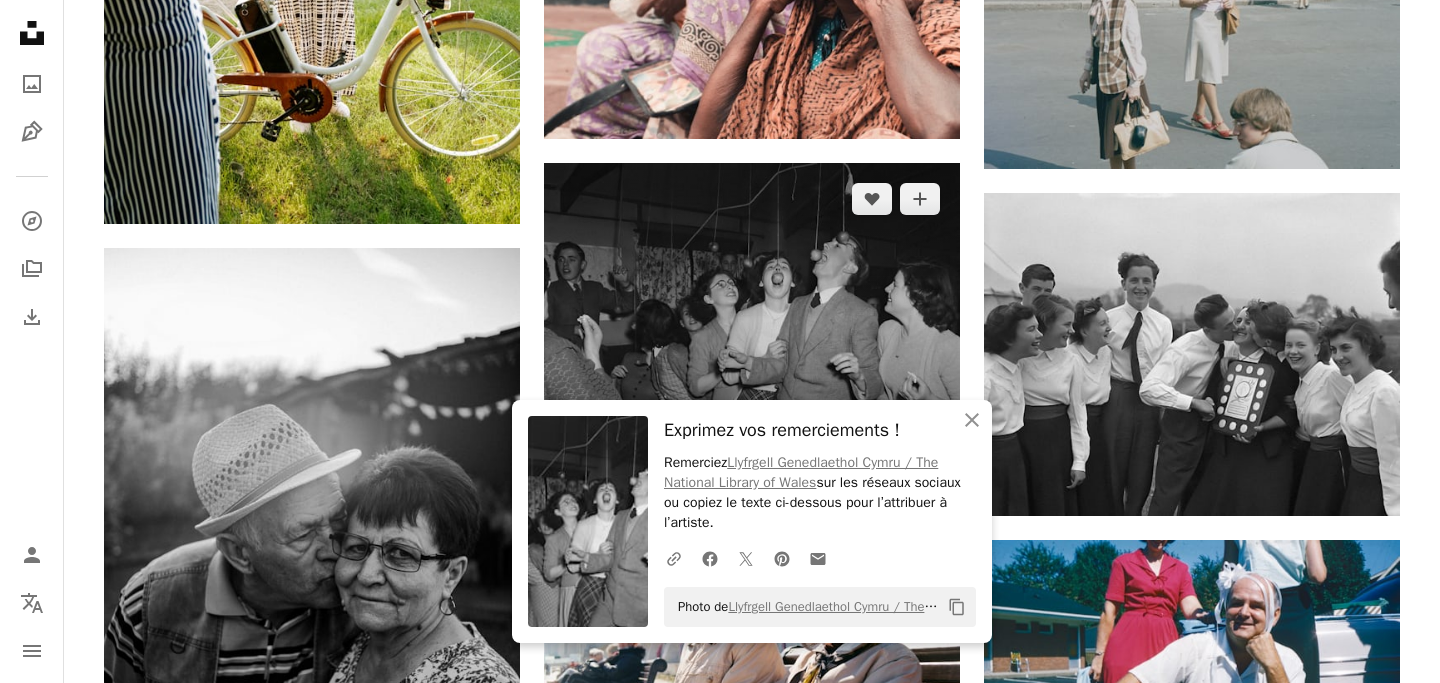 scroll, scrollTop: 20290, scrollLeft: 0, axis: vertical 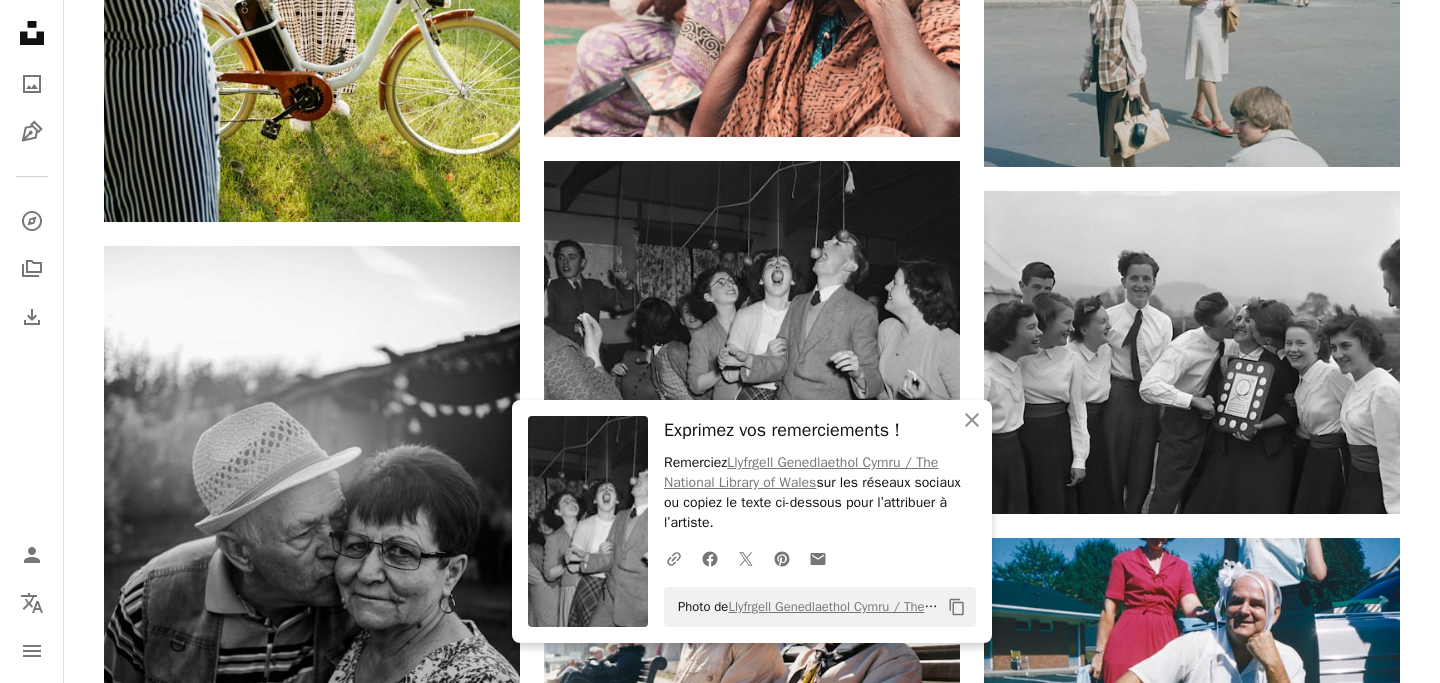 click on "Plus sign for Unsplash+ A heart A plus sign Getty Images Pour  Unsplash+ A lock Télécharger A heart A plus sign [FIRST] [LAST] Disponible à lu0027embauche A checkmark inside of a circle Arrow pointing down Plus sign for Unsplash+ A heart A plus sign Getty Images Pour  Unsplash+ A lock Télécharger Plus sign for Unsplash+ A heart A plus sign Getty Images Pour  Unsplash+ A lock Télécharger A heart A plus sign [FIRST] [LAST] Disponible à lu0027embauche A checkmark inside of a circle Arrow pointing down Plus sign for Unsplash+ A heart A plus sign Getty Images Pour  Unsplash+ A lock Télécharger A heart A plus sign [FIRST] [LAST] Disponible à lu0027embauche A checkmark inside of a circle Arrow pointing down Plus sign for Unsplash+ A heart A plus sign Getty Images Pour  Unsplash+ A lock Télécharger A heart A plus sign [FIRST] [LAST] Disponible à lu0027embauche A checkmark inside of a circle Arrow pointing down Plus sign for Unsplash+ A heart A plus sign Getty Images Pour  Unsplash+ A lock Télécharger A heart A plus sign [FIRST] [LAST] Arrow pointing down A heart A plus sign [FIRST] [LAST] Disponible à lu0027embauche A checkmark inside of a circle Arrow pointing down Learn More" at bounding box center (752, -7941) 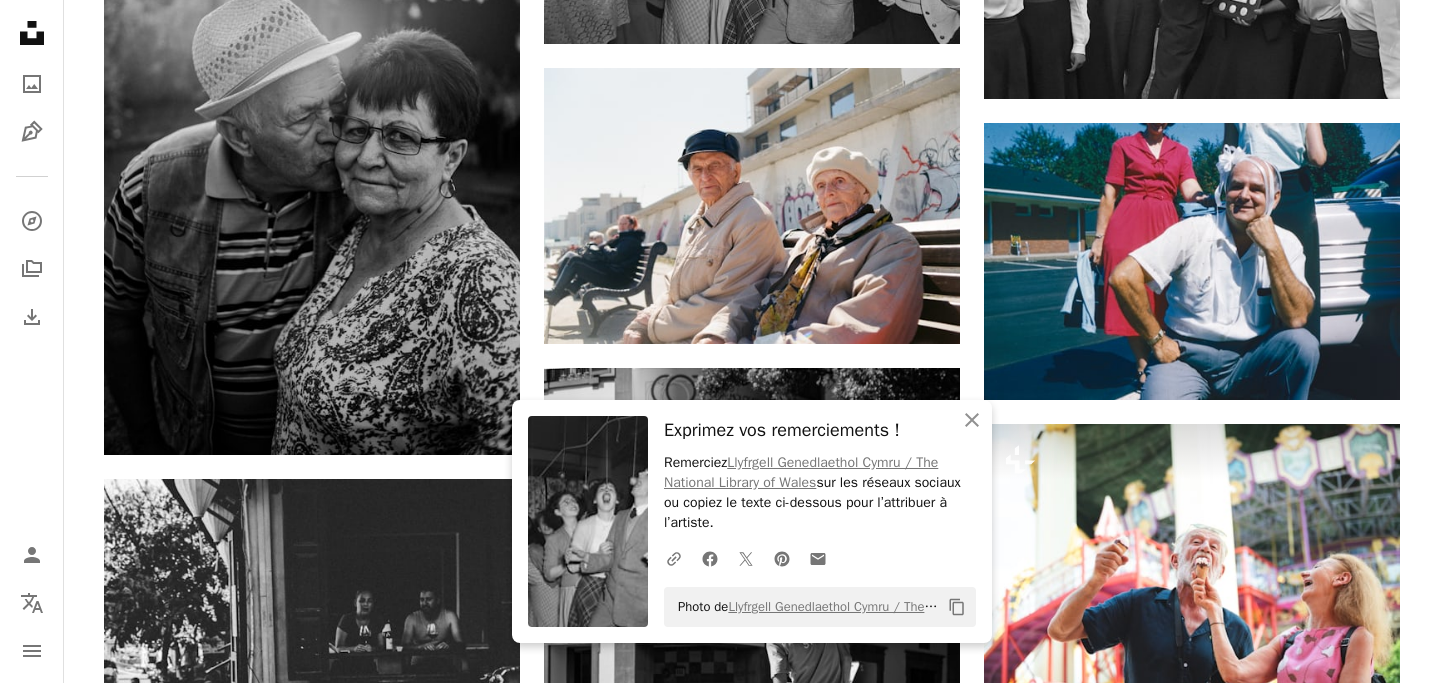scroll, scrollTop: 20708, scrollLeft: 0, axis: vertical 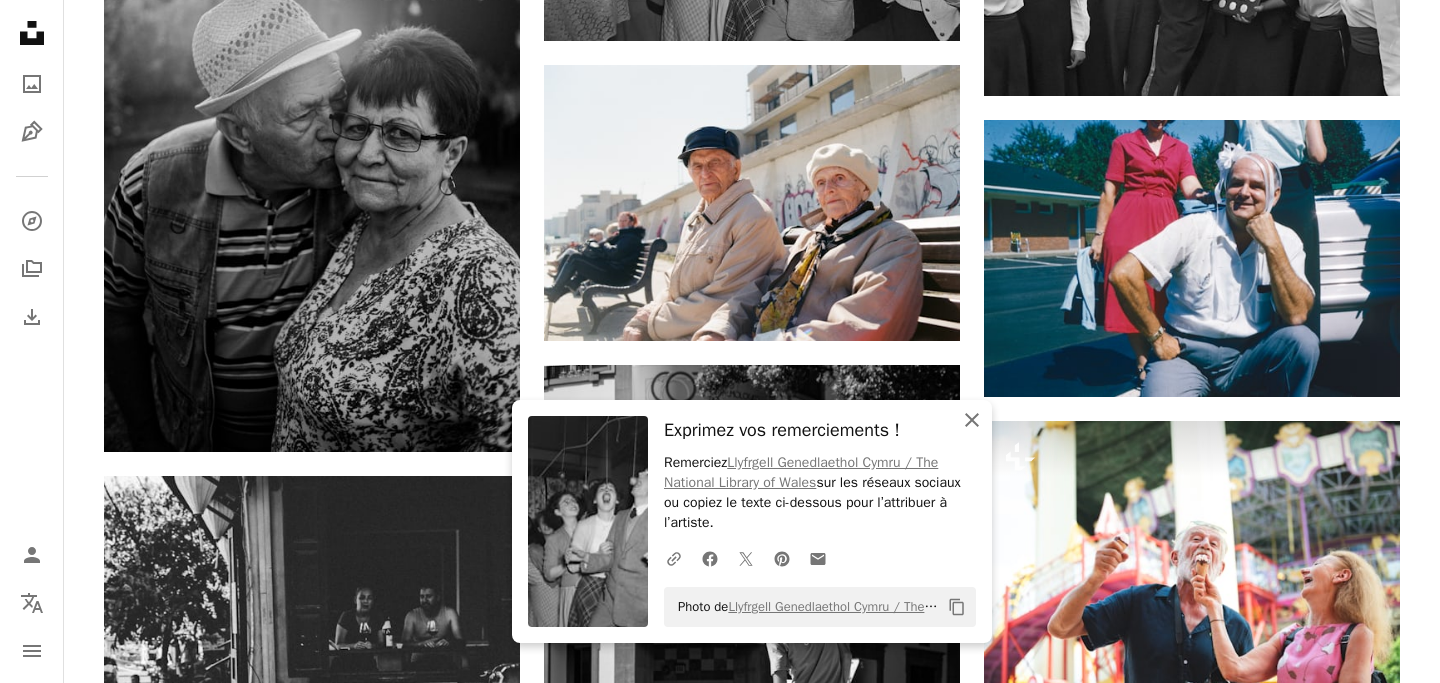 click on "An X shape" 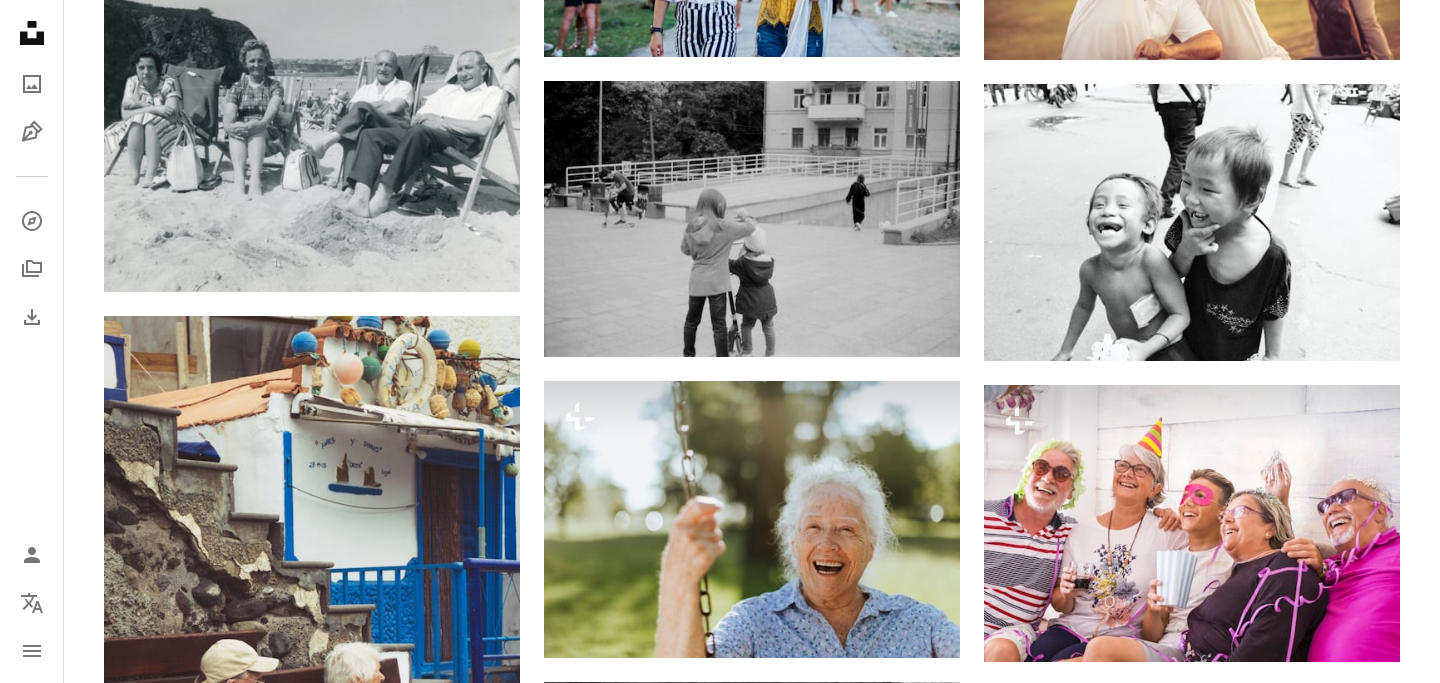 scroll, scrollTop: 22291, scrollLeft: 0, axis: vertical 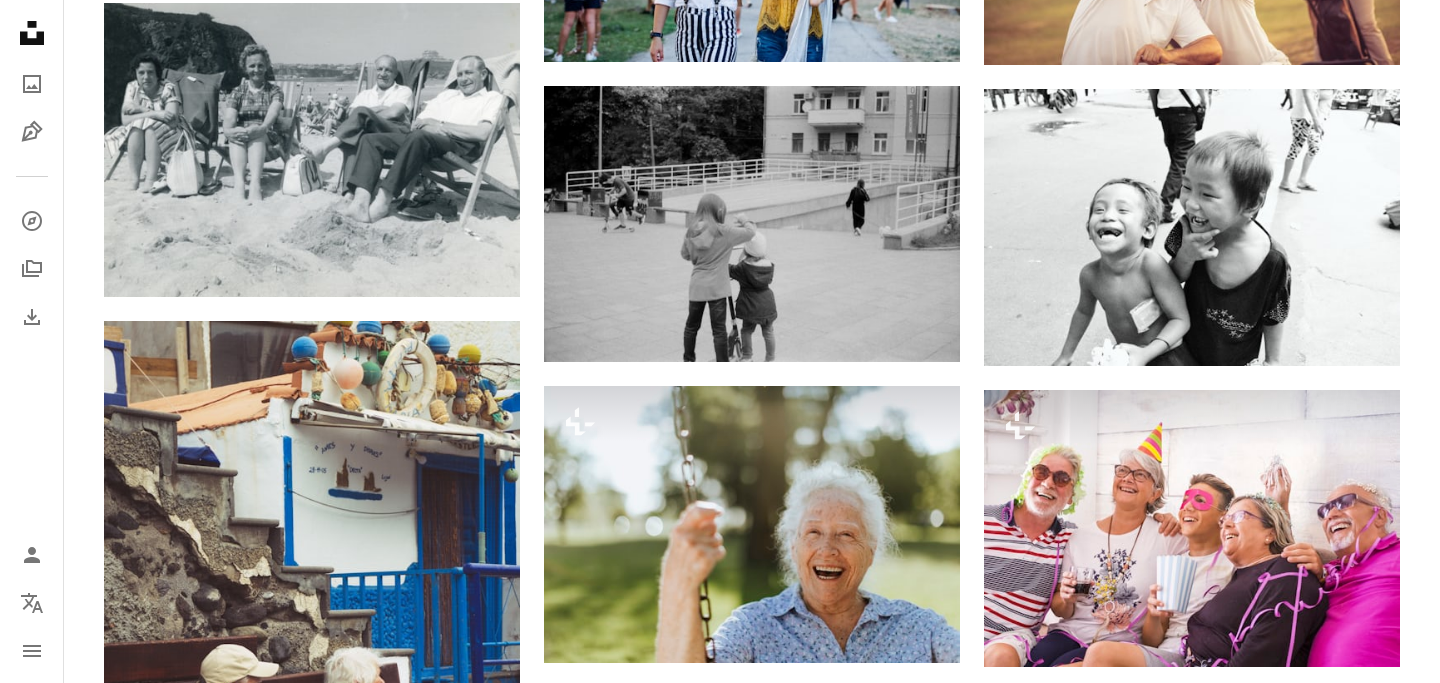 click on "Galt Museum & Archives" at bounding box center (244, 1219) 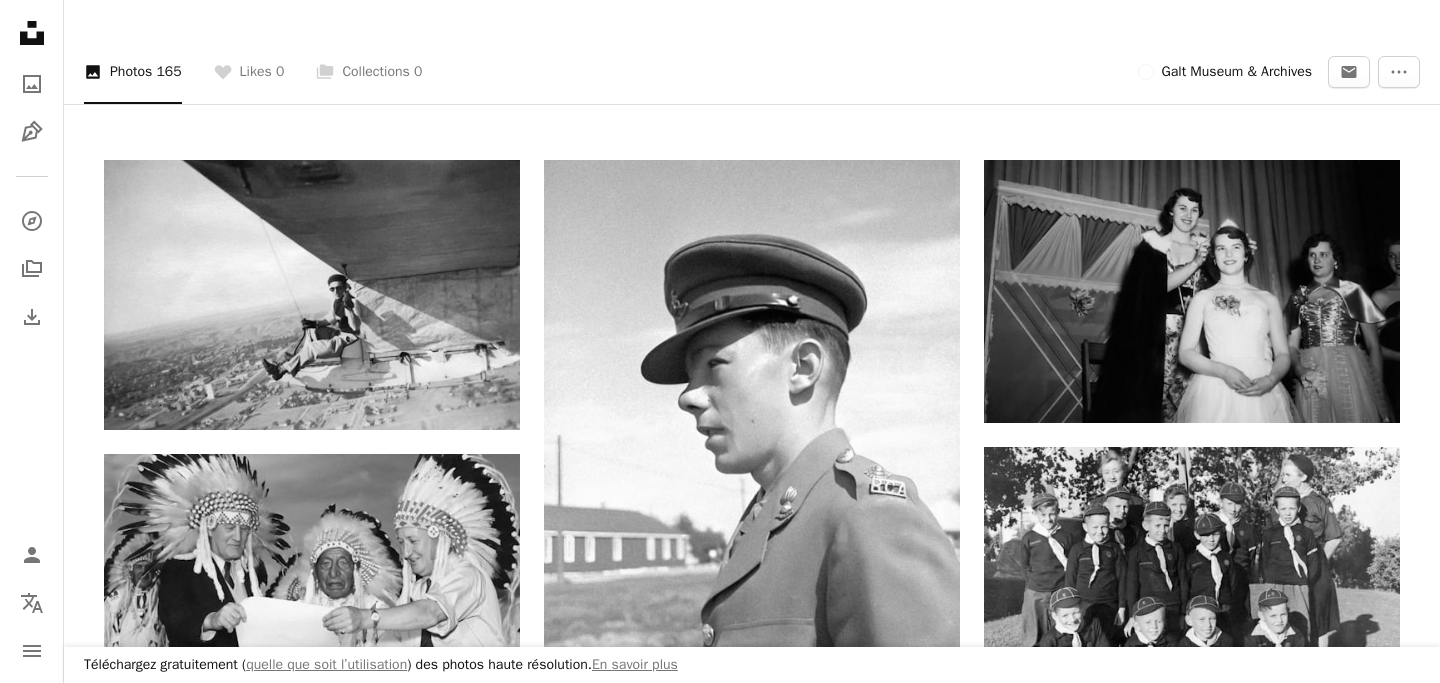 scroll, scrollTop: 409, scrollLeft: 0, axis: vertical 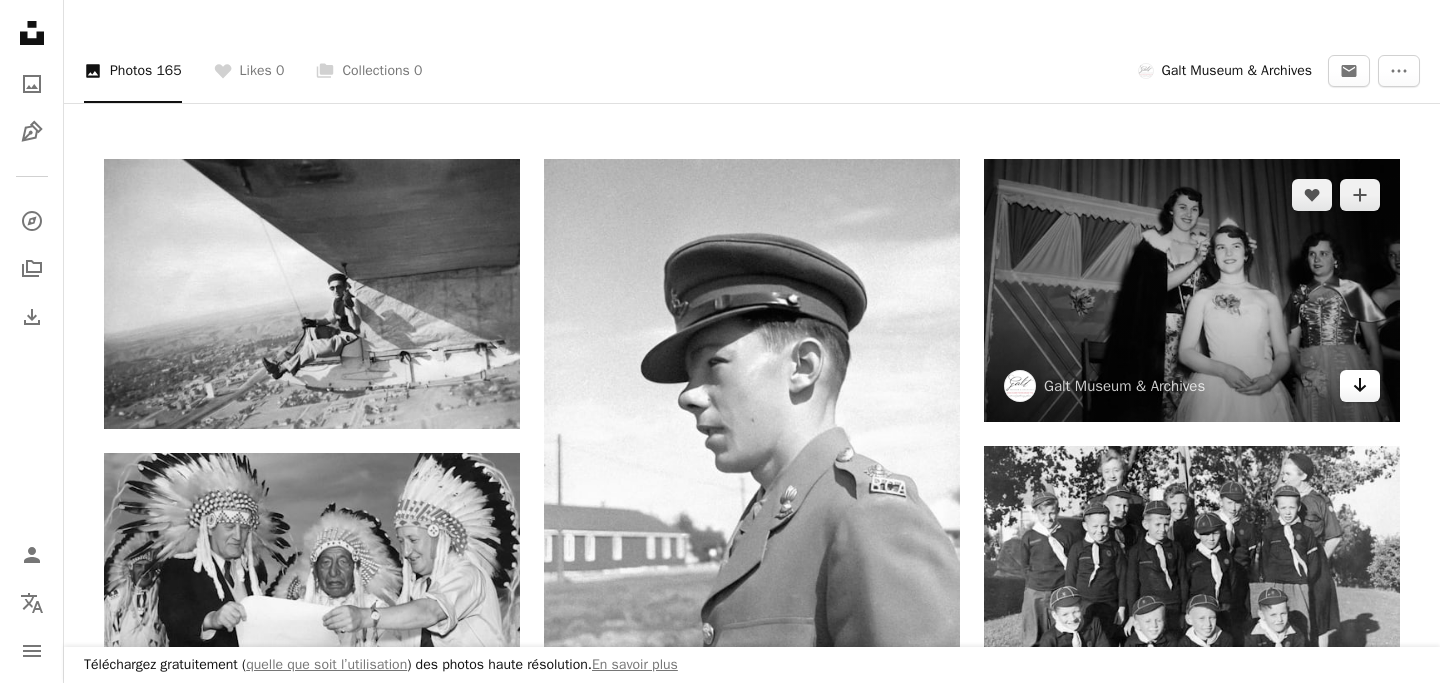 click on "Arrow pointing down" at bounding box center (1360, 386) 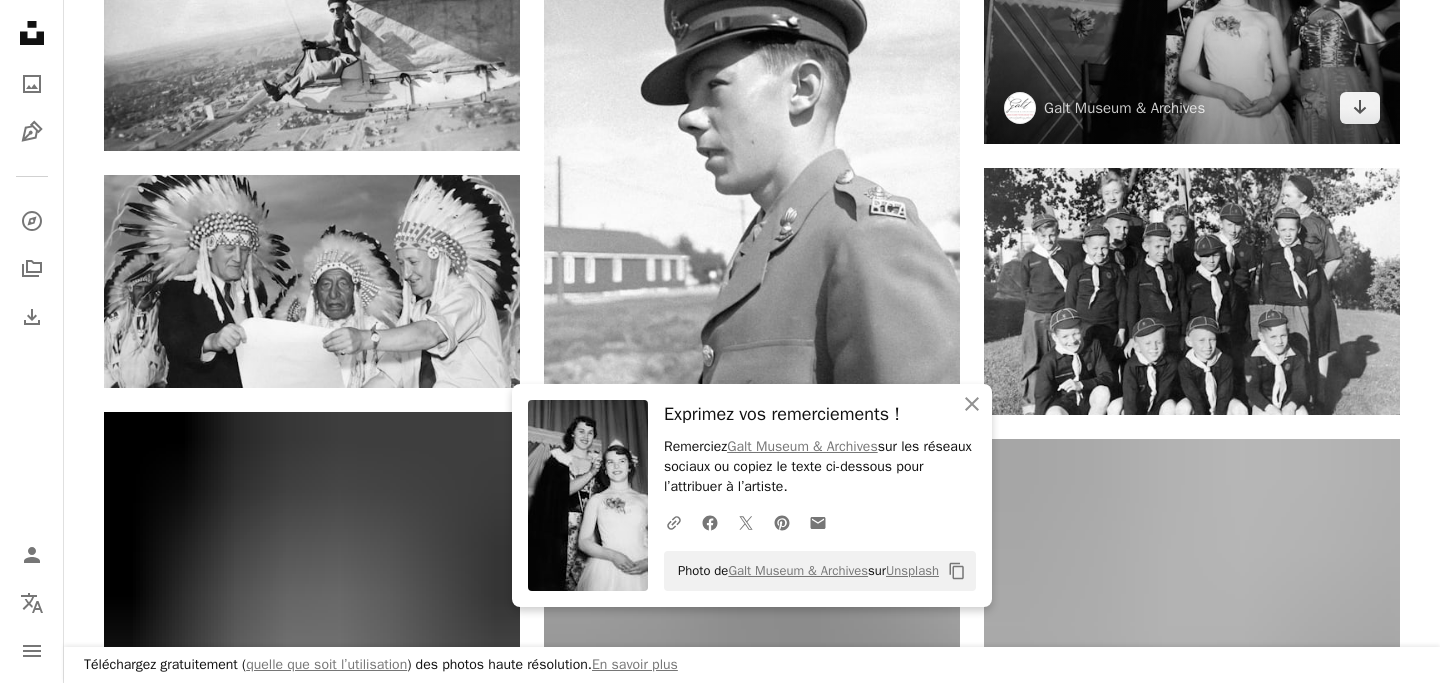 scroll, scrollTop: 691, scrollLeft: 0, axis: vertical 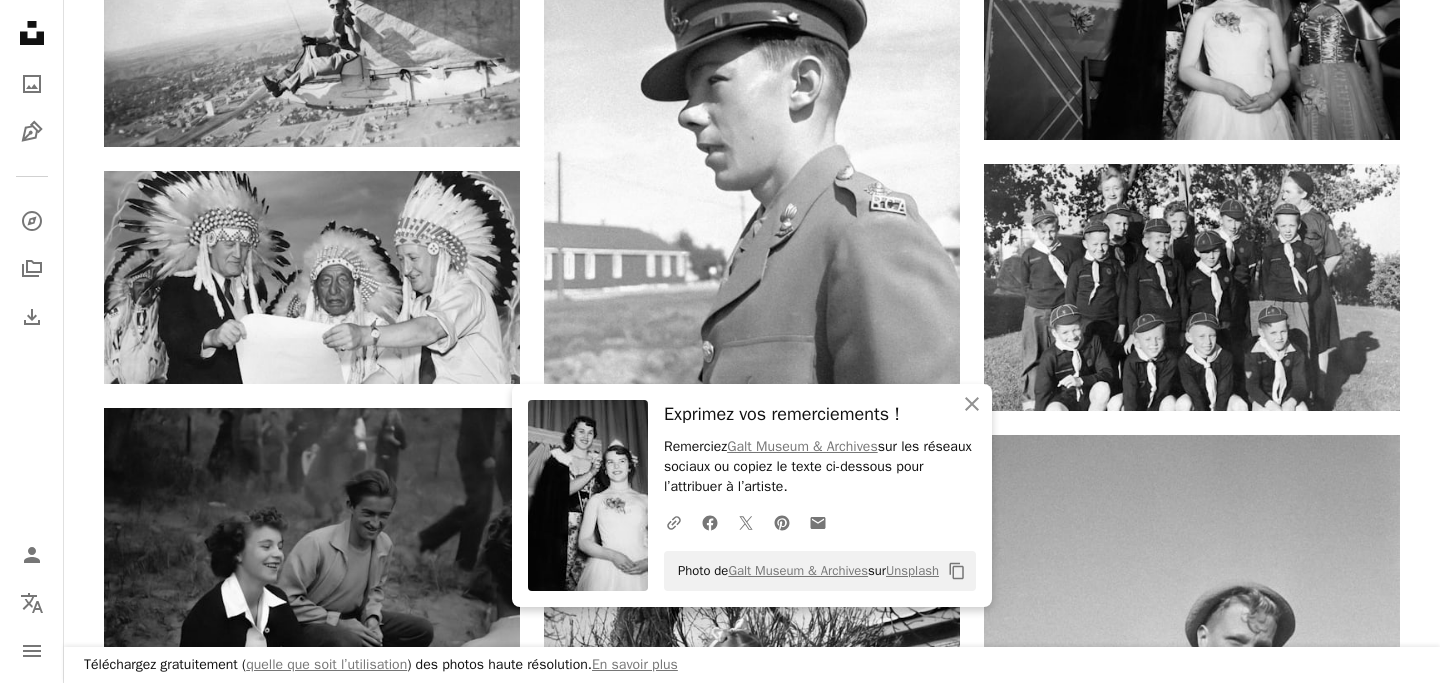 click on "A heart A plus sign Galt Museum & Archives Arrow pointing down A heart A plus sign Galt Museum & Archives Arrow pointing down A heart A plus sign Galt Museum & Archives Arrow pointing down A heart A plus sign Galt Museum & Archives Arrow pointing down A heart A plus sign Galt Museum & Archives Arrow pointing down A heart A plus sign Galt Museum & Archives Arrow pointing down A heart A plus sign Galt Museum & Archives Arrow pointing down A heart A plus sign Galt Museum & Archives Arrow pointing down A heart A plus sign Galt Museum & Archives Arrow pointing down A heart A plus sign Galt Museum & Archives Arrow pointing down A heart A plus sign Galt Museum & Archives Arrow pointing down A heart A plus sign Galt Museum & Archives Arrow pointing down A heart A plus sign Galt Museum & Archives Arrow pointing down A heart A plus sign Galt Museum & Archives Arrow pointing down A heart A plus sign Galt Museum & Archives Arrow pointing down A heart A plus sign Galt Museum & Archives Arrow pointing down A heart A plus sign Galt Museum & Archives Arrow pointing down A heart A heart" at bounding box center (752, 1530) 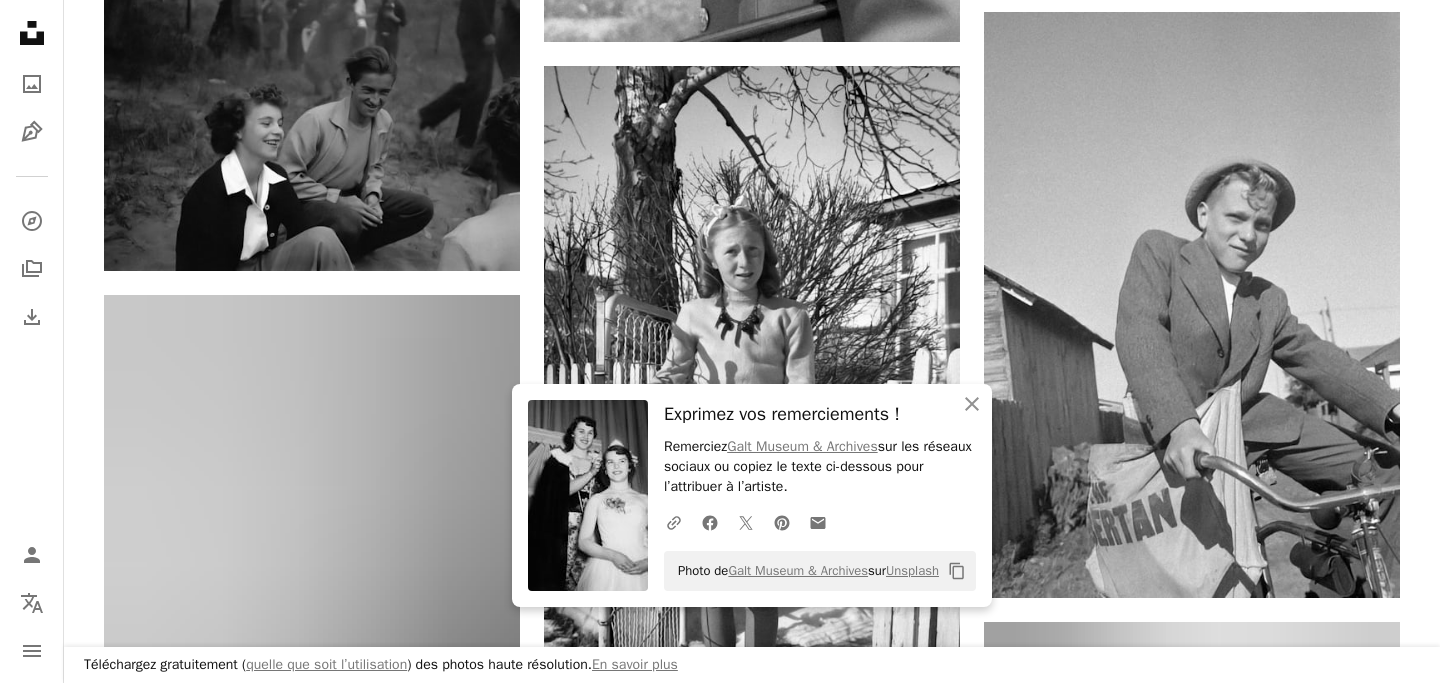 scroll, scrollTop: 1118, scrollLeft: 0, axis: vertical 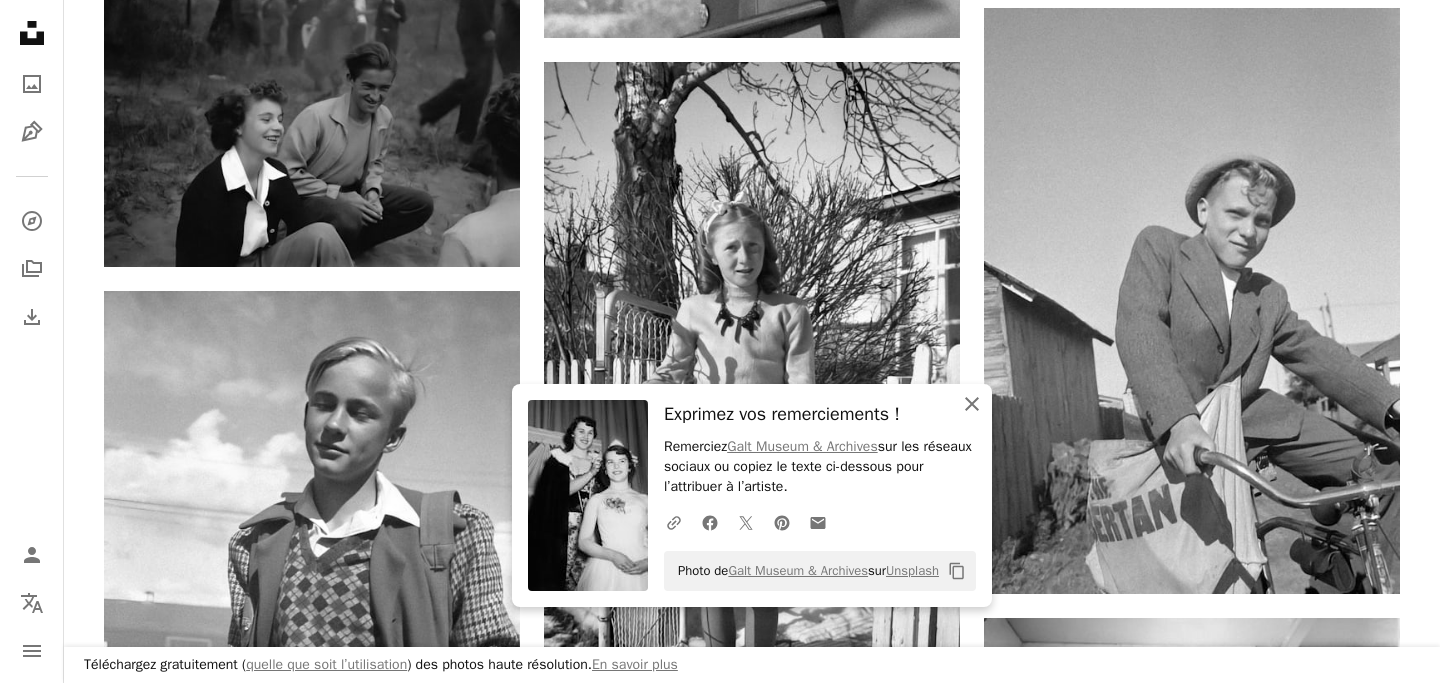 click on "An X shape" 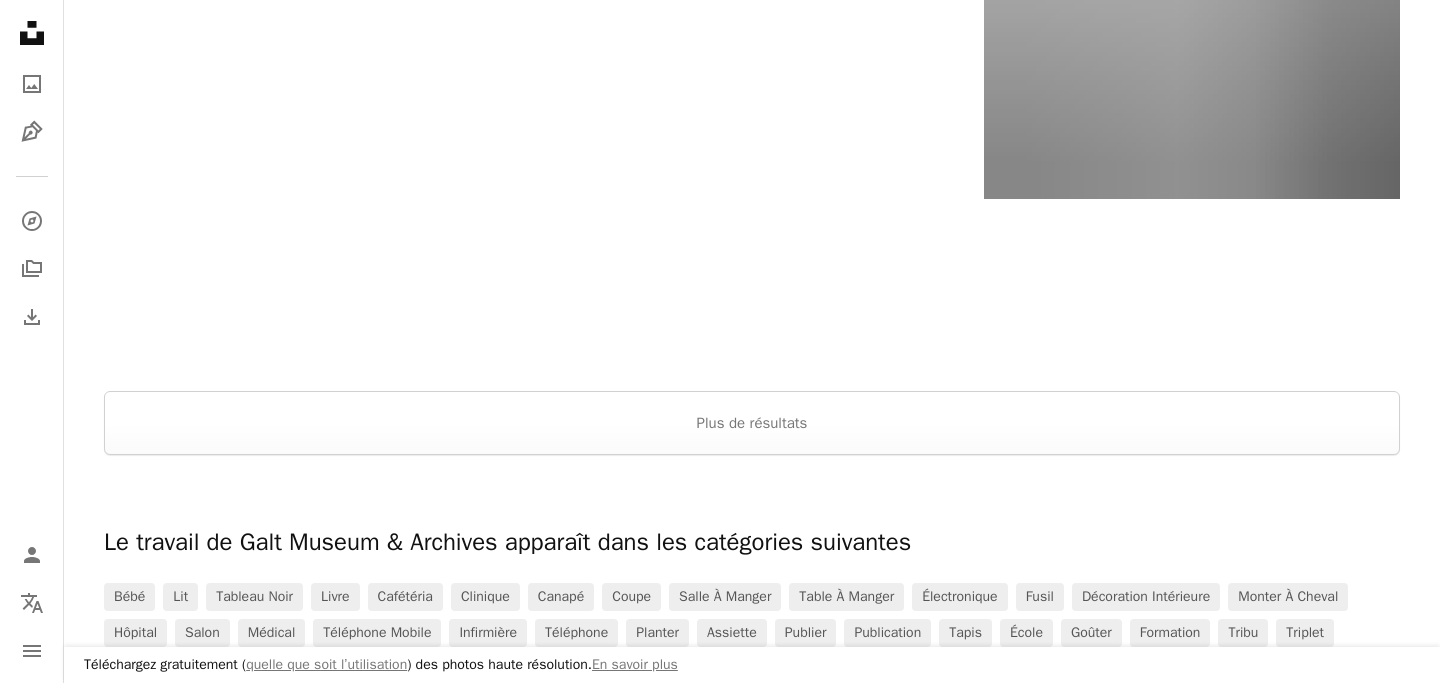 scroll, scrollTop: 3678, scrollLeft: 0, axis: vertical 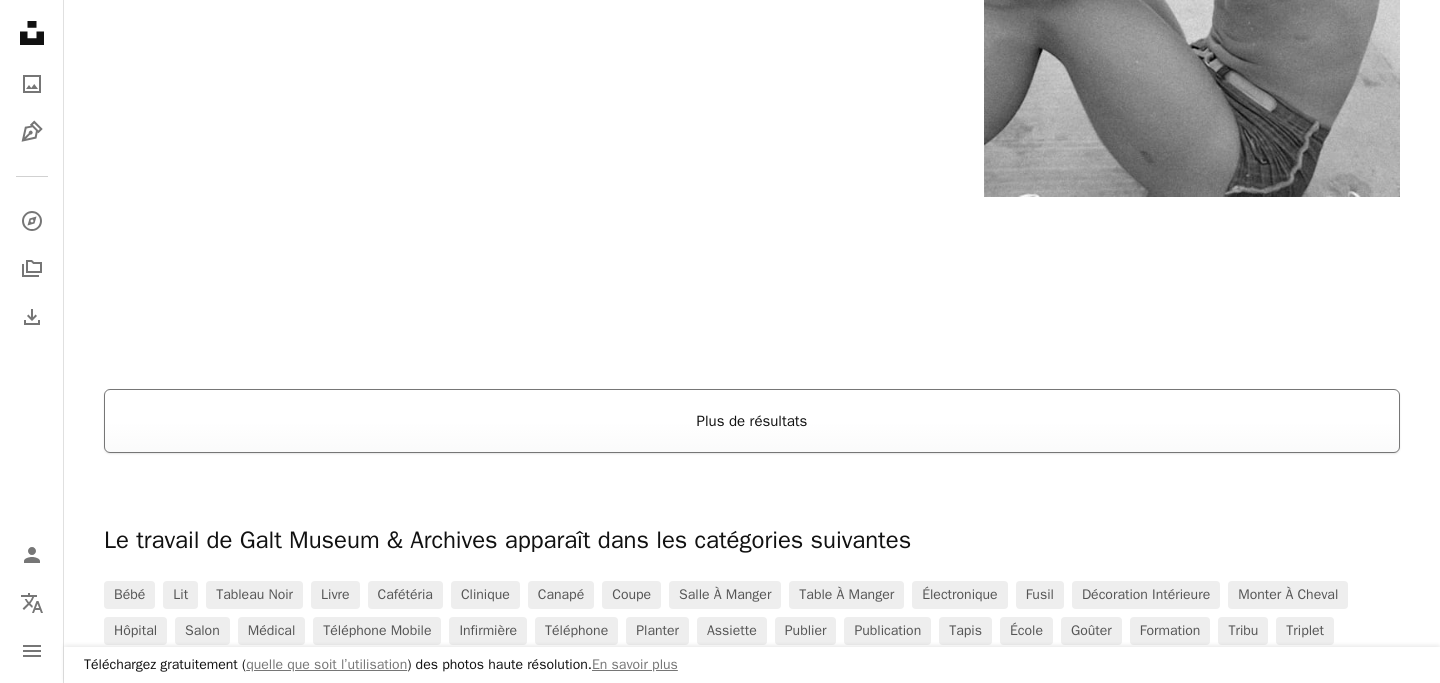 click on "Plus de résultats" at bounding box center [752, 421] 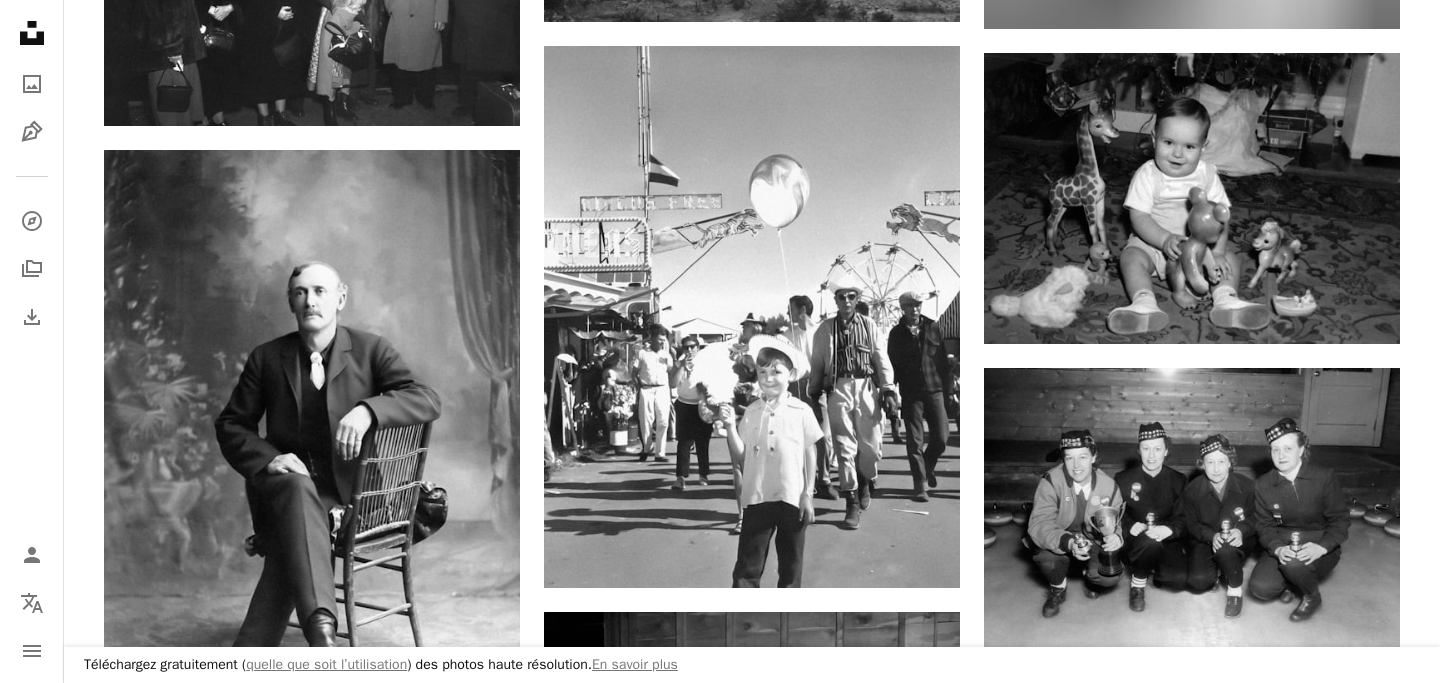 scroll, scrollTop: 6728, scrollLeft: 0, axis: vertical 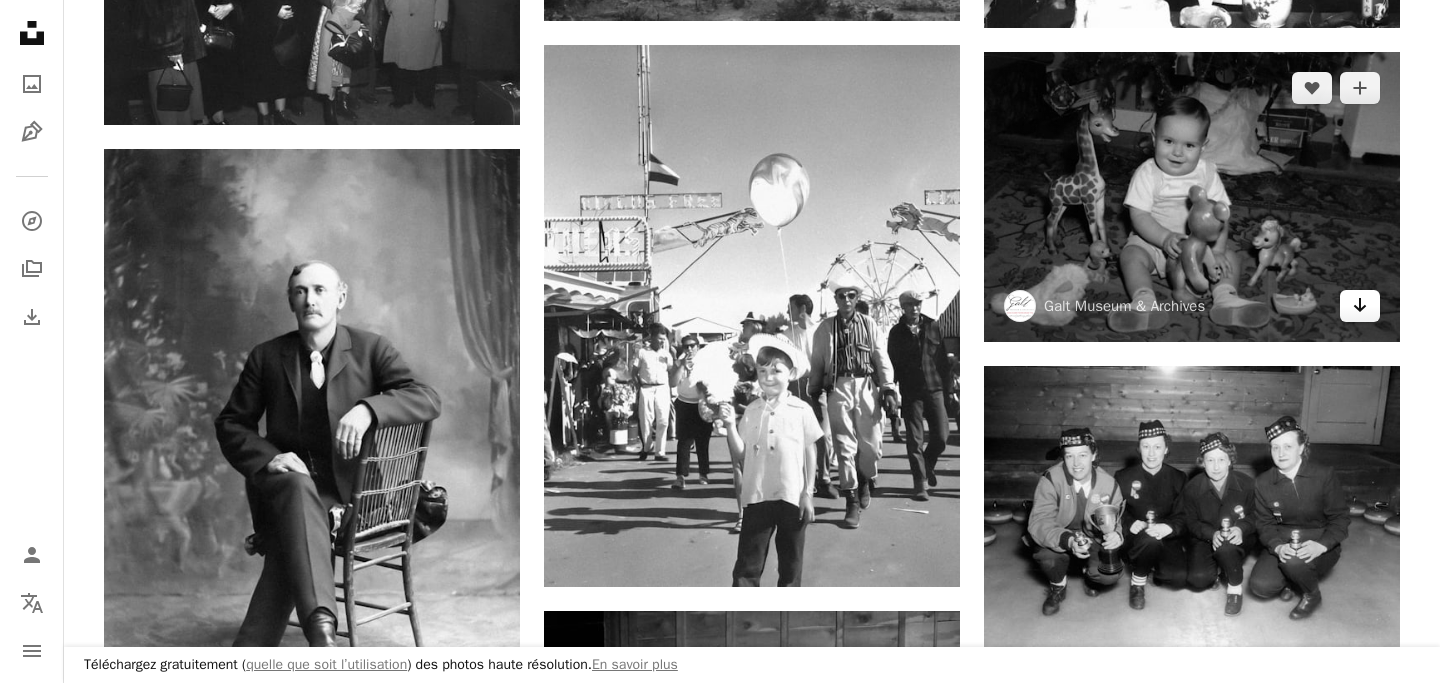 click on "Arrow pointing down" 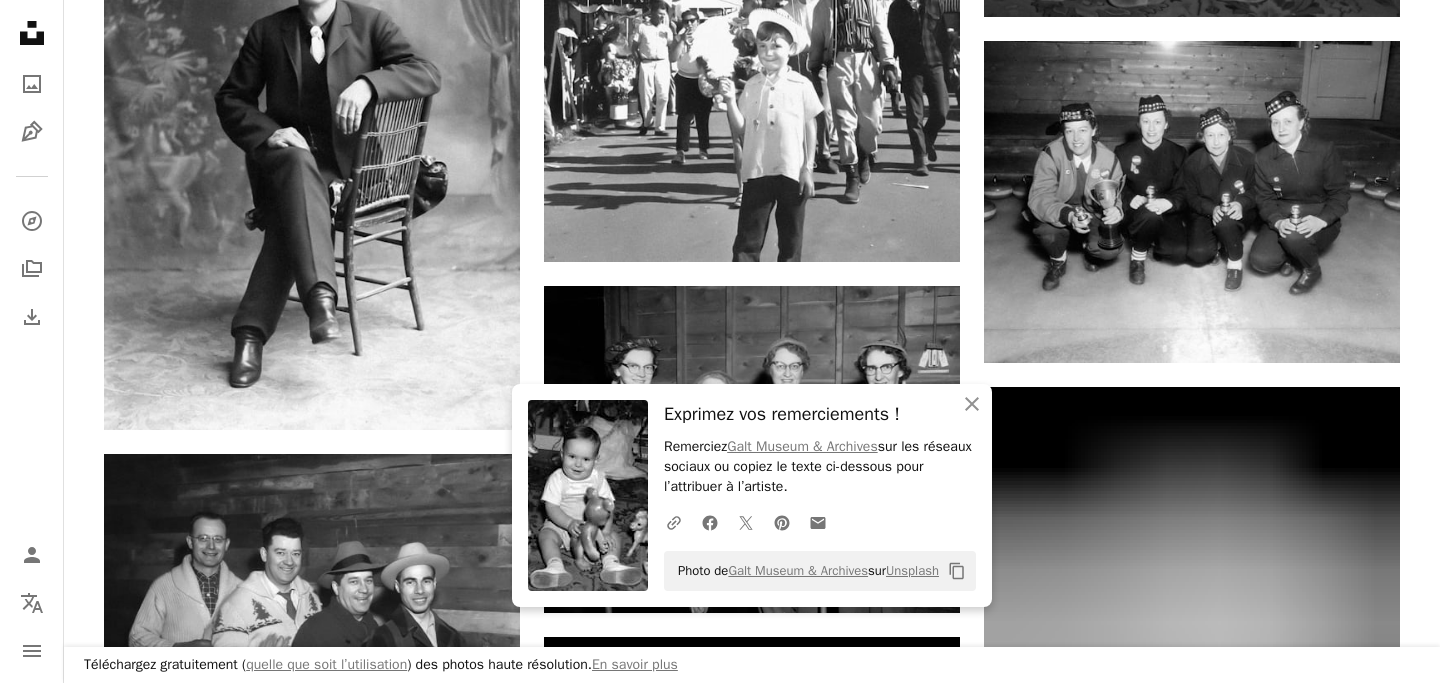 scroll, scrollTop: 7055, scrollLeft: 0, axis: vertical 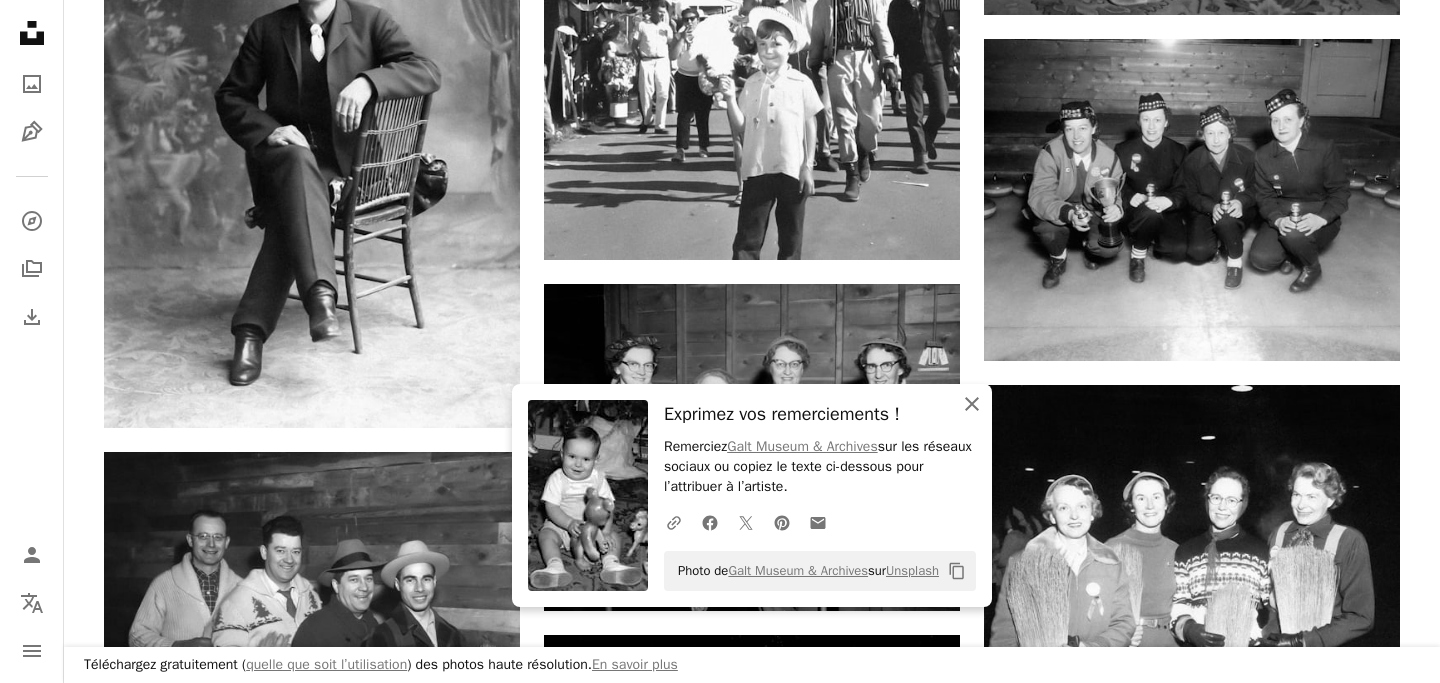 click 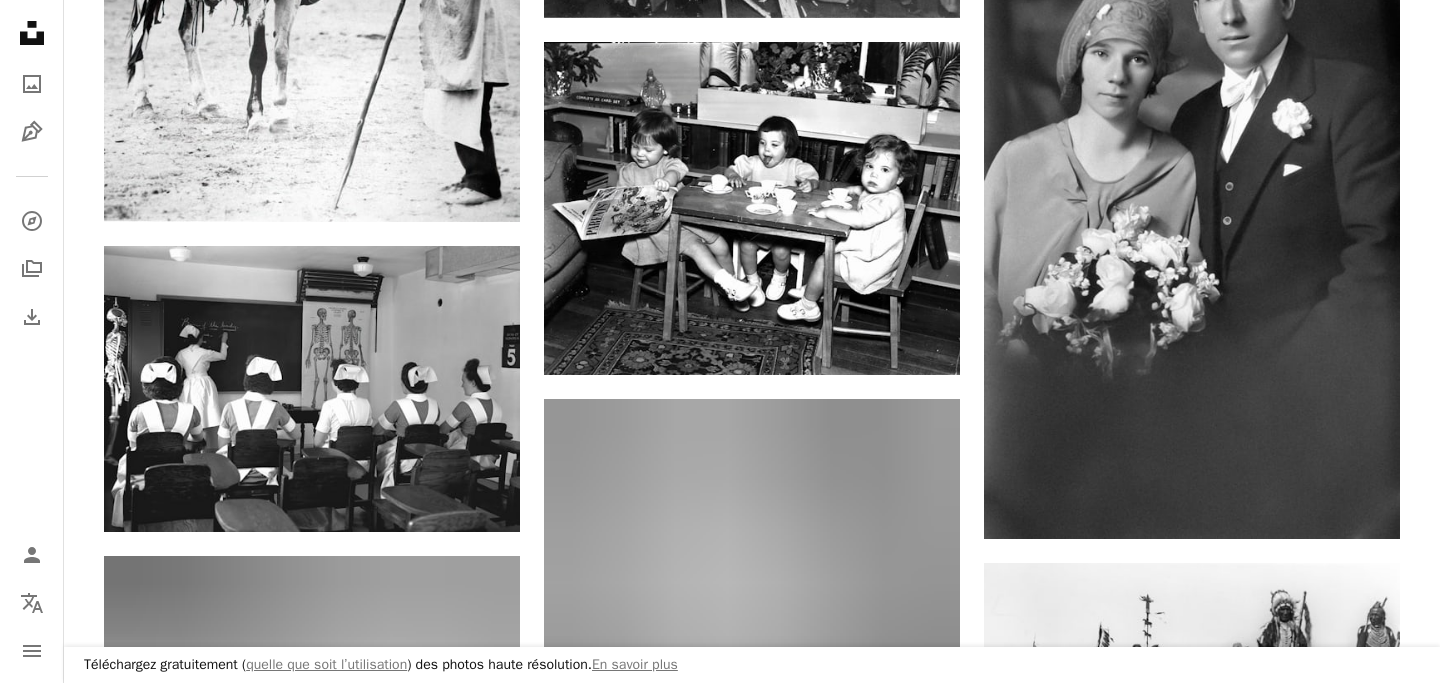 scroll, scrollTop: 10029, scrollLeft: 0, axis: vertical 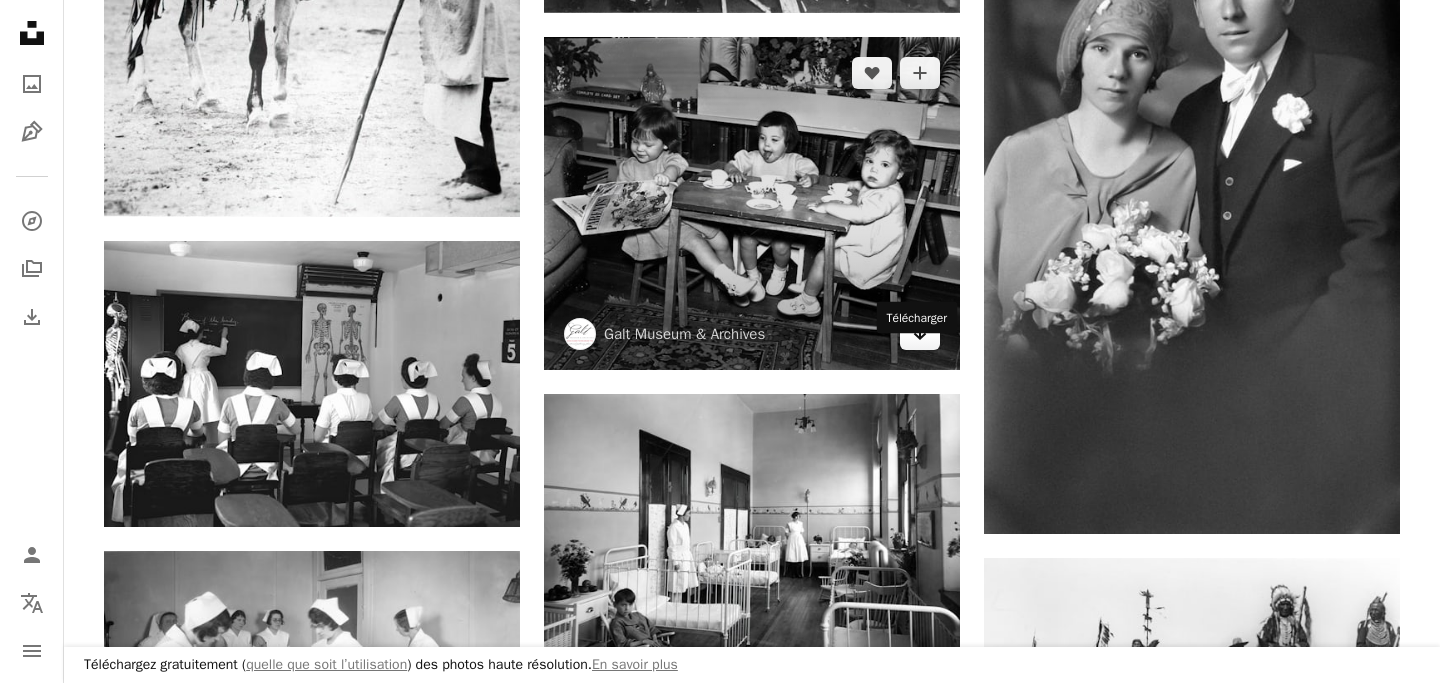 click 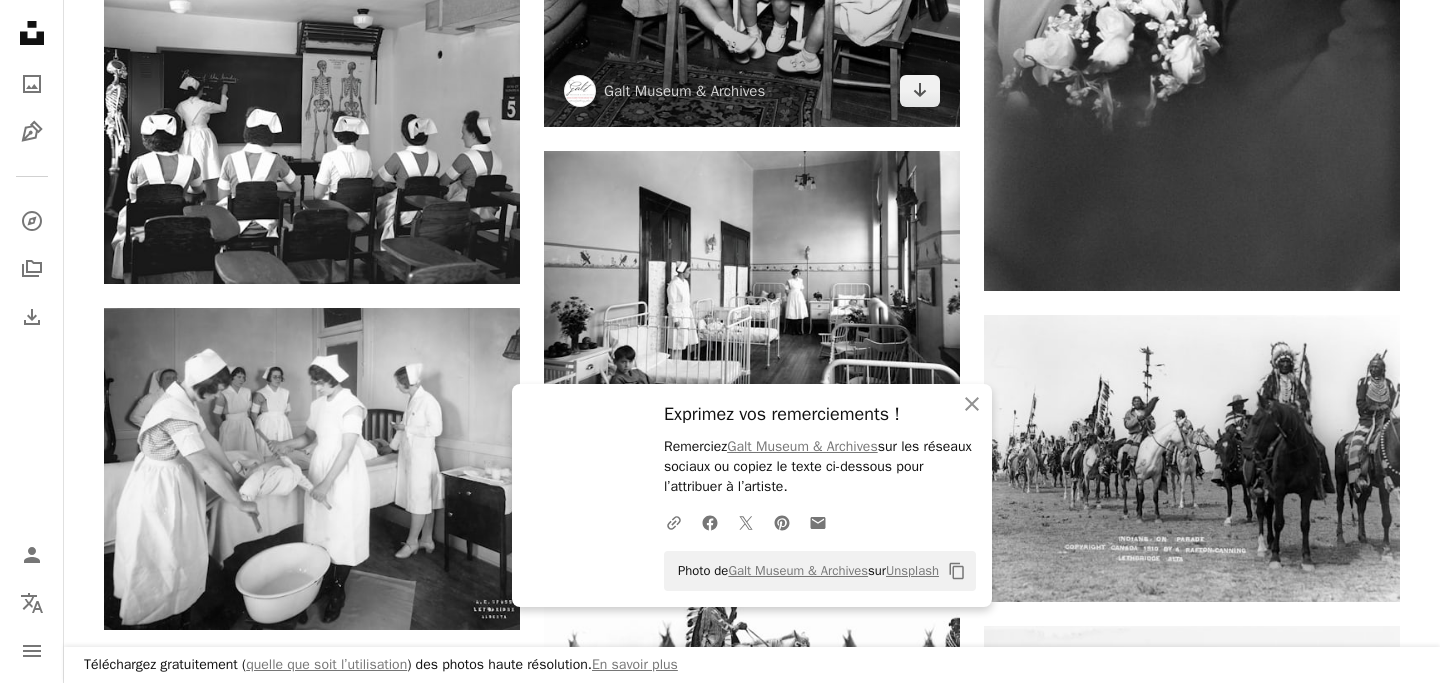 scroll, scrollTop: 10299, scrollLeft: 0, axis: vertical 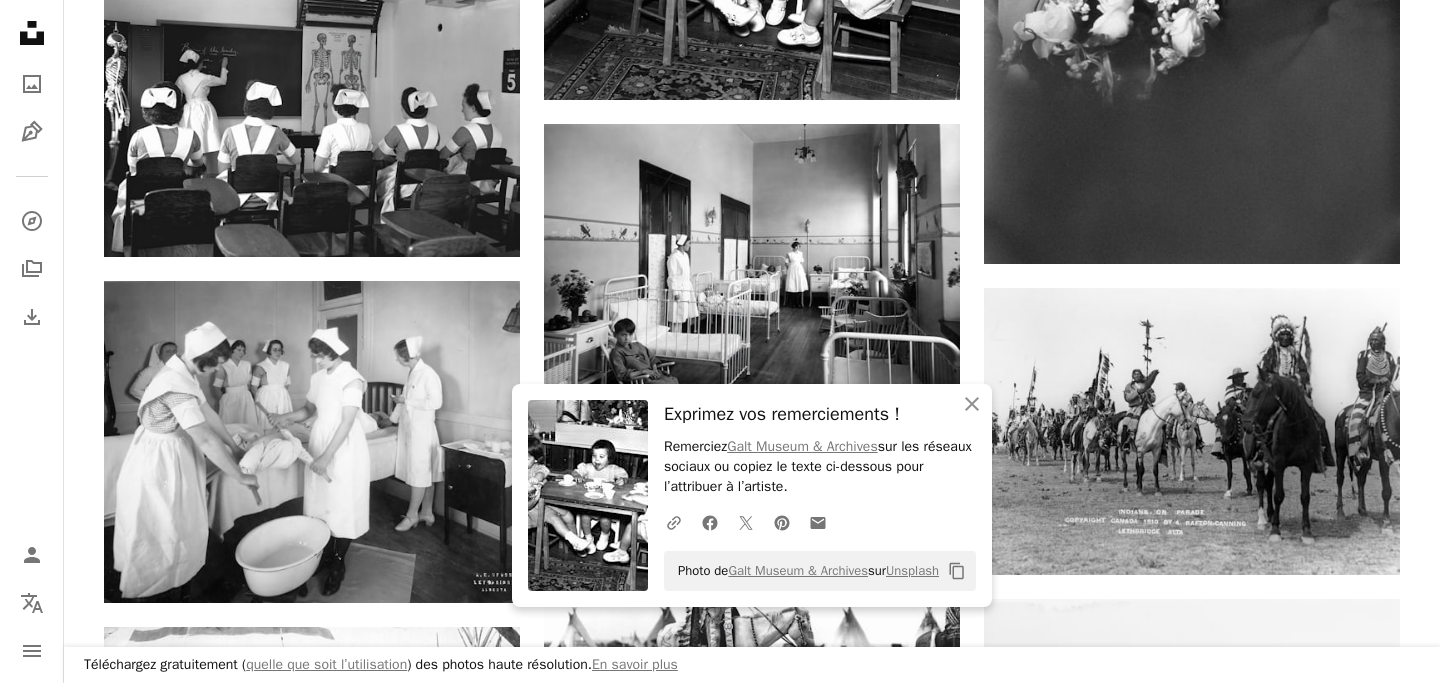 click on "A heart A plus sign Galt Museum & Archives Arrow pointing down A heart A plus sign Galt Museum & Archives Arrow pointing down A heart A plus sign Galt Museum & Archives Arrow pointing down A heart A plus sign Galt Museum & Archives Arrow pointing down A heart A plus sign Galt Museum & Archives Arrow pointing down A heart A plus sign Galt Museum & Archives Arrow pointing down A heart A plus sign Galt Museum & Archives Arrow pointing down A heart A plus sign Galt Museum & Archives Arrow pointing down A heart A plus sign Galt Museum & Archives Arrow pointing down A heart A plus sign Galt Museum & Archives Arrow pointing down A heart A plus sign Galt Museum & Archives Arrow pointing down A heart A plus sign Galt Museum & Archives Arrow pointing down A heart A plus sign Galt Museum & Archives Arrow pointing down A heart A plus sign Galt Museum & Archives Arrow pointing down A heart A plus sign Galt Museum & Archives Arrow pointing down A heart A plus sign Galt Museum & Archives Arrow pointing down A heart A plus sign Galt Museum & Archives Arrow pointing down A heart A heart" at bounding box center [752, -3136] 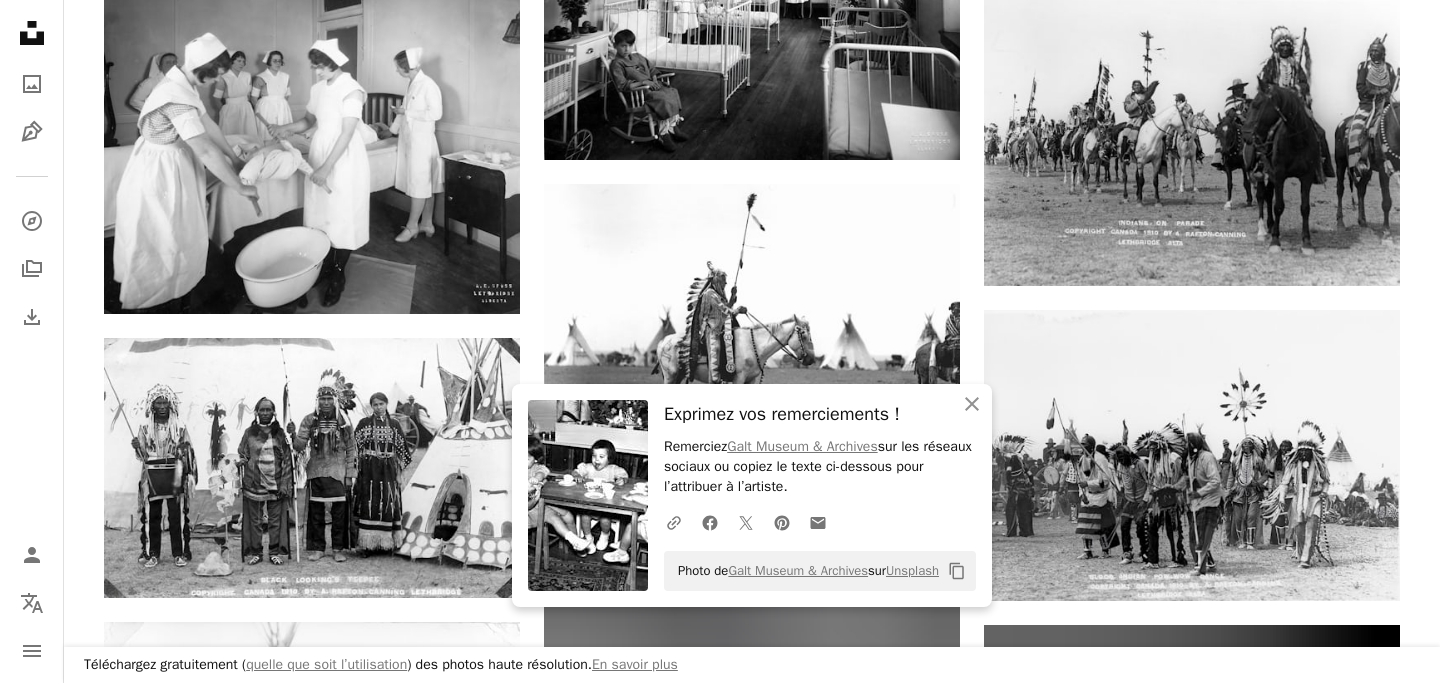 scroll, scrollTop: 10618, scrollLeft: 0, axis: vertical 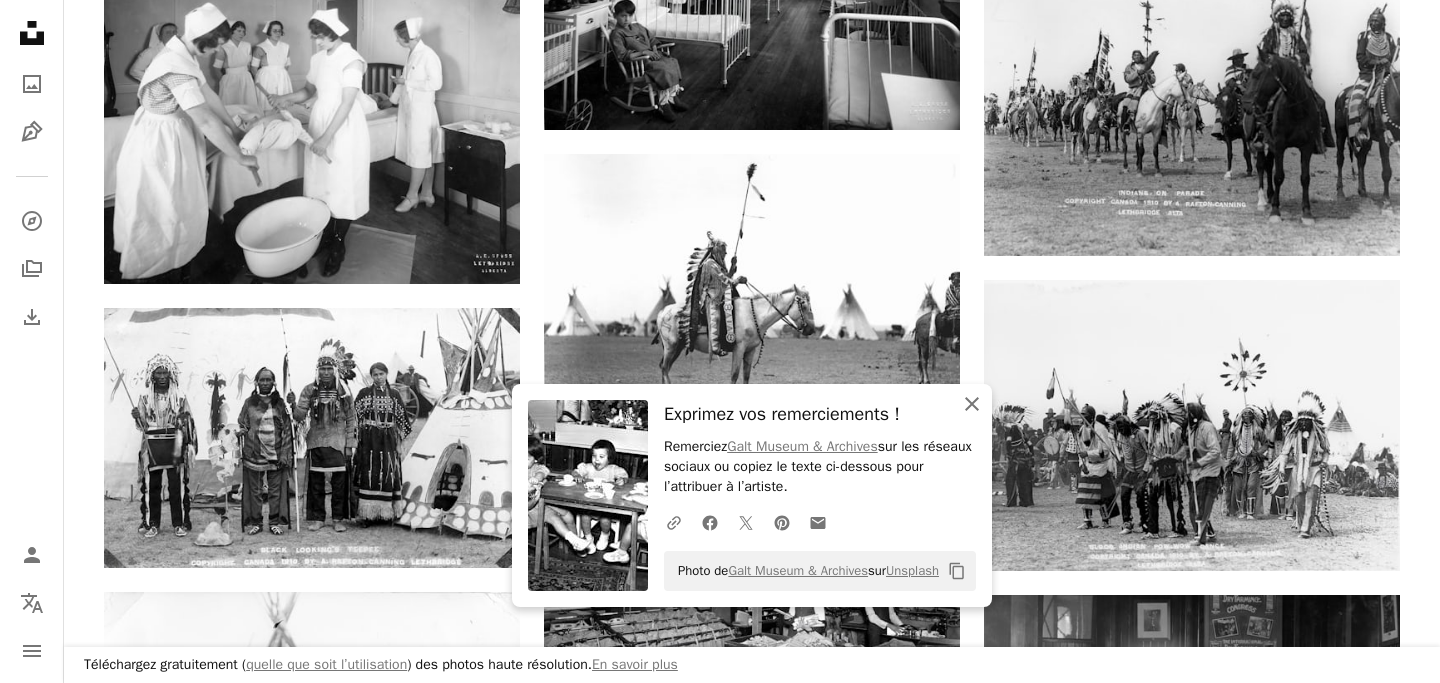 click on "An X shape" 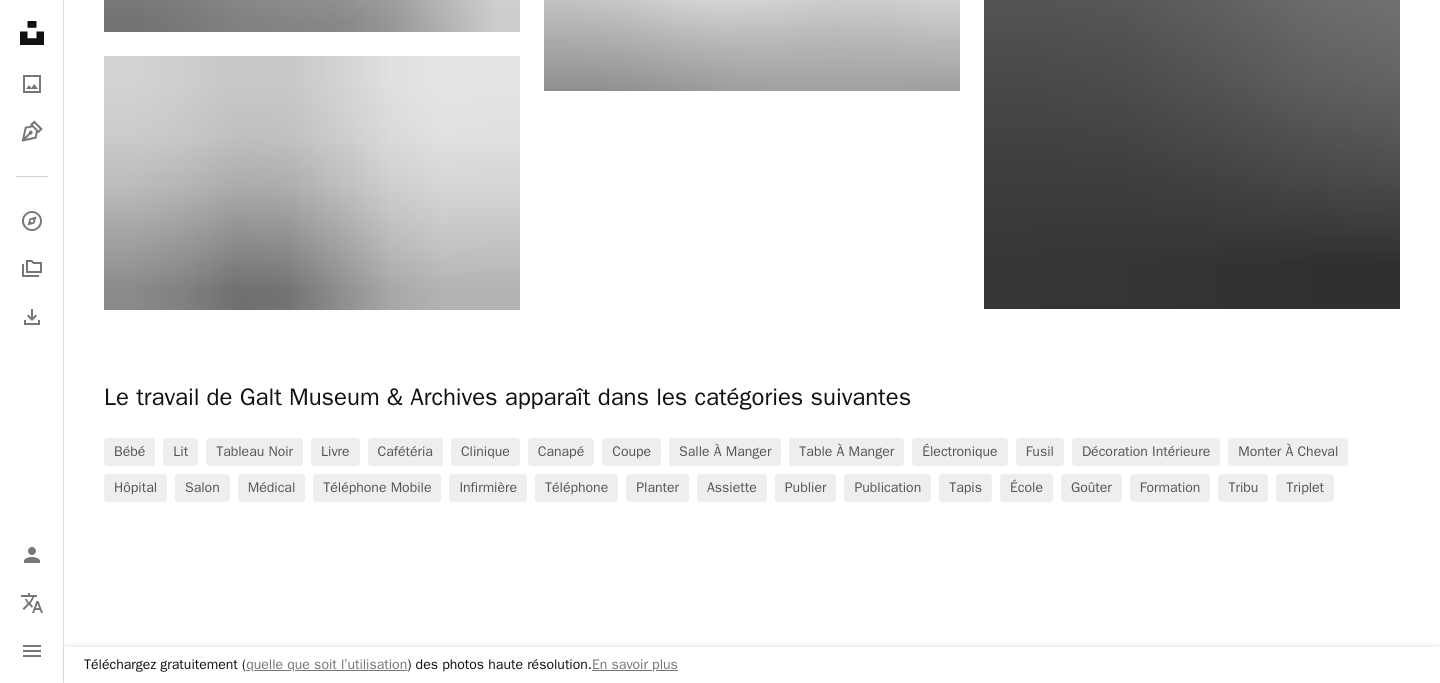 scroll, scrollTop: 22300, scrollLeft: 0, axis: vertical 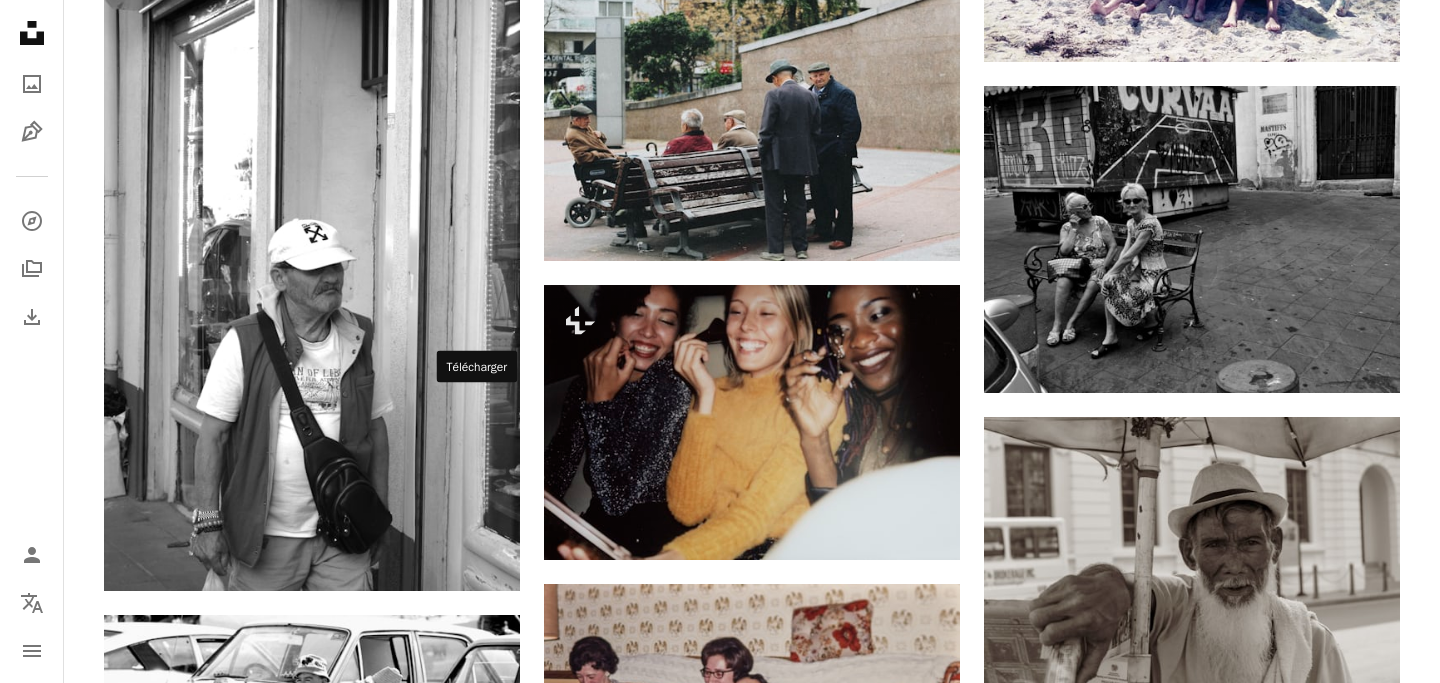 click on "Arrow pointing down" 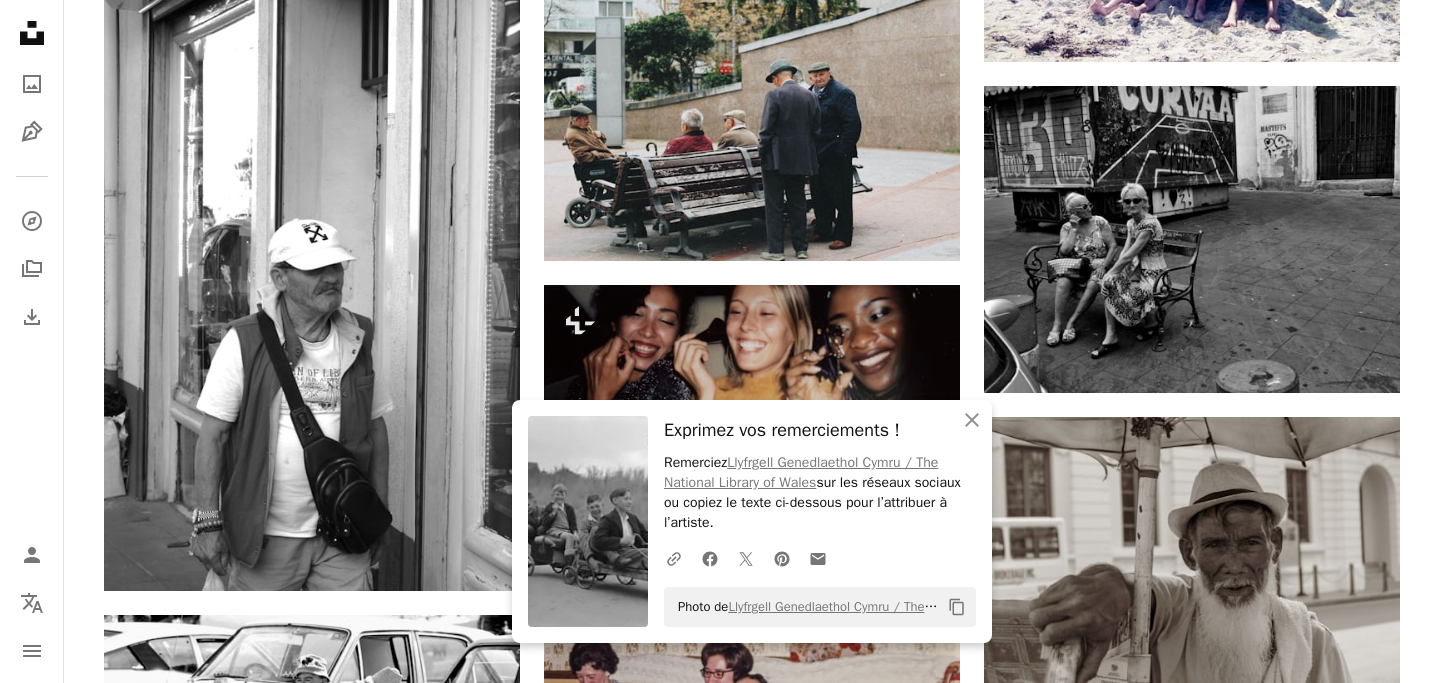 click on "Plus sign for Unsplash+ A heart A plus sign Getty Images Pour  Unsplash+ A lock Télécharger A heart A plus sign [FIRST] [LAST] Disponible à lu0027embauche A checkmark inside of a circle Arrow pointing down Plus sign for Unsplash+ A heart A plus sign Getty Images Pour  Unsplash+ A lock Télécharger Plus sign for Unsplash+ A heart A plus sign Getty Images Pour  Unsplash+ A lock Télécharger A heart A plus sign [FIRST] [LAST] Disponible à lu0027embauche A checkmark inside of a circle Arrow pointing down Plus sign for Unsplash+ A heart A plus sign Getty Images Pour  Unsplash+ A lock Télécharger A heart A plus sign [FIRST] [LAST] Disponible à lu0027embauche A checkmark inside of a circle Arrow pointing down Plus sign for Unsplash+ A heart A plus sign Getty Images Pour  Unsplash+ A lock Télécharger A heart A plus sign [FIRST] [LAST] Disponible à lu0027embauche A checkmark inside of a circle Arrow pointing down Plus sign for Unsplash+ A heart A plus sign Getty Images Pour  Unsplash+ A lock Télécharger A heart A plus sign [FIRST] [LAST] Arrow pointing down A heart A plus sign [FIRST] [LAST] Disponible à lu0027embauche A checkmark inside of a circle Arrow pointing down The best in on-brand content creation Learn More" at bounding box center (752, -14608) 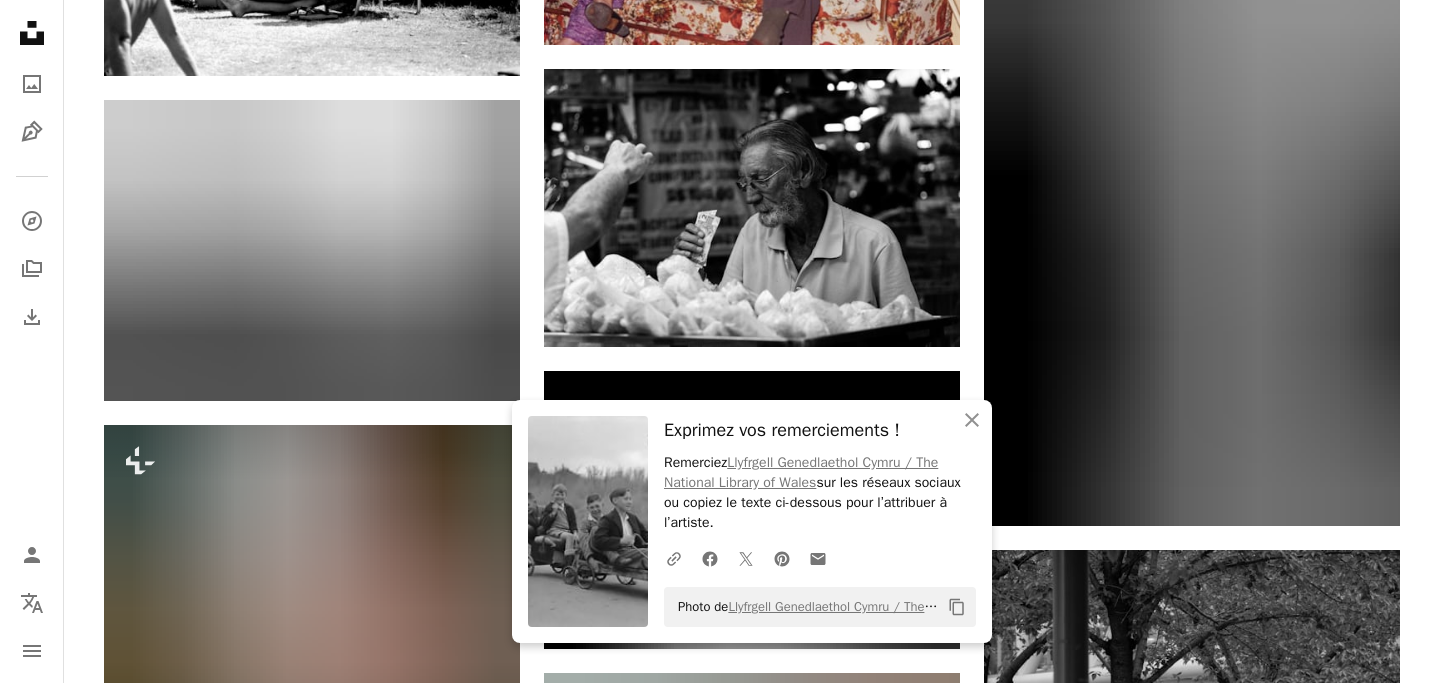scroll, scrollTop: 36704, scrollLeft: 0, axis: vertical 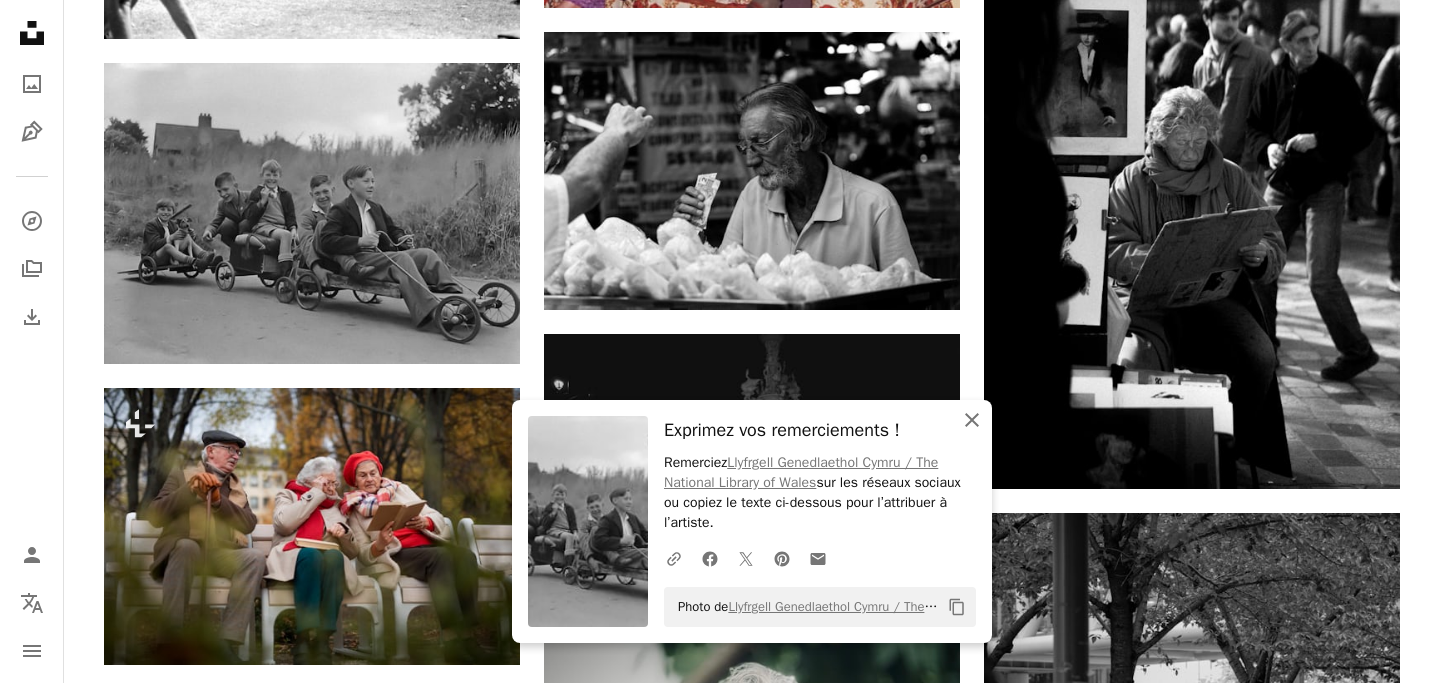 click on "An X shape" 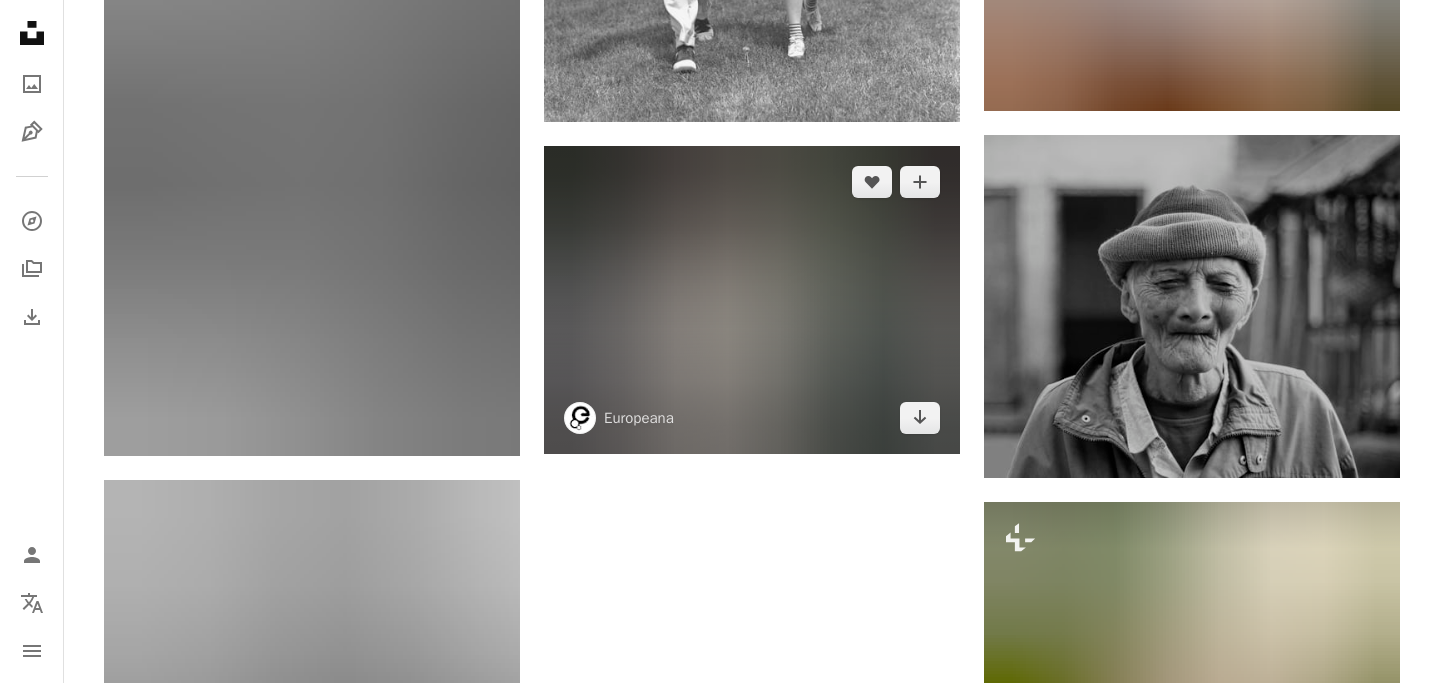 scroll, scrollTop: 40413, scrollLeft: 0, axis: vertical 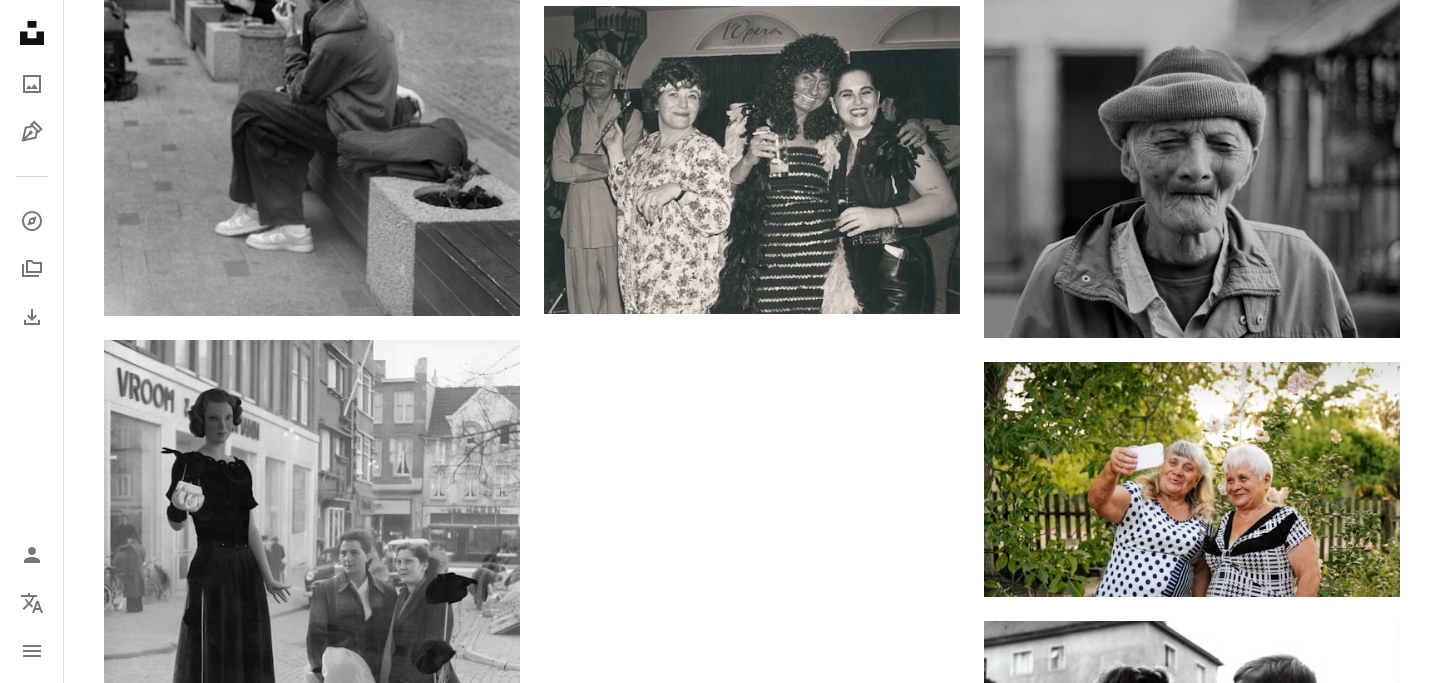 click on "Plus de résultats" at bounding box center [752, 1655] 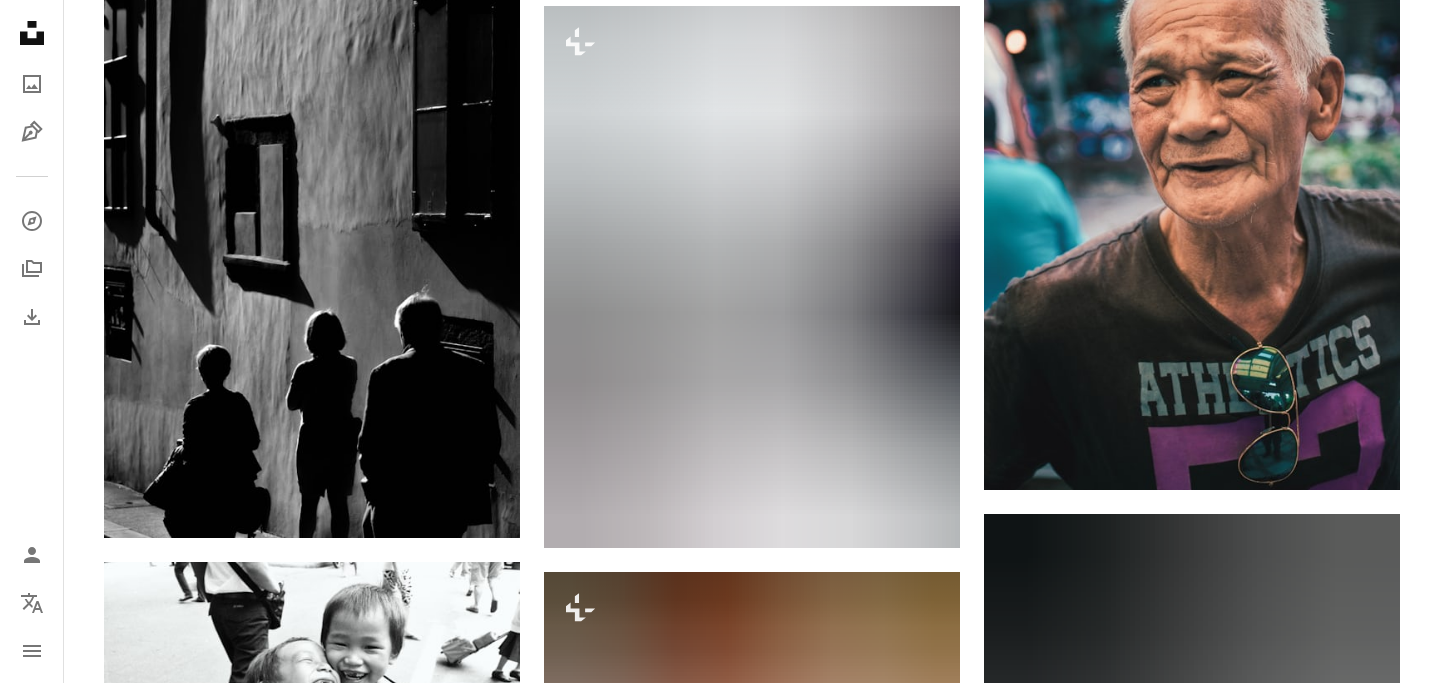 scroll, scrollTop: 48304, scrollLeft: 0, axis: vertical 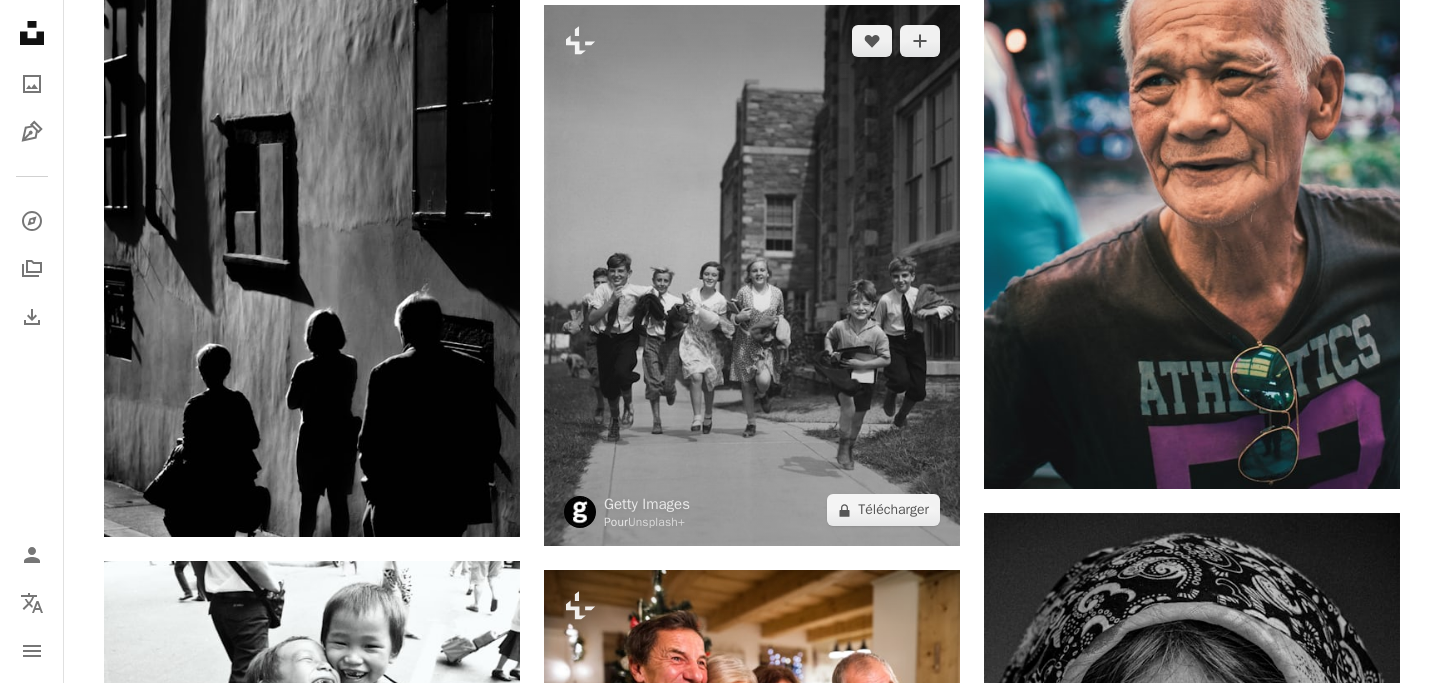 click at bounding box center [752, 276] 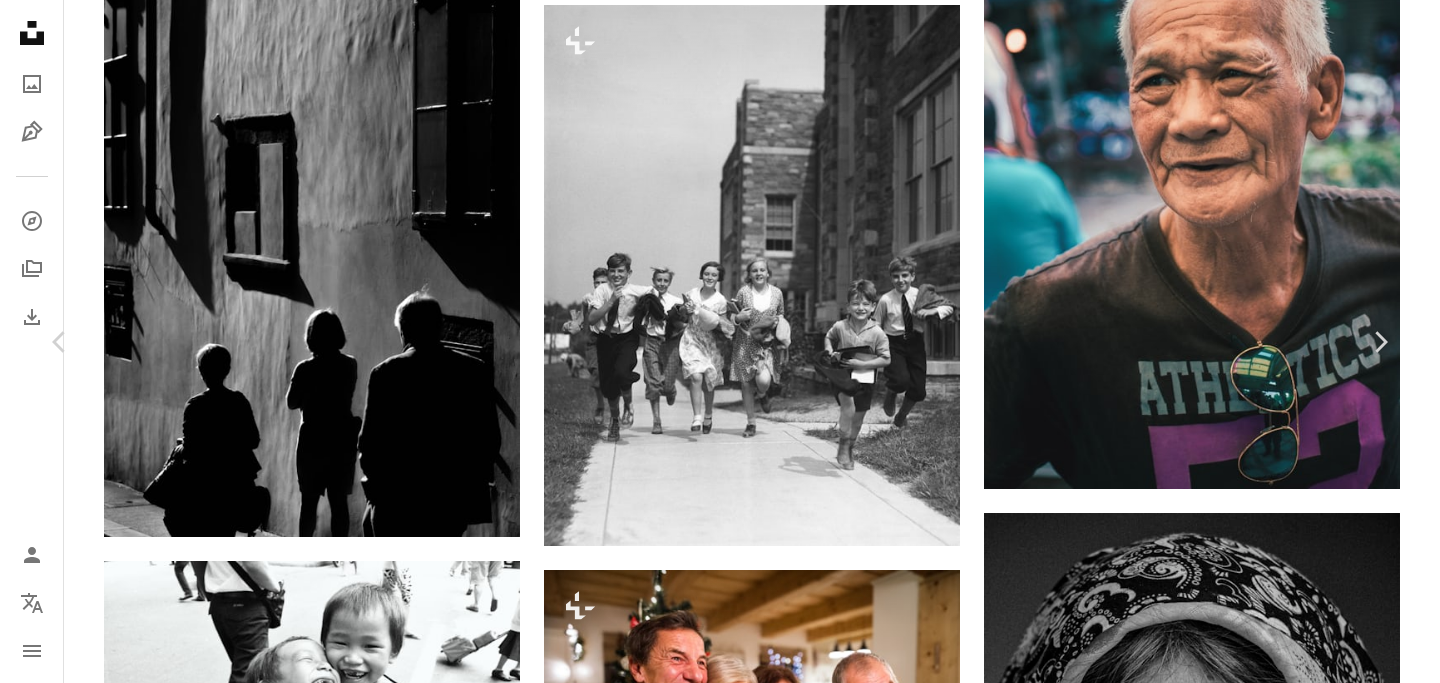 scroll, scrollTop: 2548, scrollLeft: 0, axis: vertical 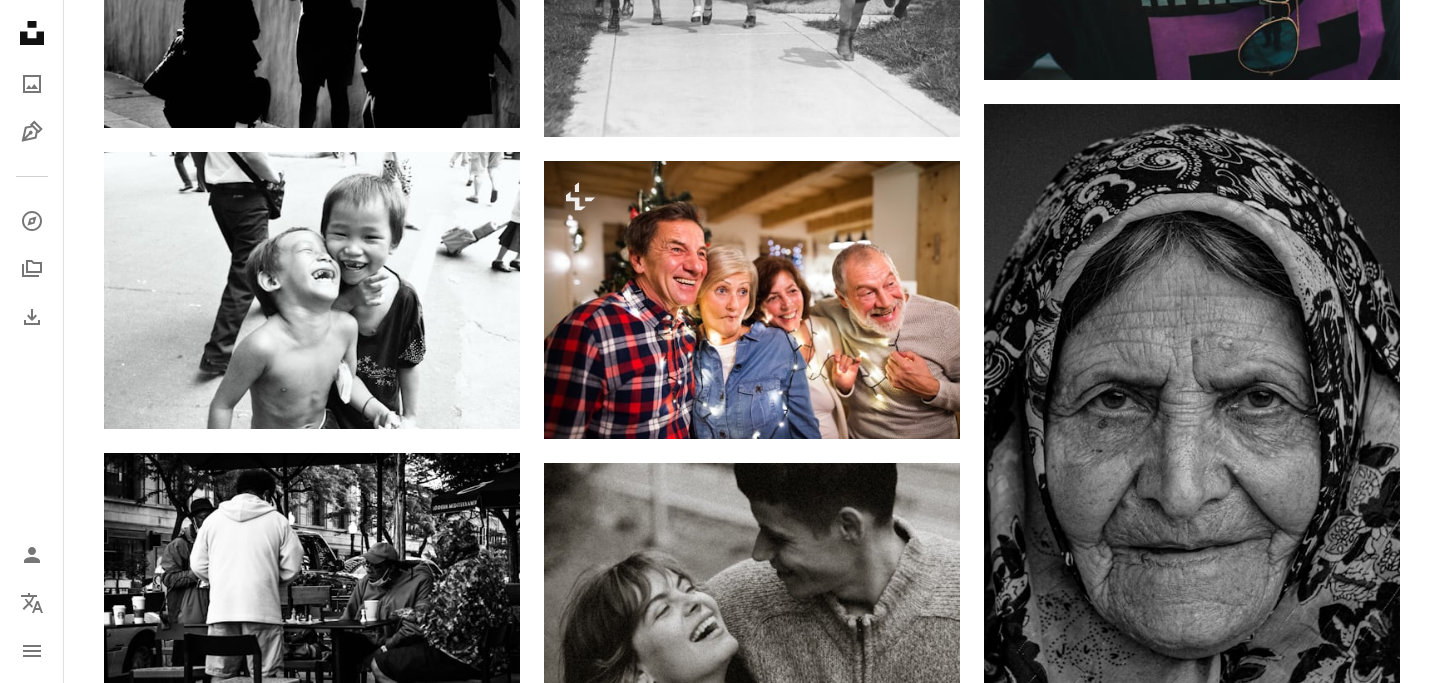 click at bounding box center (1192, 1785) 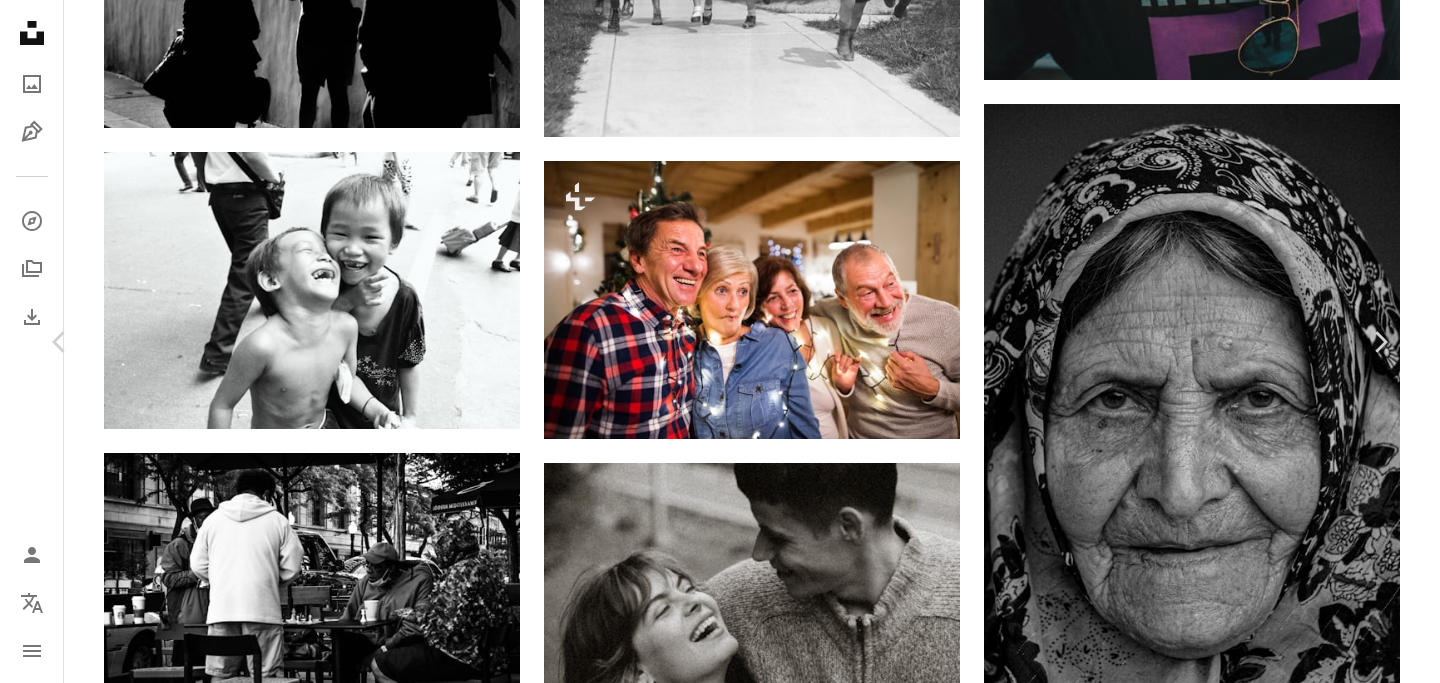 scroll, scrollTop: 3927, scrollLeft: 0, axis: vertical 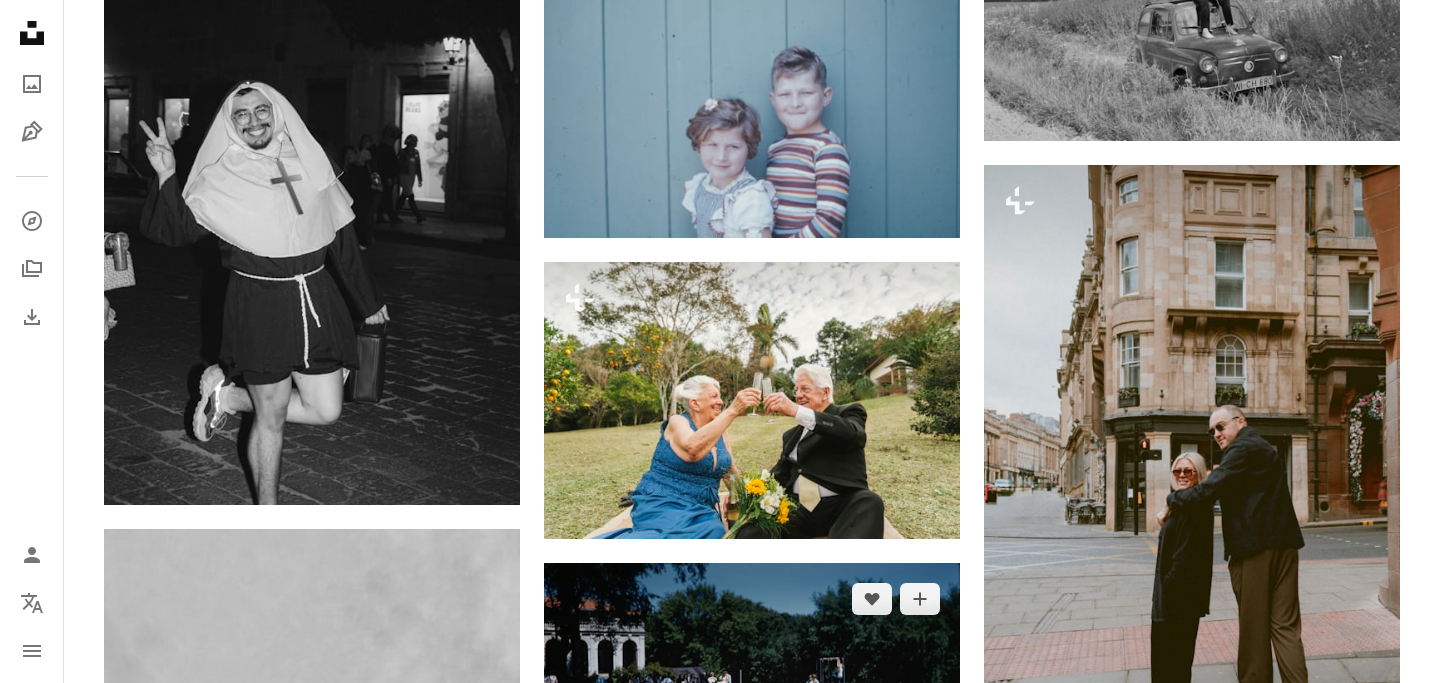 click at bounding box center [752, 701] 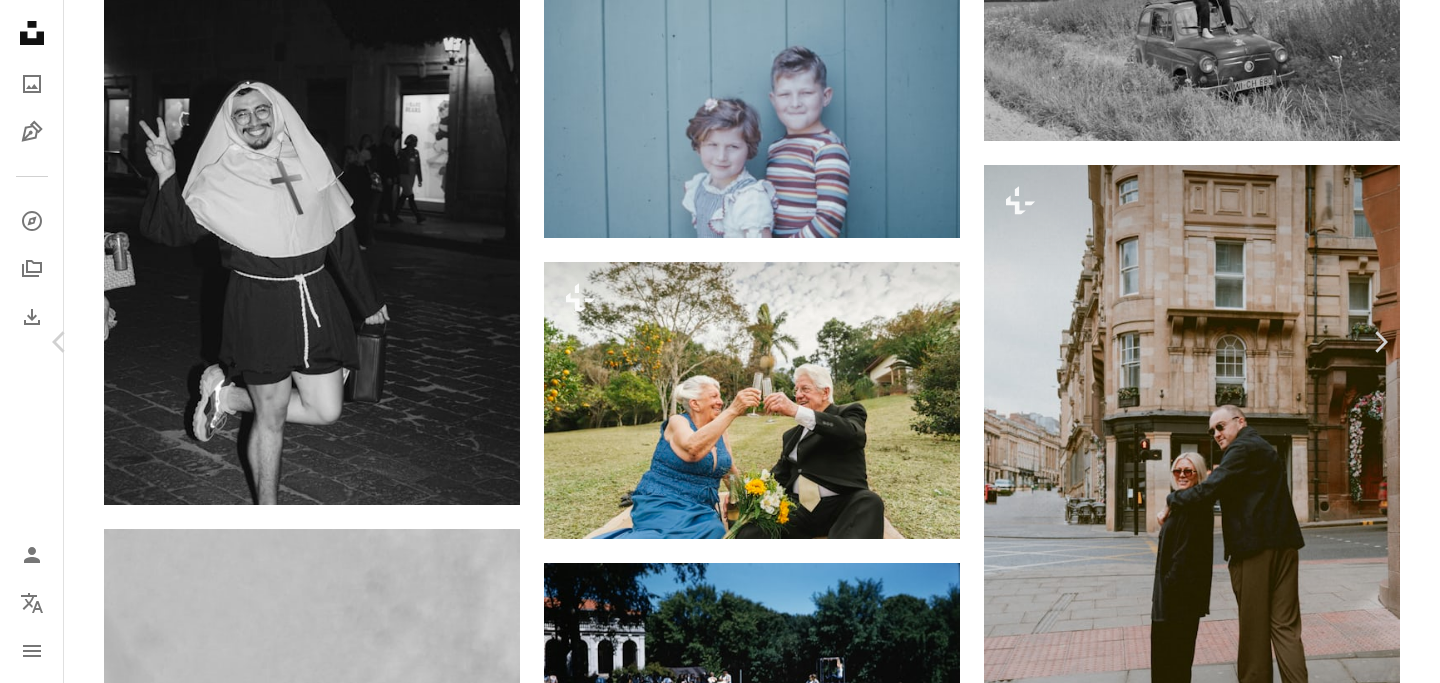 scroll, scrollTop: 5139, scrollLeft: 0, axis: vertical 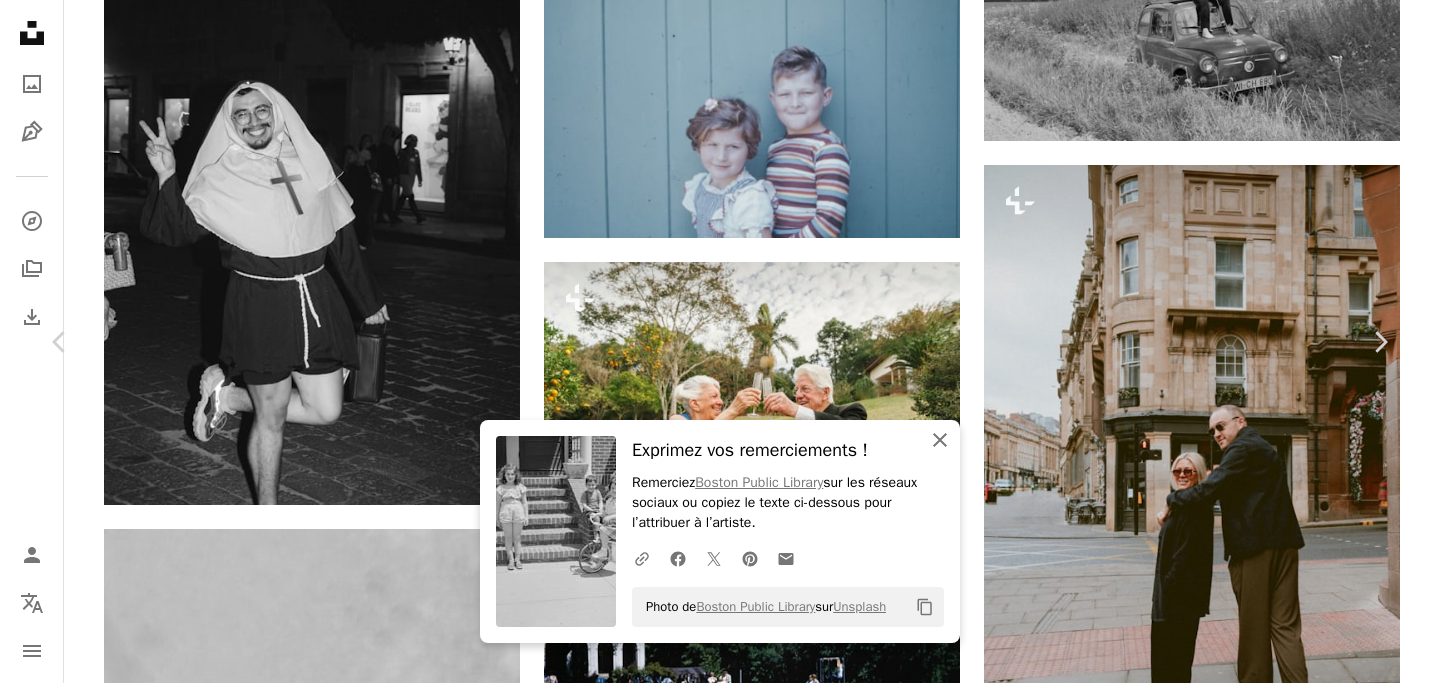 click on "An X shape" 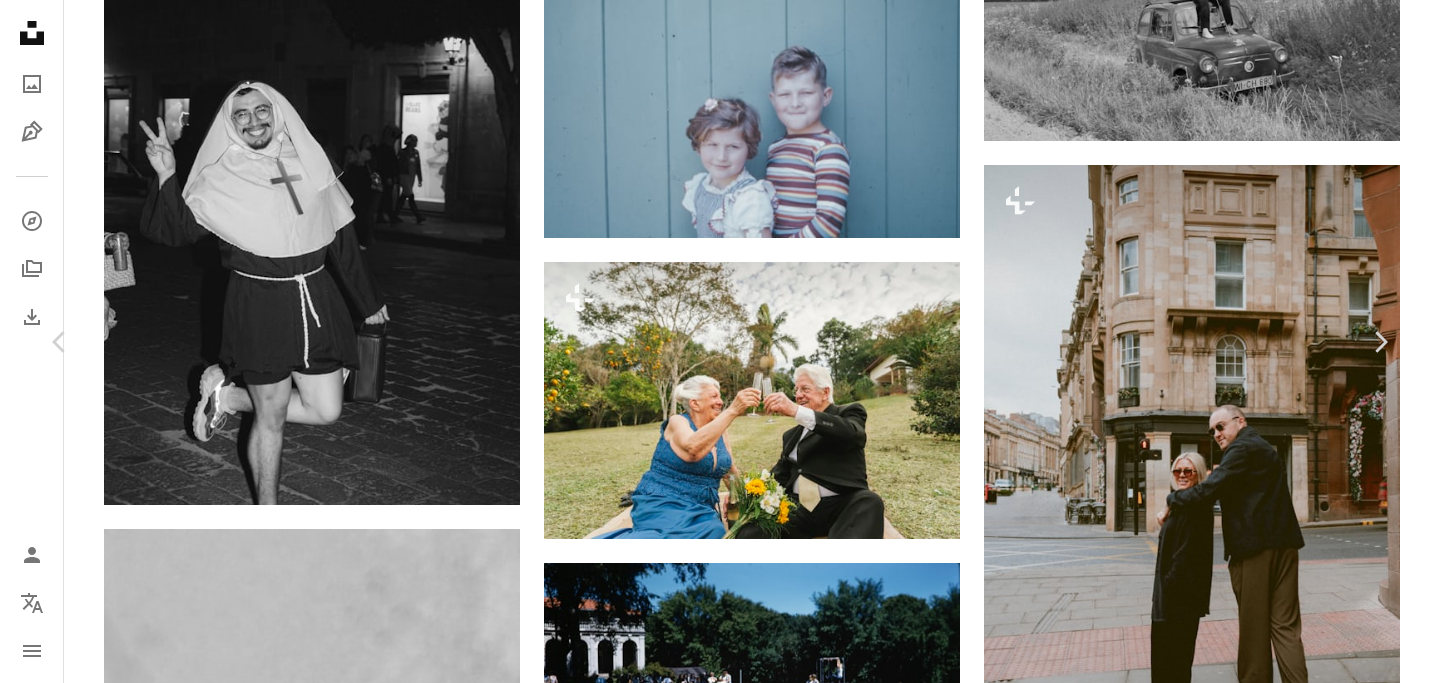 scroll, scrollTop: 5398, scrollLeft: 0, axis: vertical 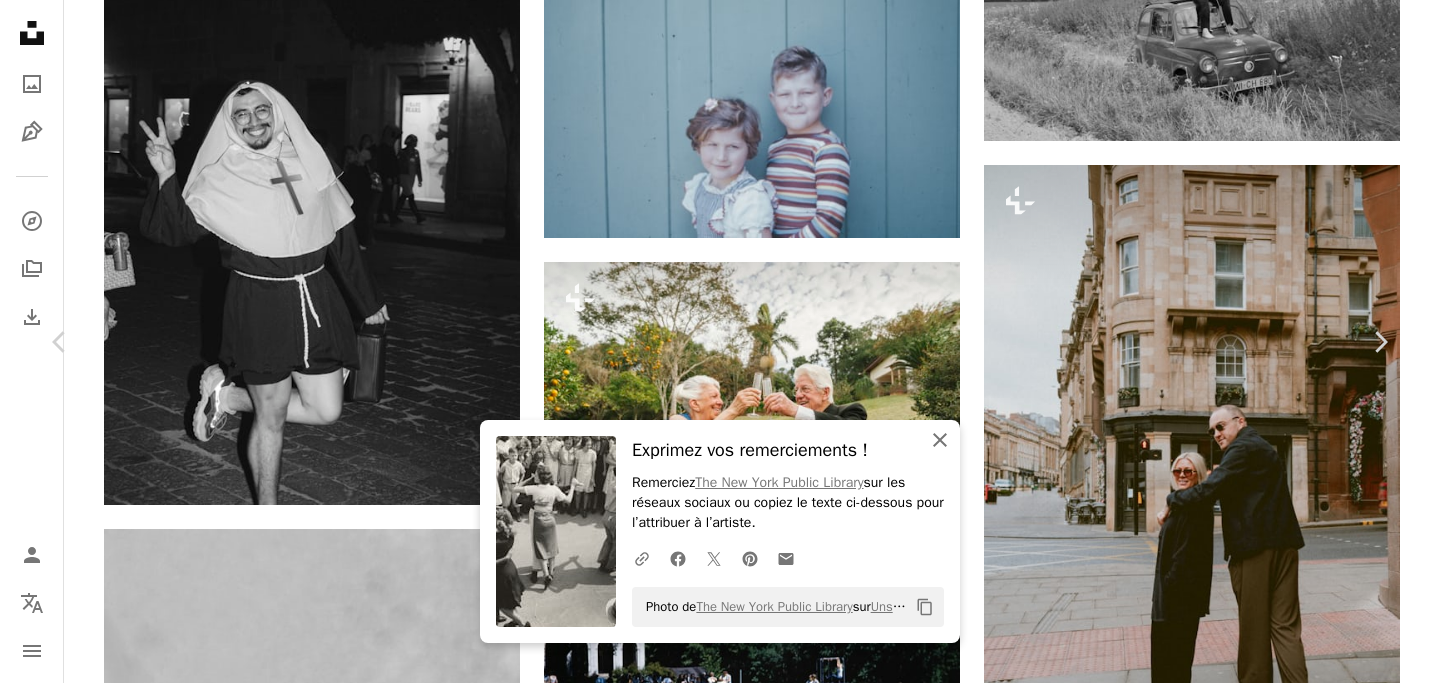 click on "An X shape" 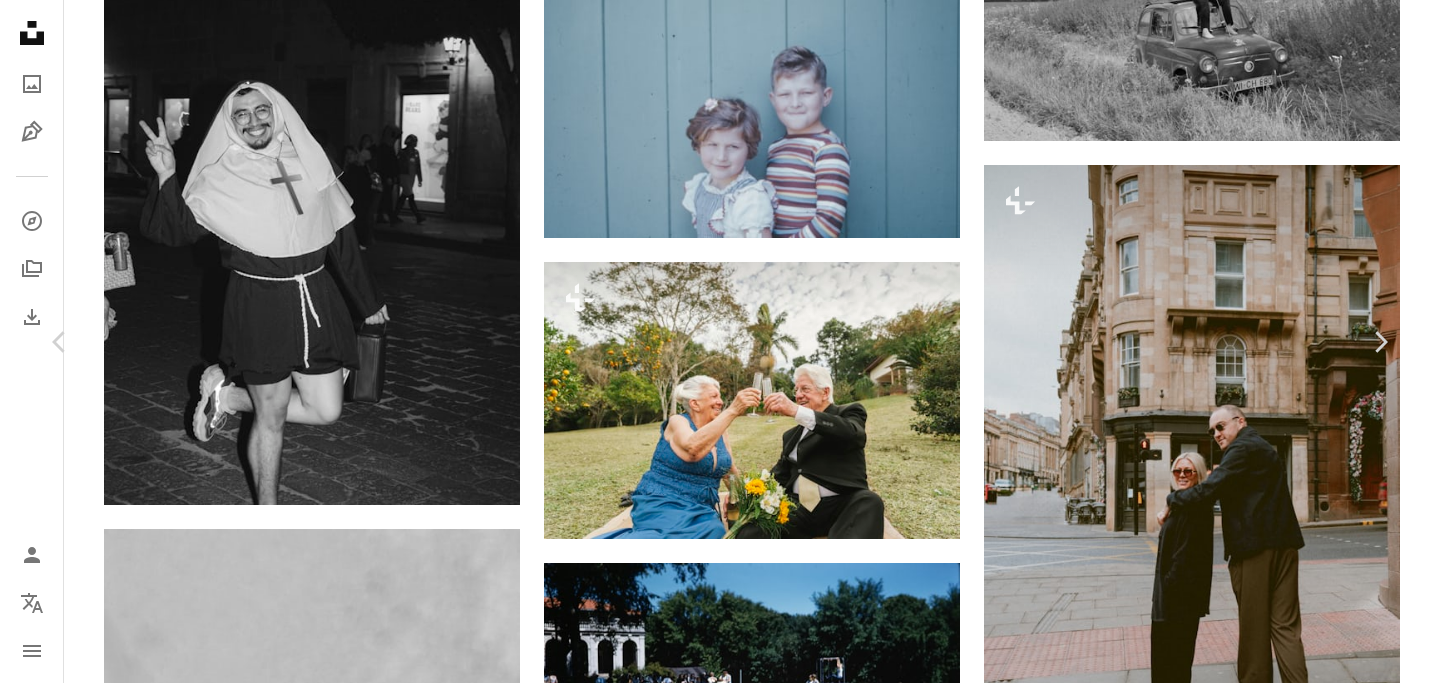 scroll, scrollTop: 8449, scrollLeft: 0, axis: vertical 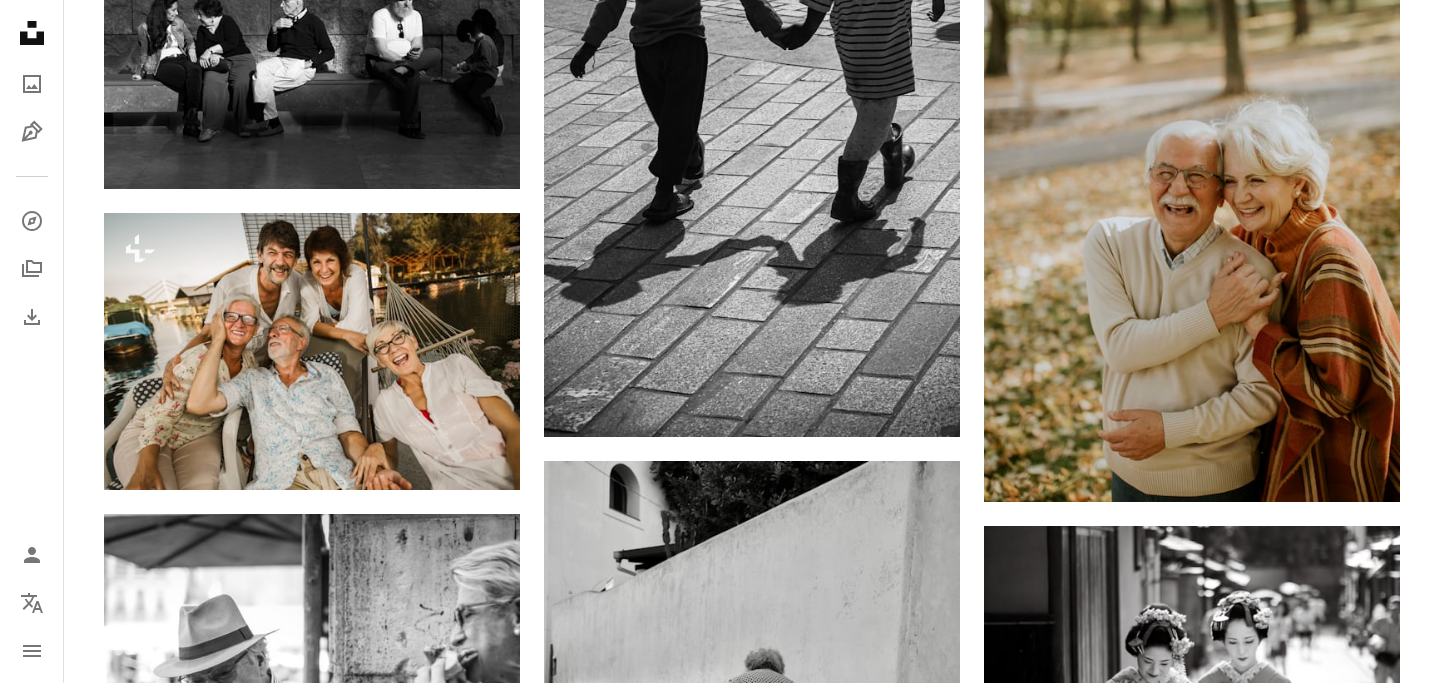 click at bounding box center [312, 1321] 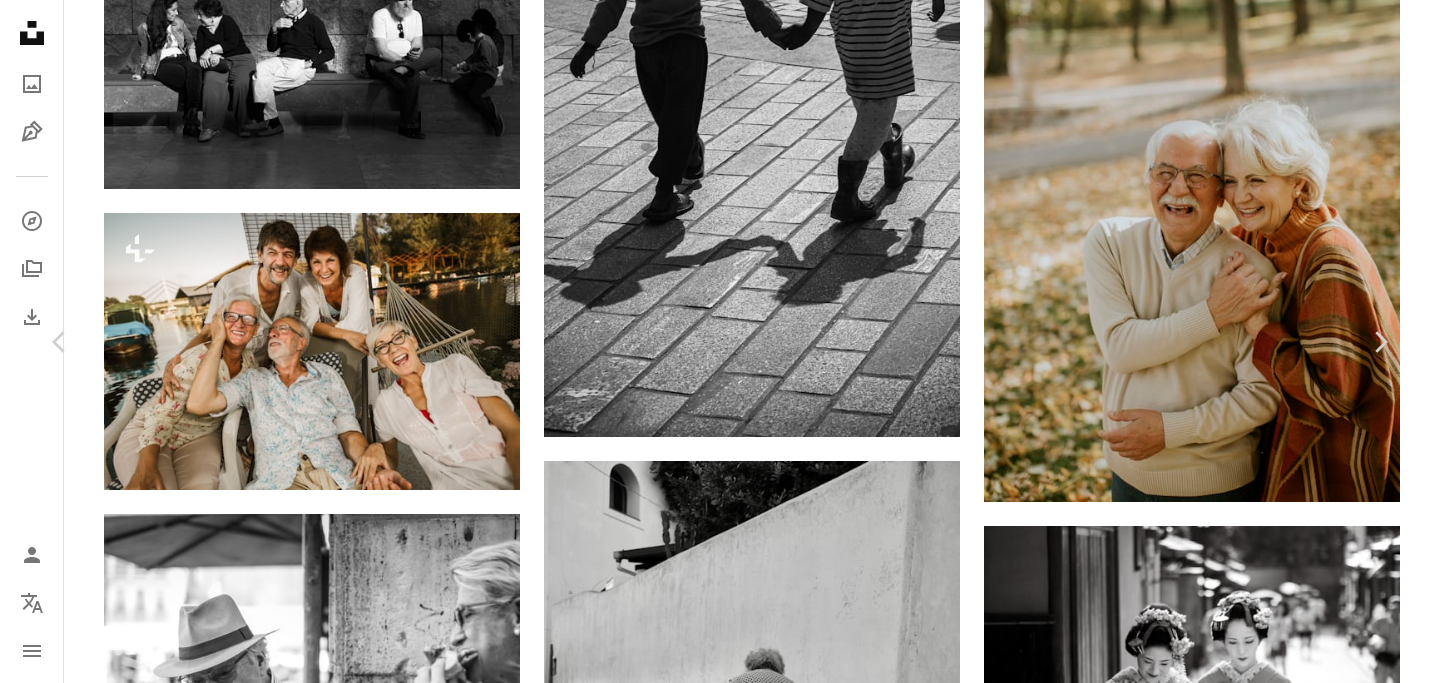 scroll, scrollTop: 4044, scrollLeft: 0, axis: vertical 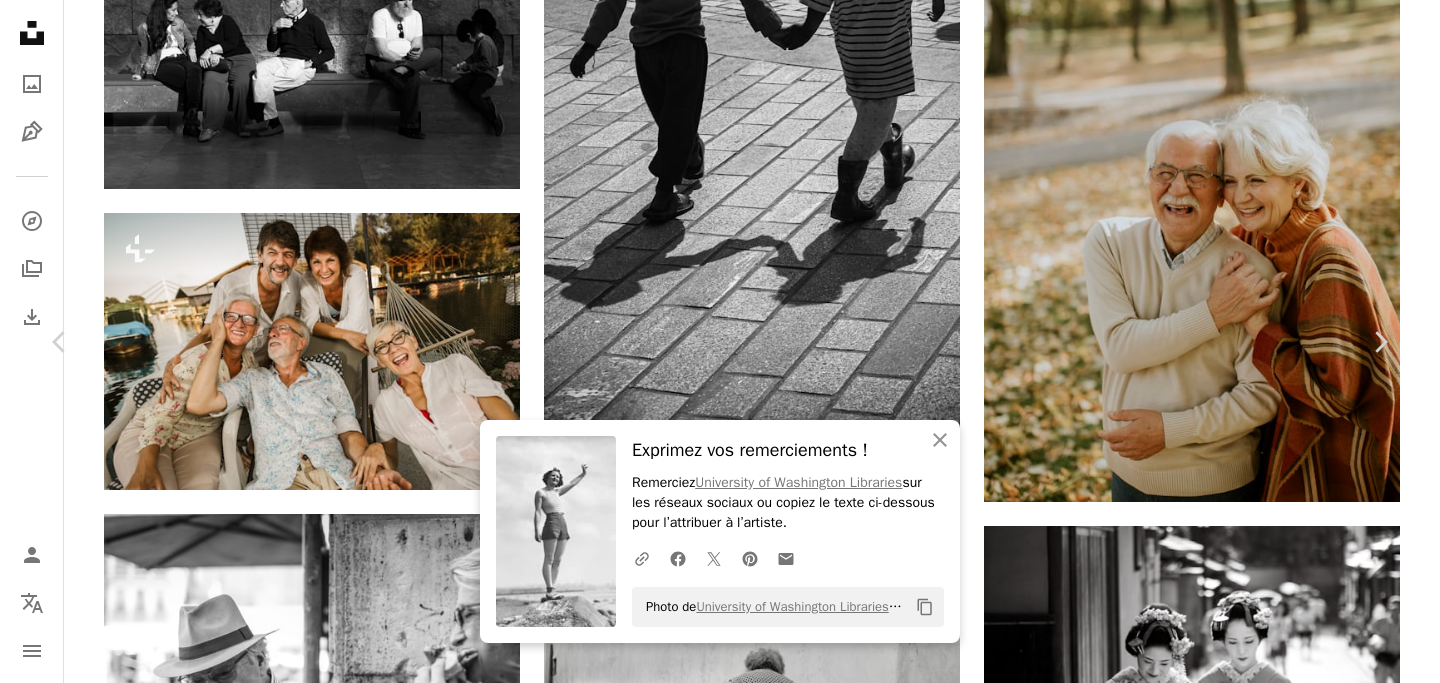 click on "Parcourez des images premium sur iStock  |  -20 % avec le code UNSPLASH20 Rendez-vous sur iStock  ↗️ Images associées A heart A plus sign [FIRST] [LAST] Arrow pointing down A heart A plus sign Galt Museum & Archives Arrow pointing down Plus sign for Unsplash+ A heart A plus sign Getty Images Pour  Unsplash+ A lock Télécharger A heart A plus sign The Australian War Memorial Arrow pointing down A heart A plus sign [FIRST] [LAST] Disponible à lu0027embauche A checkmark inside of a circle Arrow pointing down A heart A plus sign [FIRST] [LAST] Arrow pointing down A heart A plus sign Library of Congress Arrow pointing down A heart A plus sign [FIRST] [LAST] Arrow pointing down A heart A plus sign Galt Museum & Archives Arrow pointing down A heart A plus sign Library of Congress Arrow pointing down A heart A plus sign Florida Memory Arrow pointing down A heart A plus sign [FIRST] [LAST] Arrow pointing down A heart A plus sign Deniz Demirci Disponible à lu0027embauche Arrow pointing down Pour" at bounding box center (712, 6437) 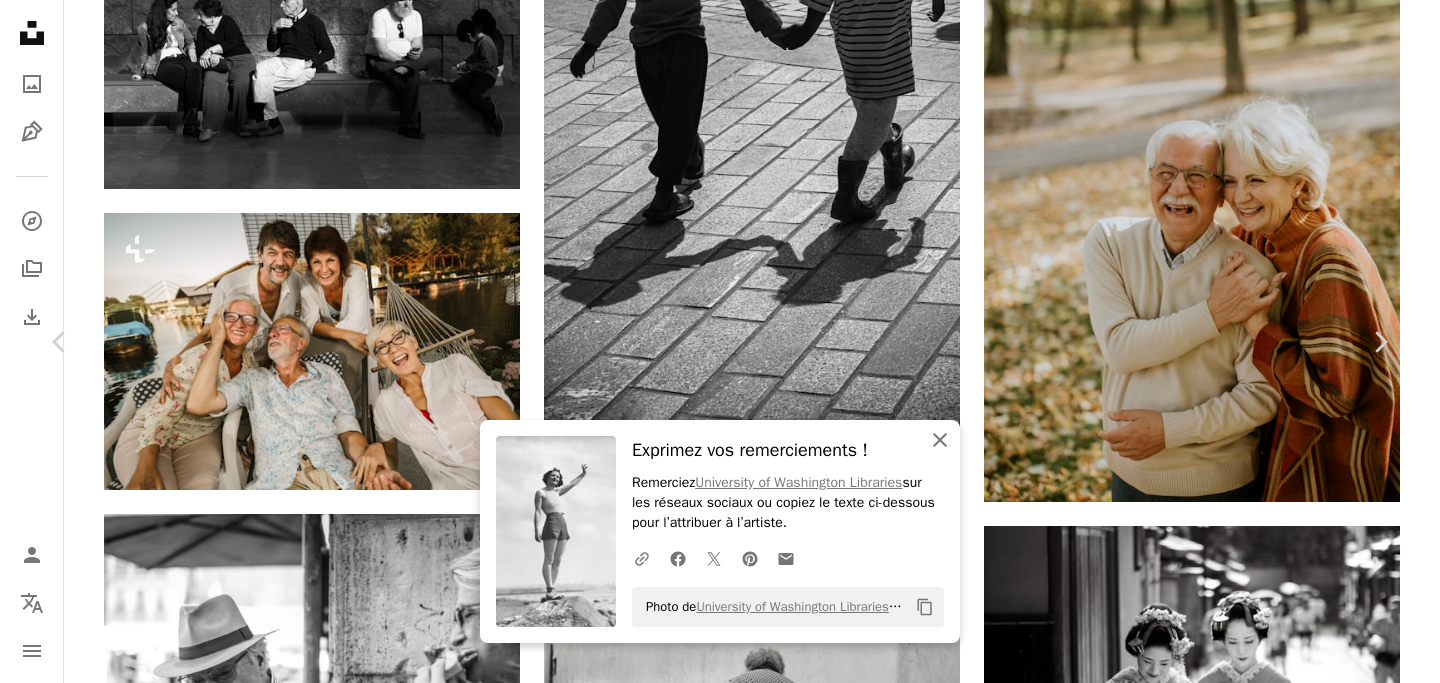 click on "An X shape" 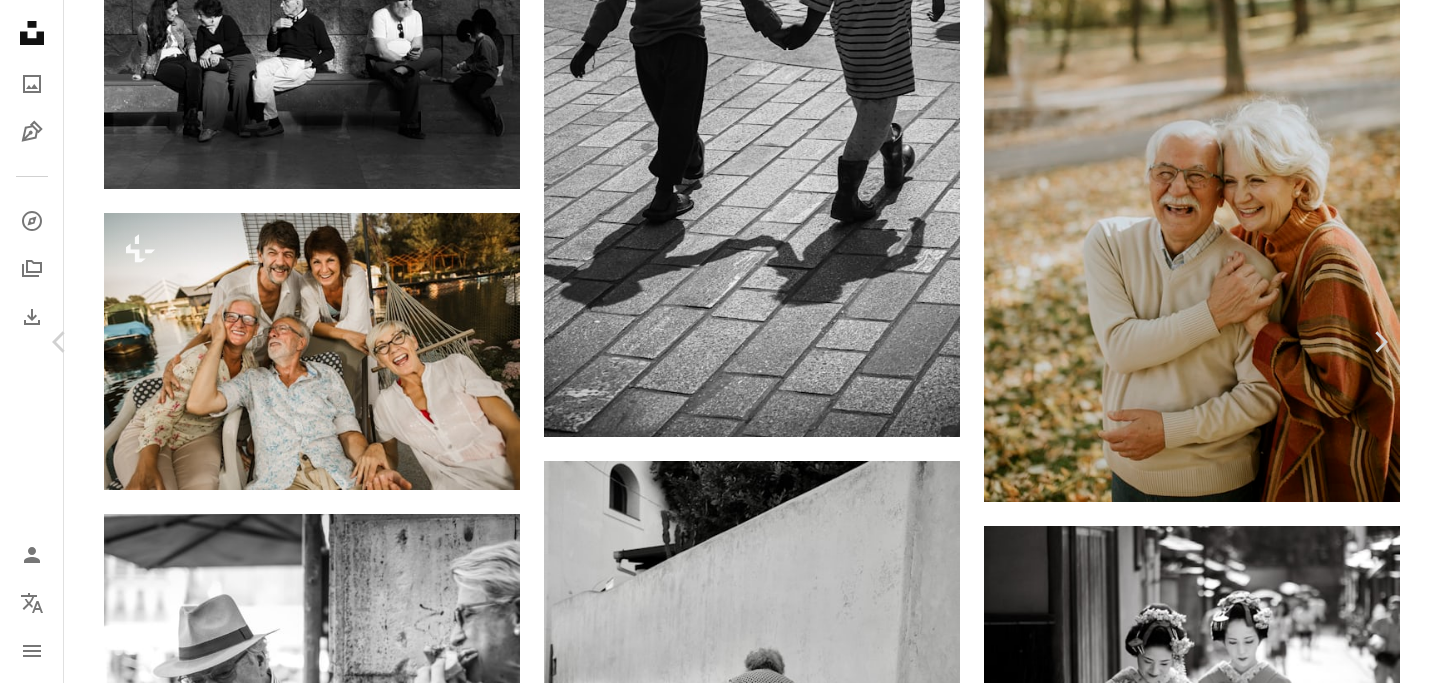 scroll, scrollTop: 29161, scrollLeft: 0, axis: vertical 